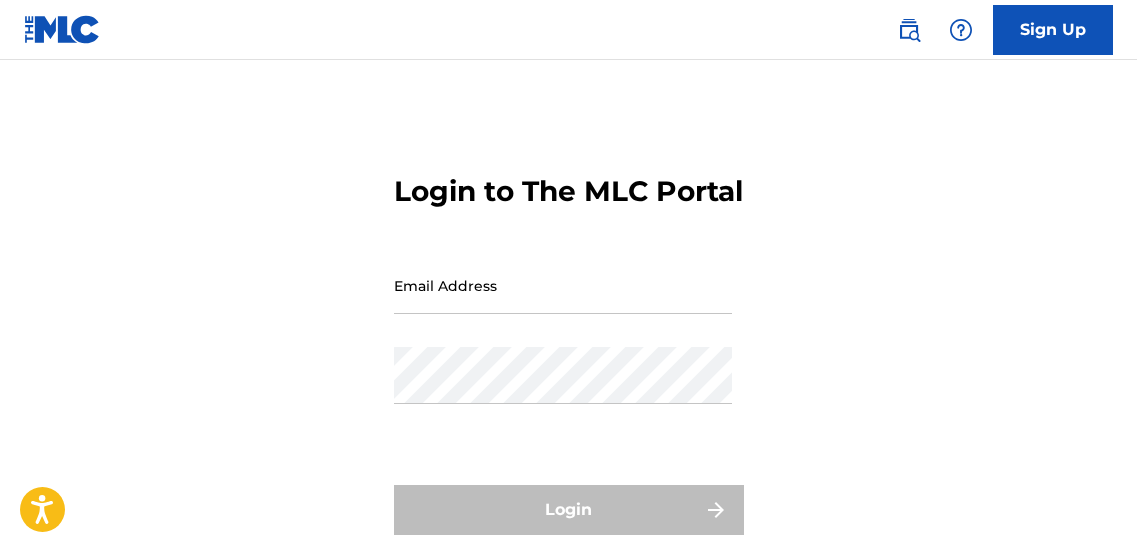 scroll, scrollTop: 0, scrollLeft: 0, axis: both 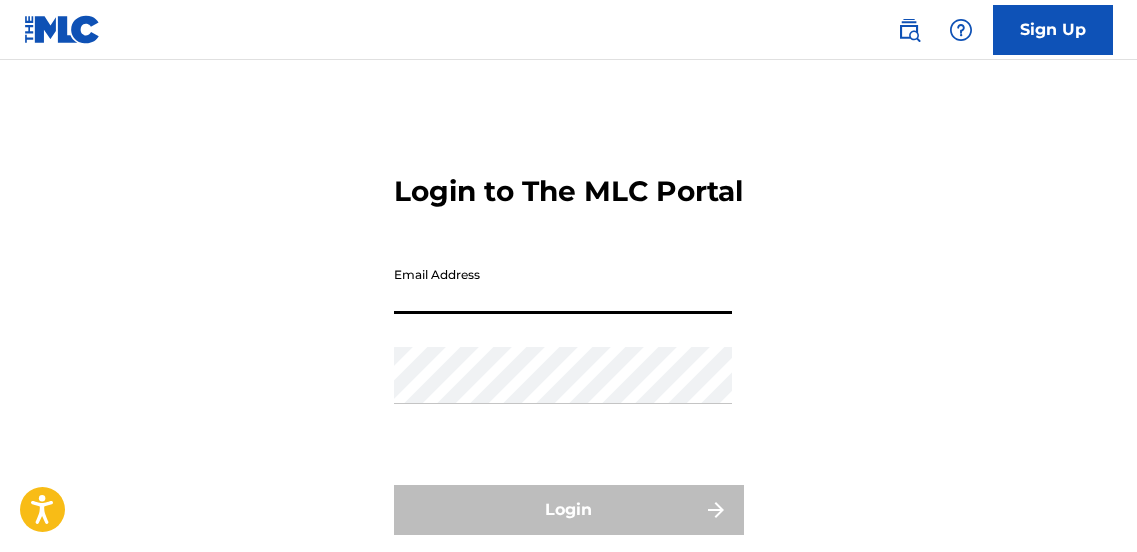 type on "[EMAIL_ADDRESS][DOMAIN_NAME]" 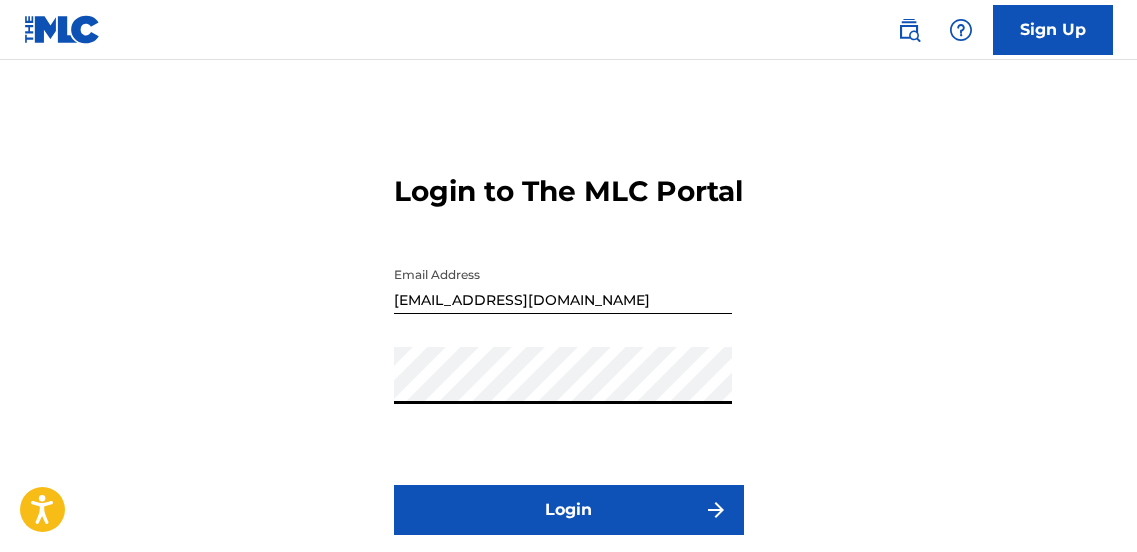 scroll, scrollTop: 52, scrollLeft: 0, axis: vertical 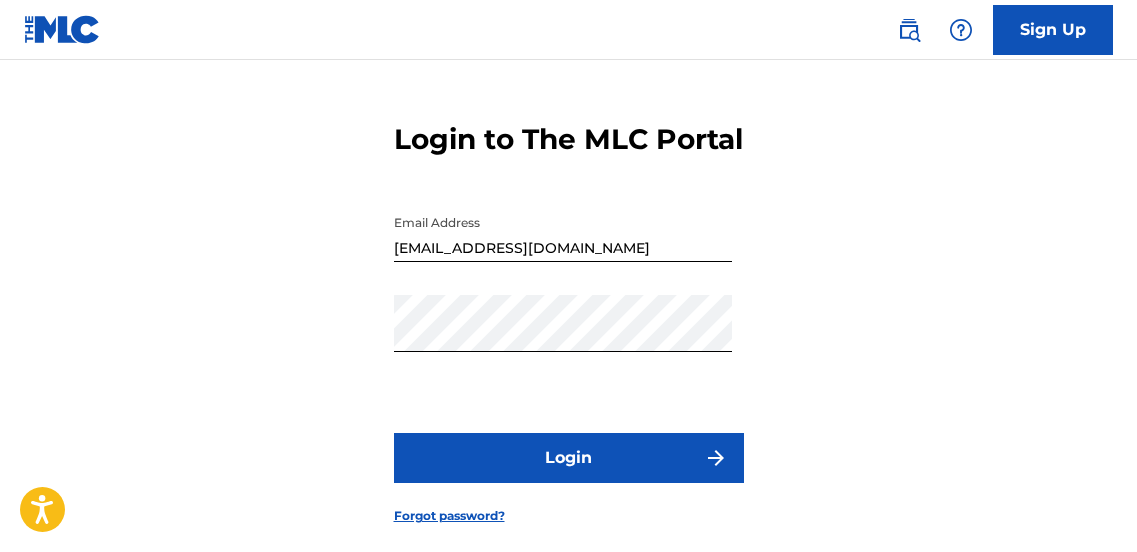 click on "Login" at bounding box center (569, 458) 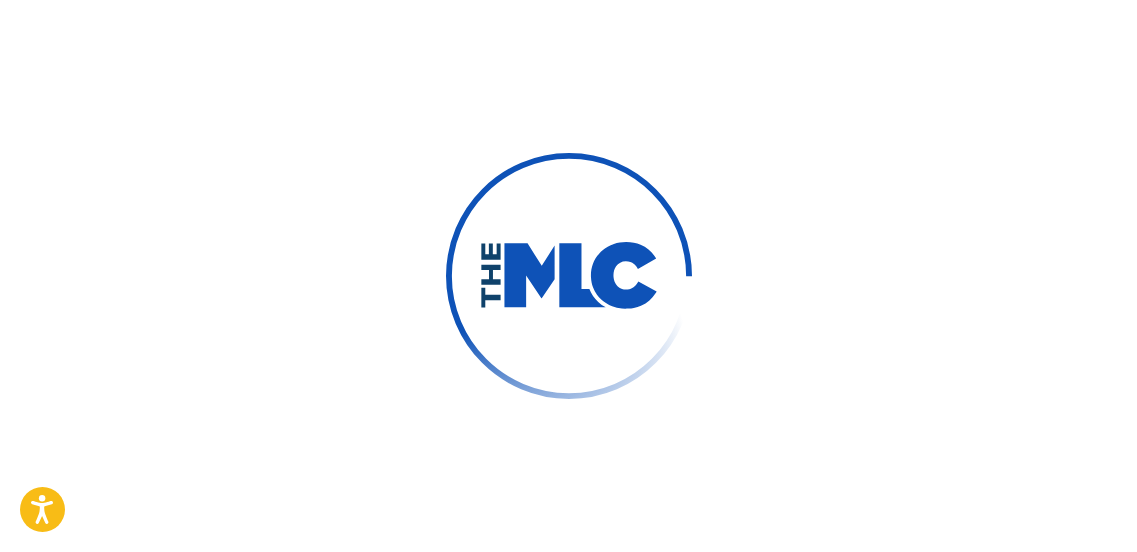 scroll, scrollTop: 58, scrollLeft: 0, axis: vertical 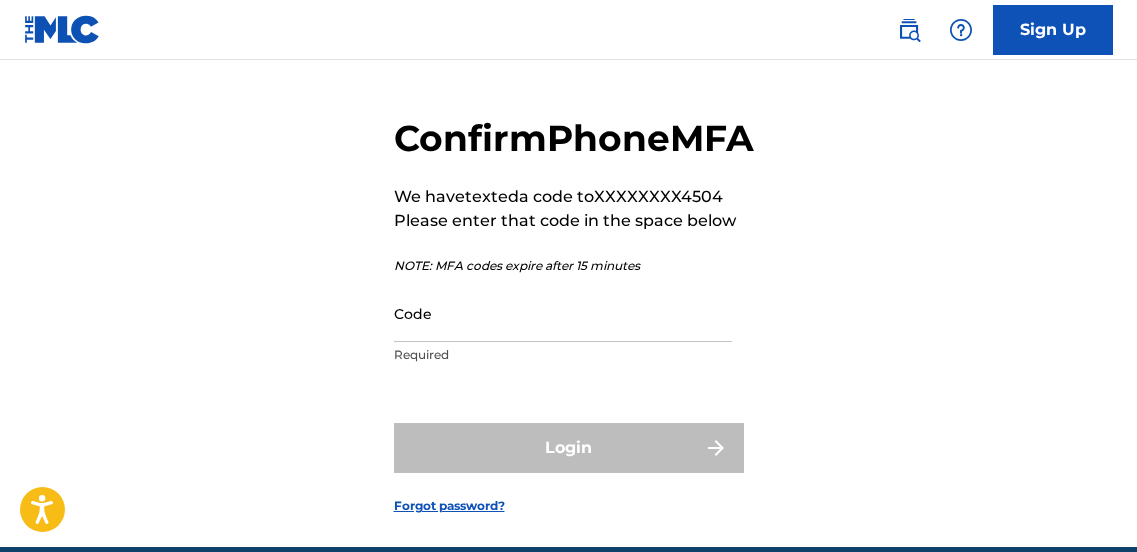 click on "Code Required" at bounding box center (563, 330) 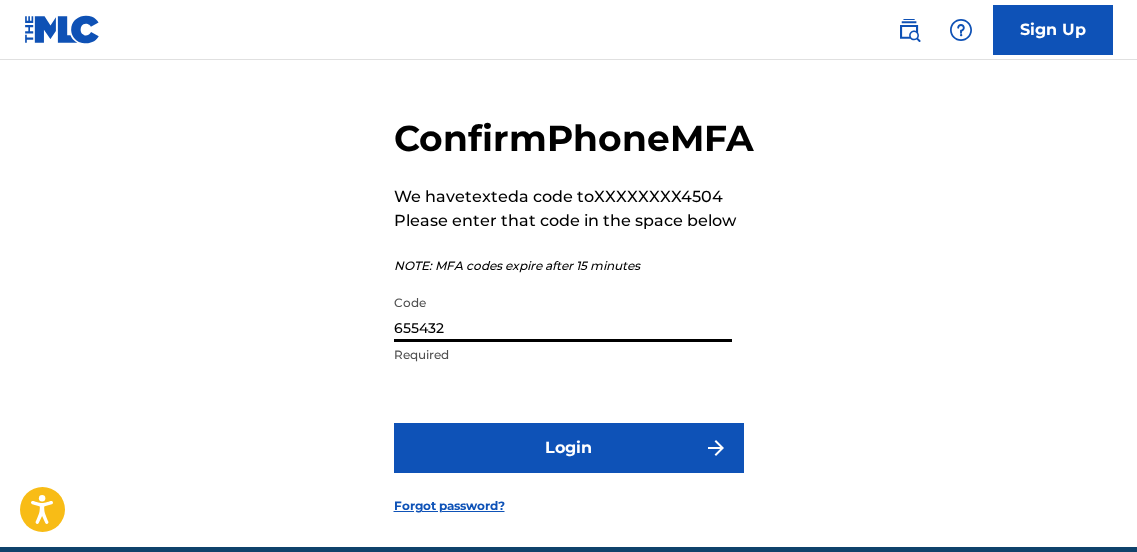 type on "655432" 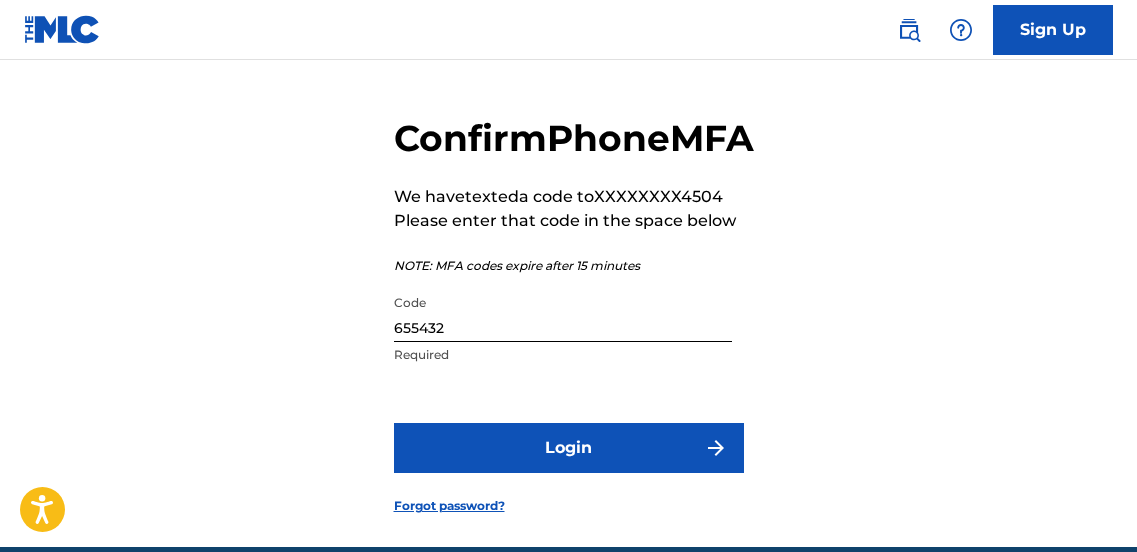 click on "Login" at bounding box center [569, 448] 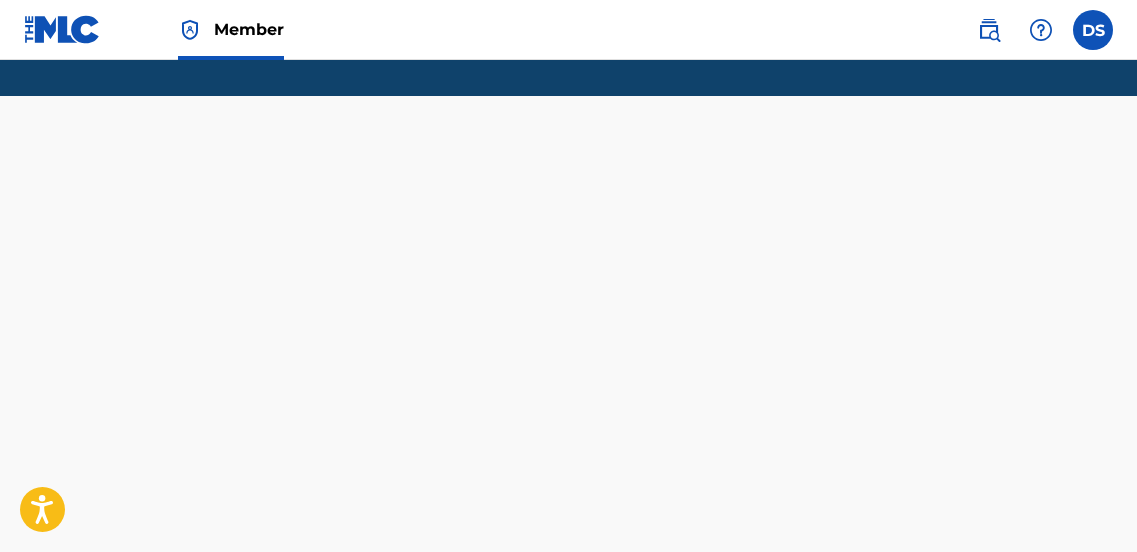 scroll, scrollTop: 0, scrollLeft: 0, axis: both 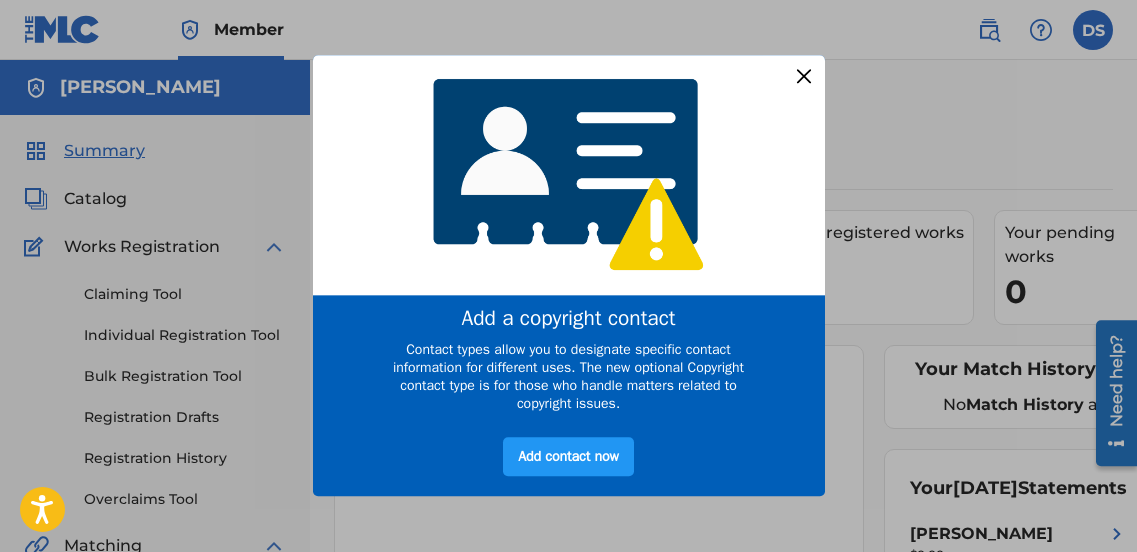 click at bounding box center [803, 76] 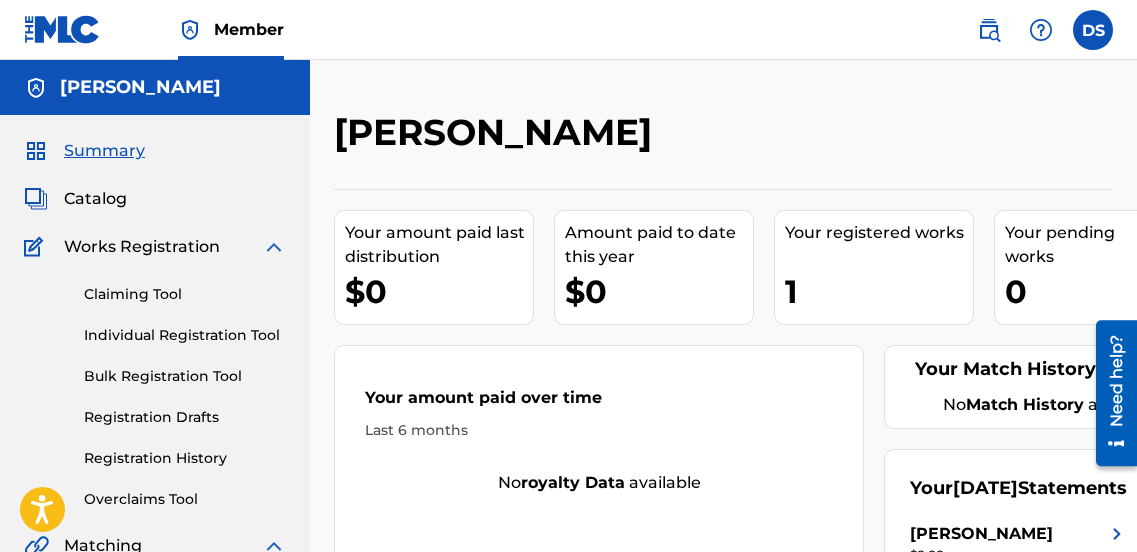 click on "Catalog" at bounding box center [95, 199] 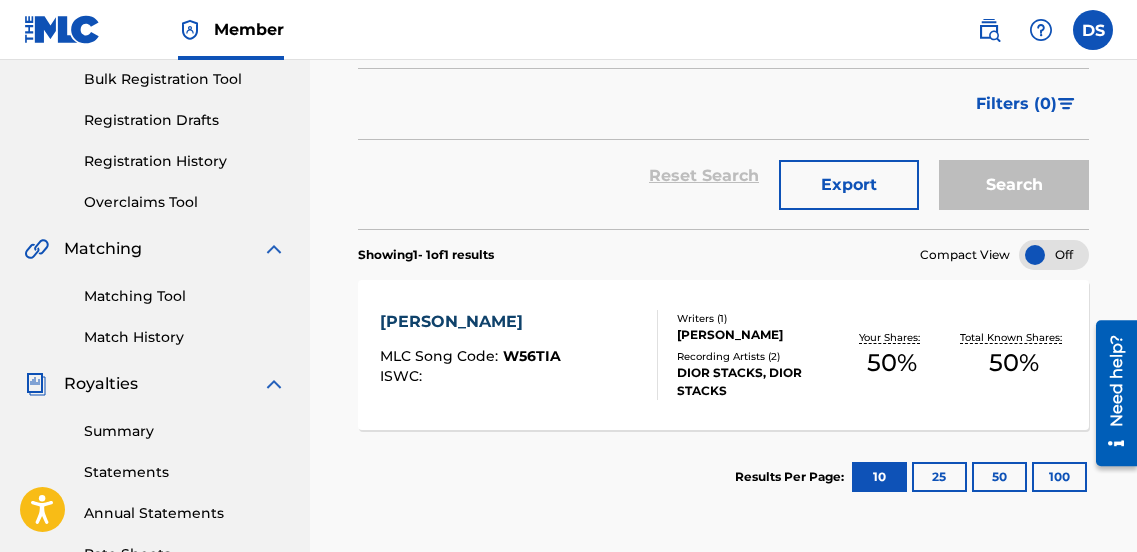 scroll, scrollTop: 340, scrollLeft: 0, axis: vertical 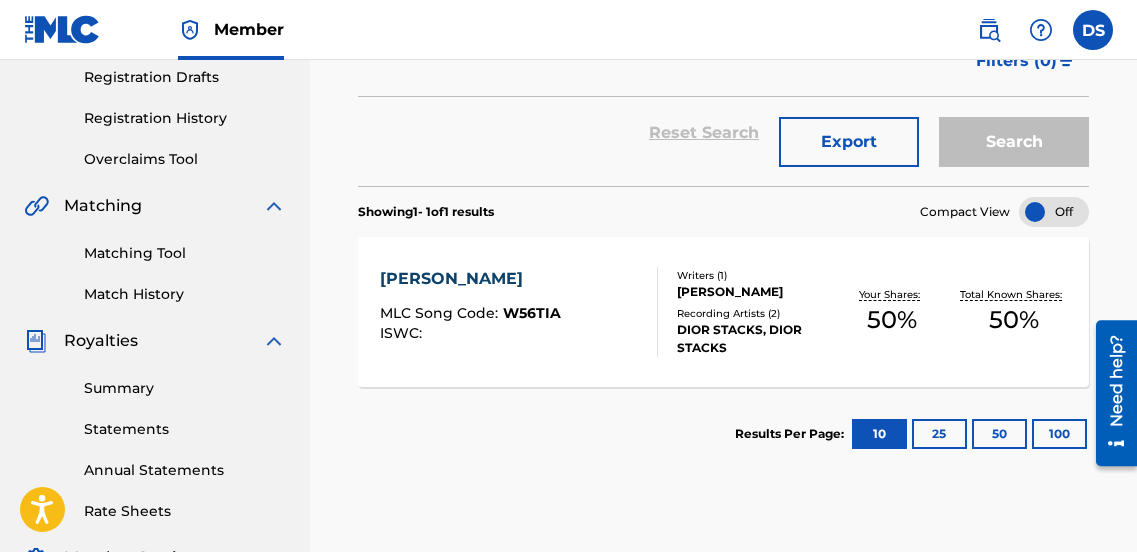 click on "Summary Statements Annual Statements Rate Sheets" at bounding box center [155, 437] 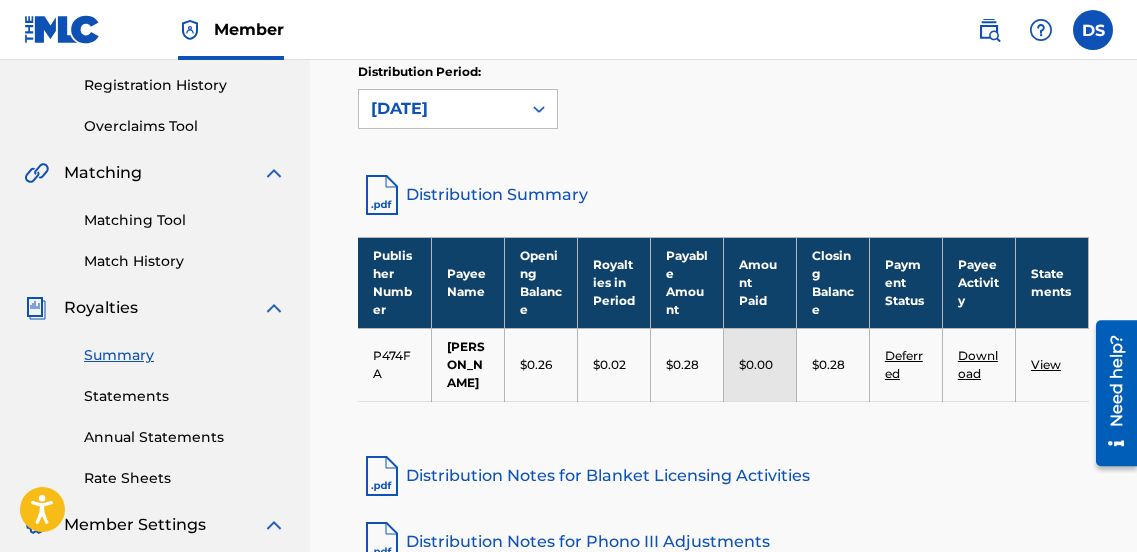 scroll, scrollTop: 369, scrollLeft: 0, axis: vertical 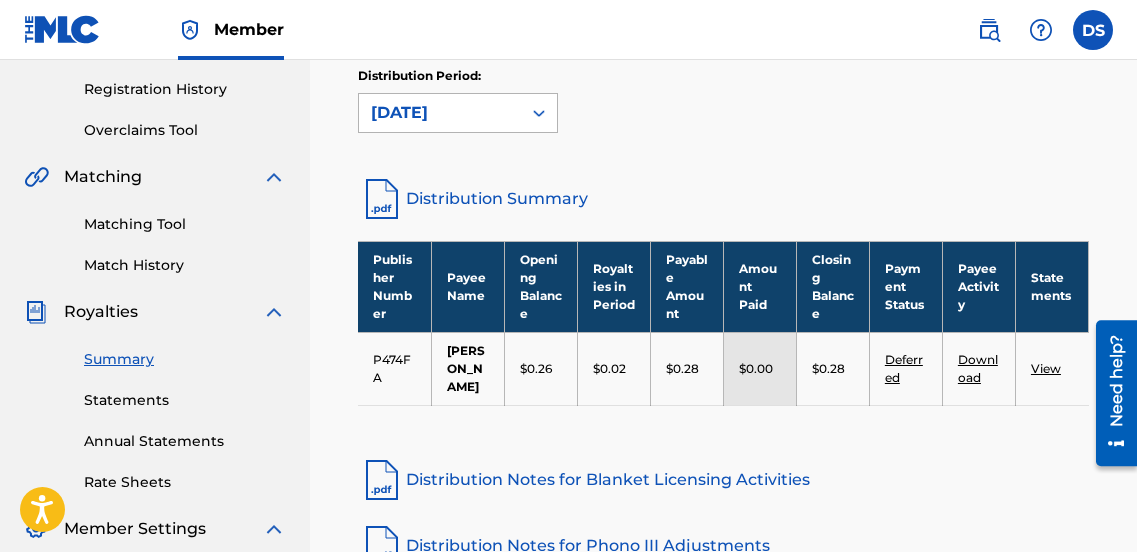 click 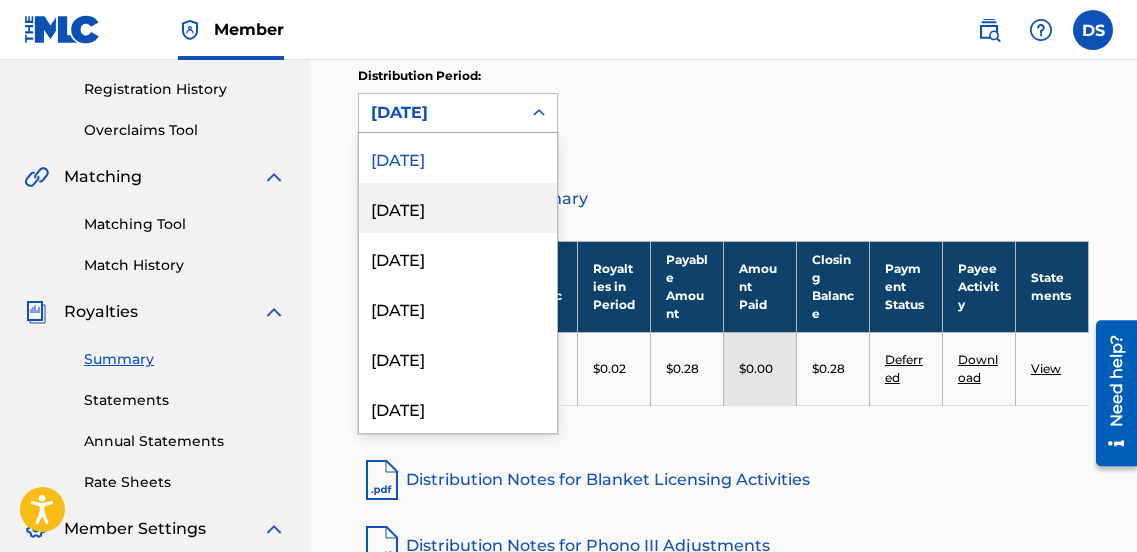 click on "[DATE]" at bounding box center [458, 208] 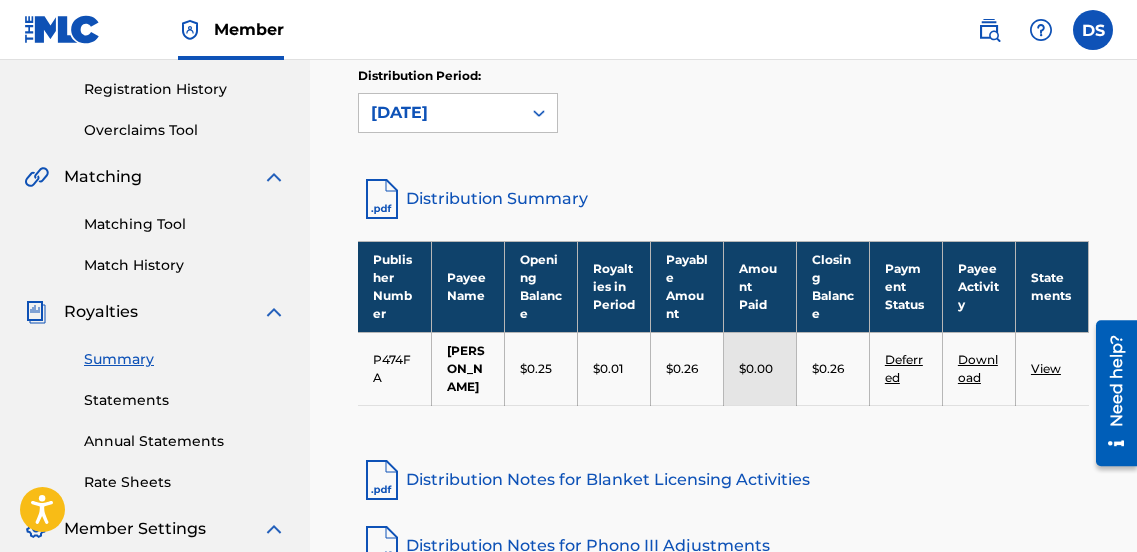 click at bounding box center [539, 113] 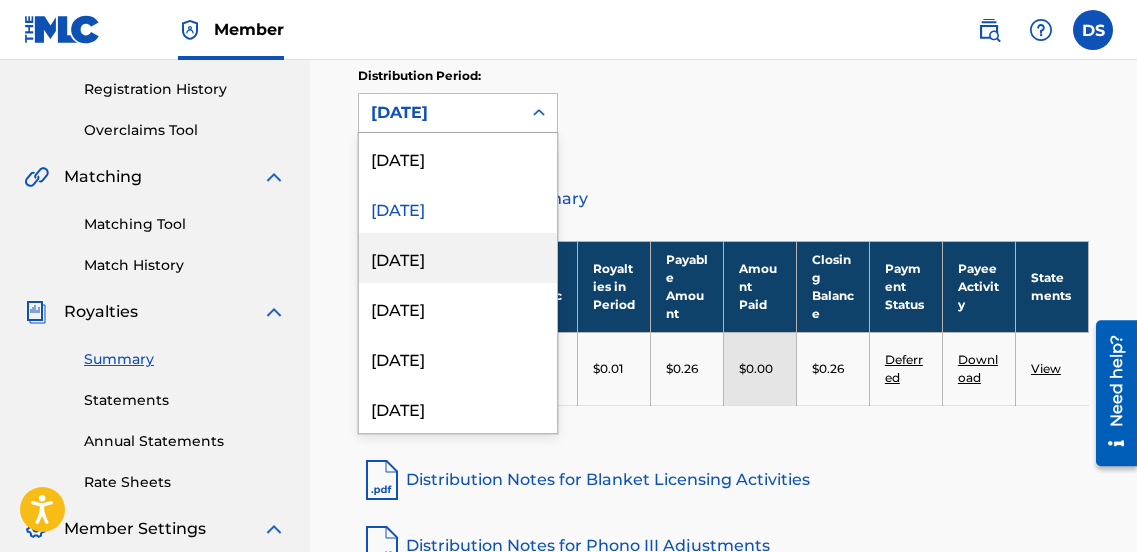 click on "[DATE]" at bounding box center (458, 258) 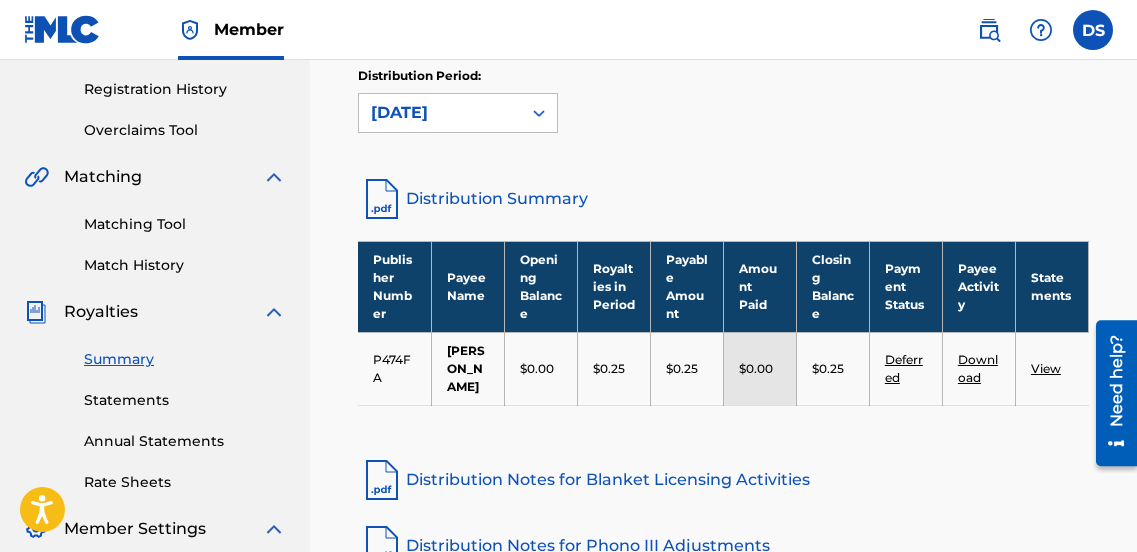 click at bounding box center [539, 113] 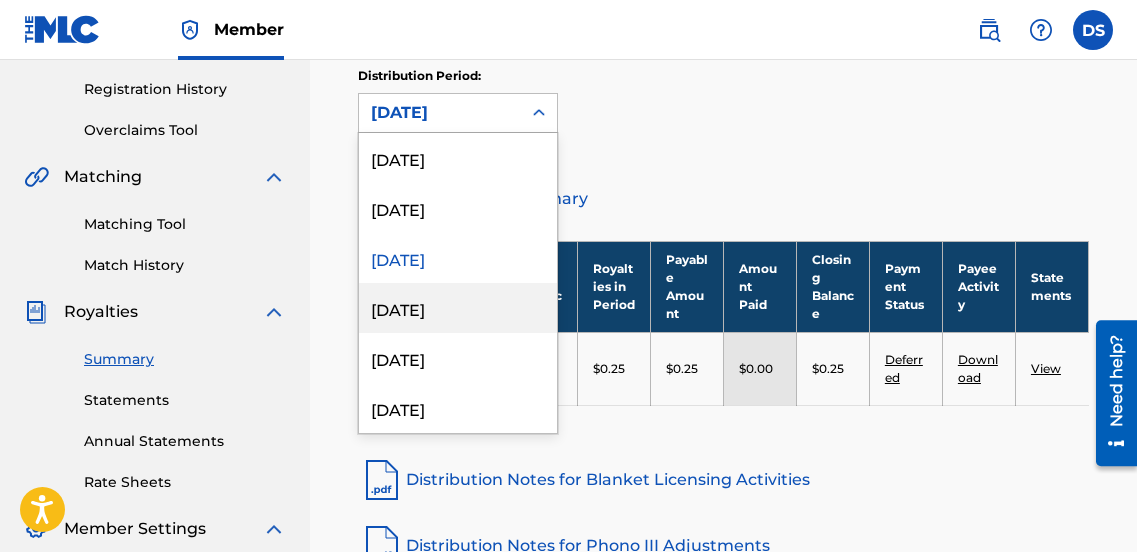 click on "[DATE]" at bounding box center (458, 308) 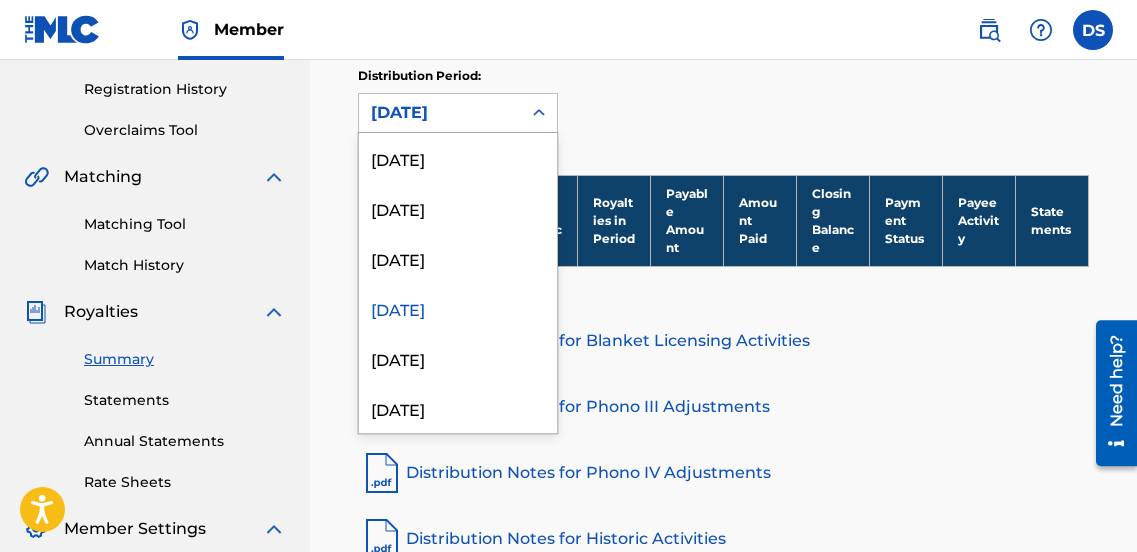 click 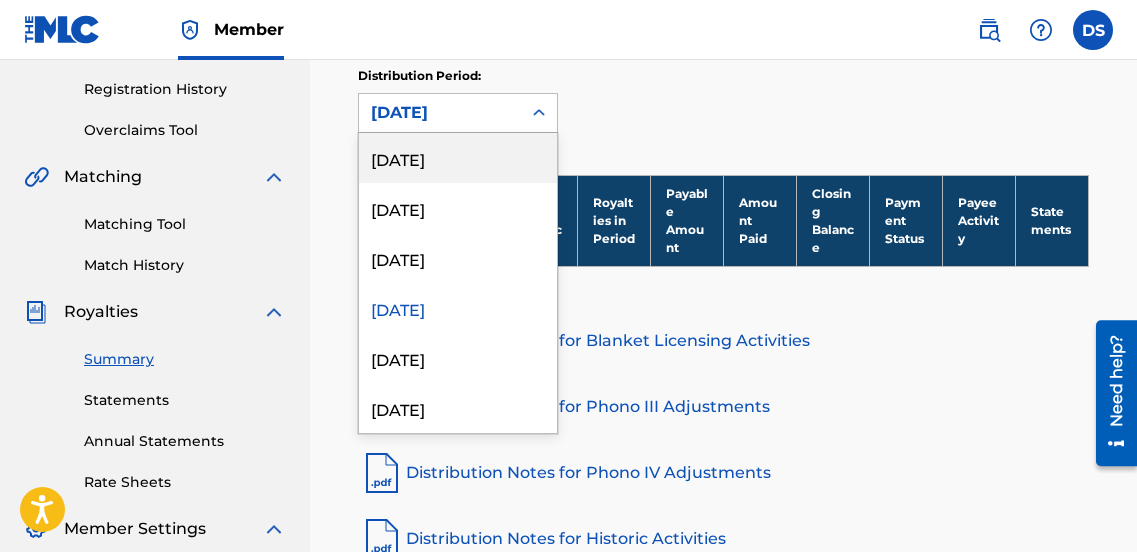 click on "[DATE]" at bounding box center [458, 158] 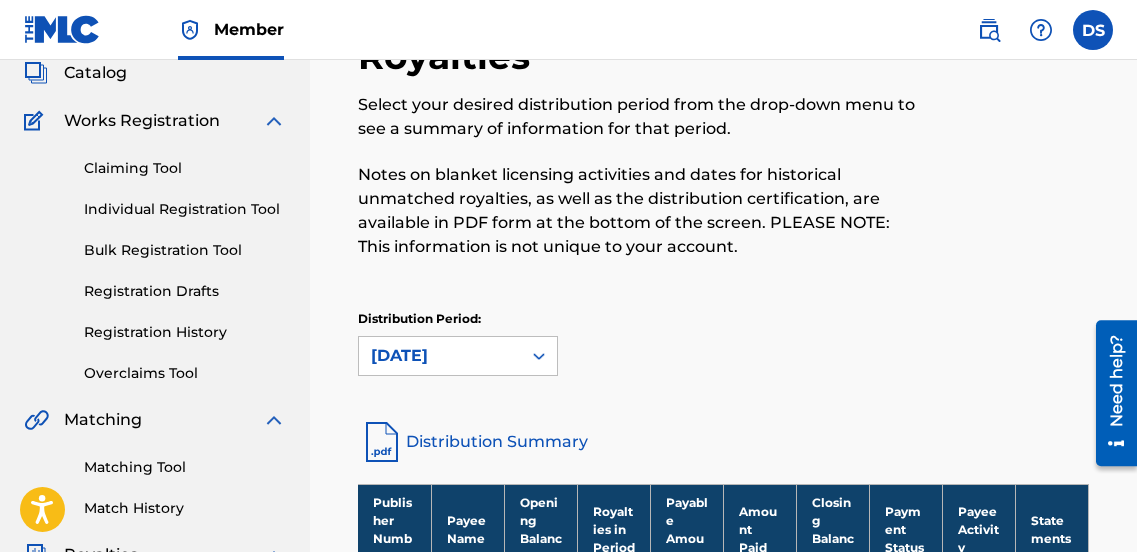 scroll, scrollTop: 114, scrollLeft: 0, axis: vertical 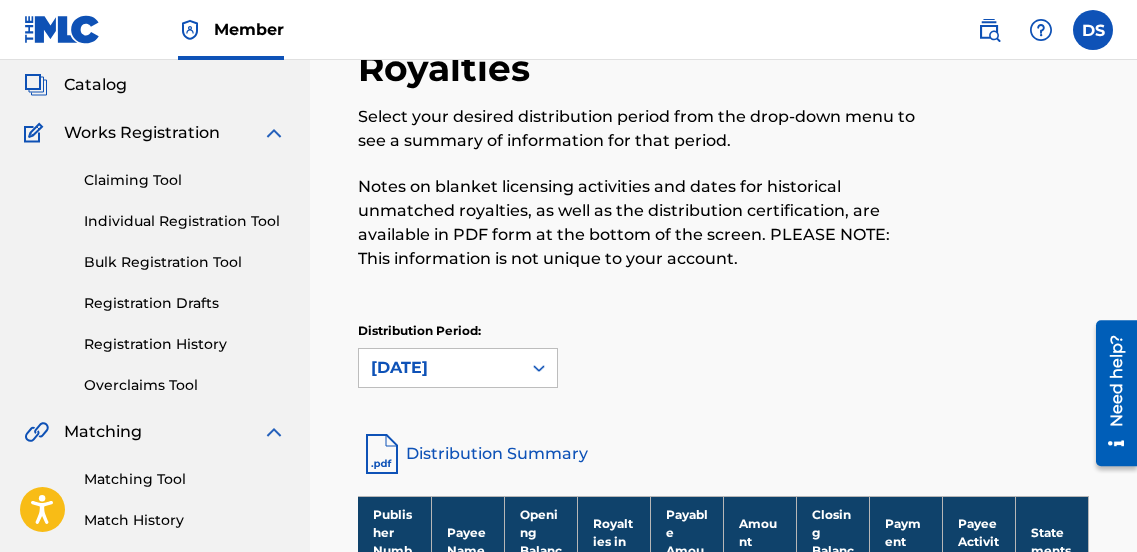click on "Claiming Tool" at bounding box center [185, 180] 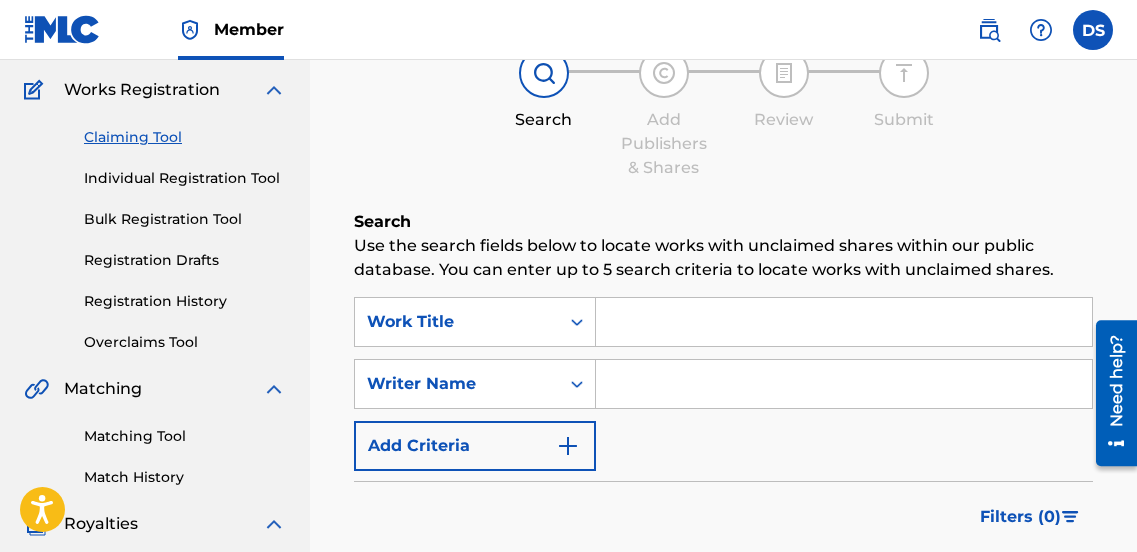 scroll, scrollTop: 174, scrollLeft: 0, axis: vertical 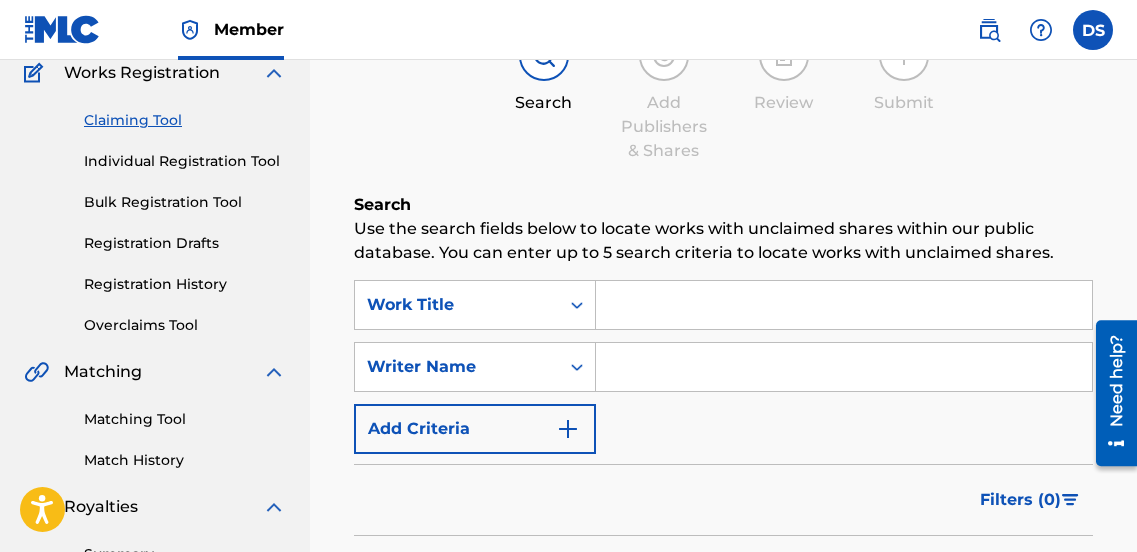 click at bounding box center [844, 367] 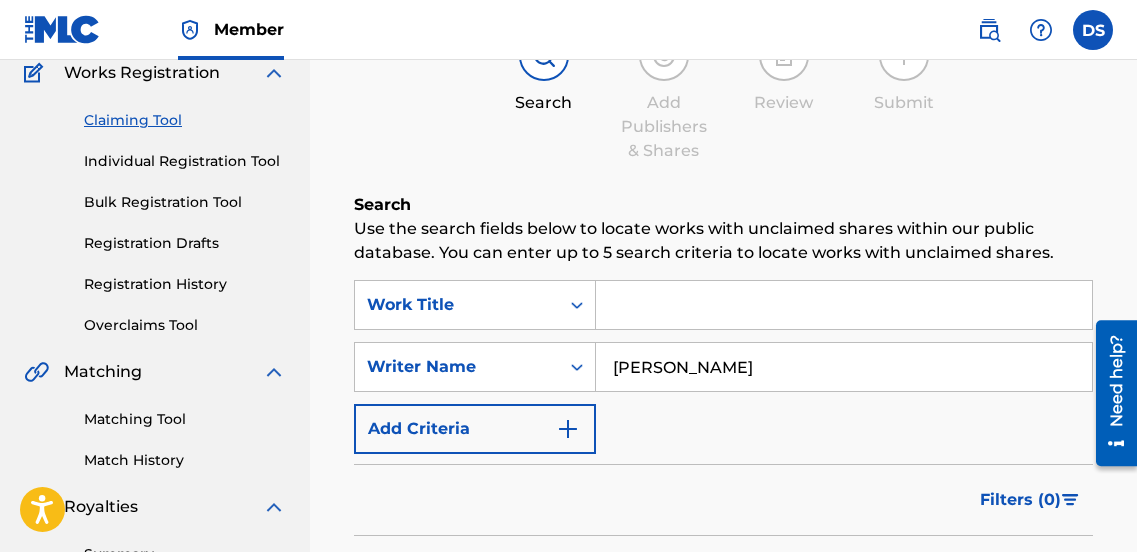 type on "[PERSON_NAME]" 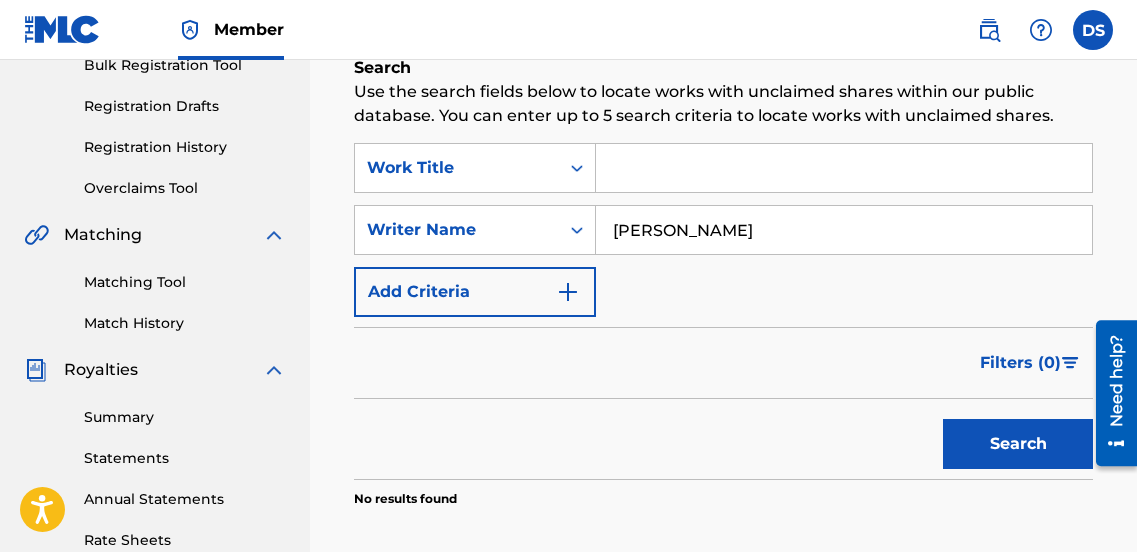 scroll, scrollTop: 350, scrollLeft: 0, axis: vertical 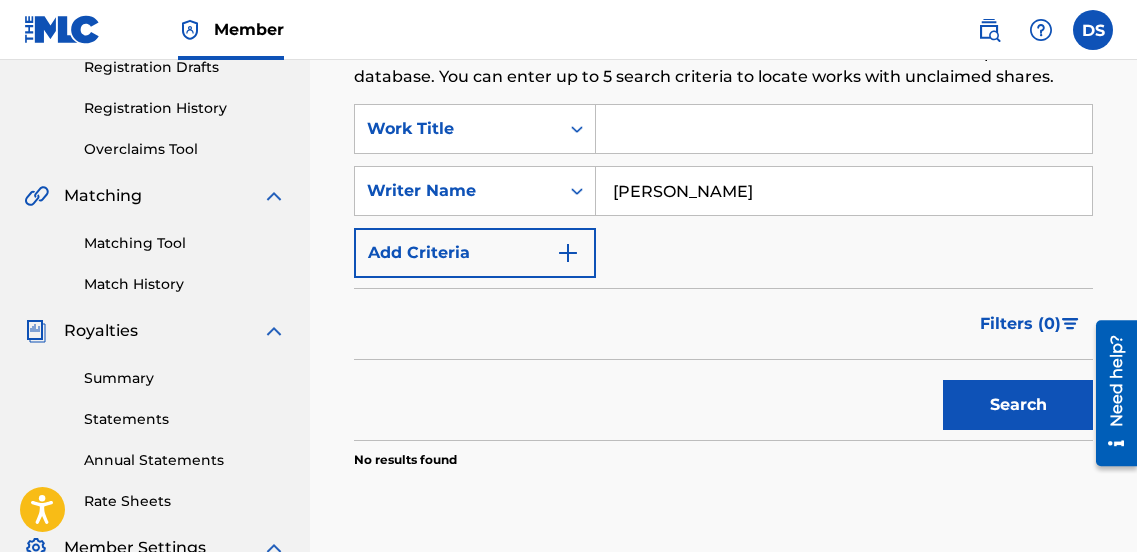 click on "Search" at bounding box center [1018, 405] 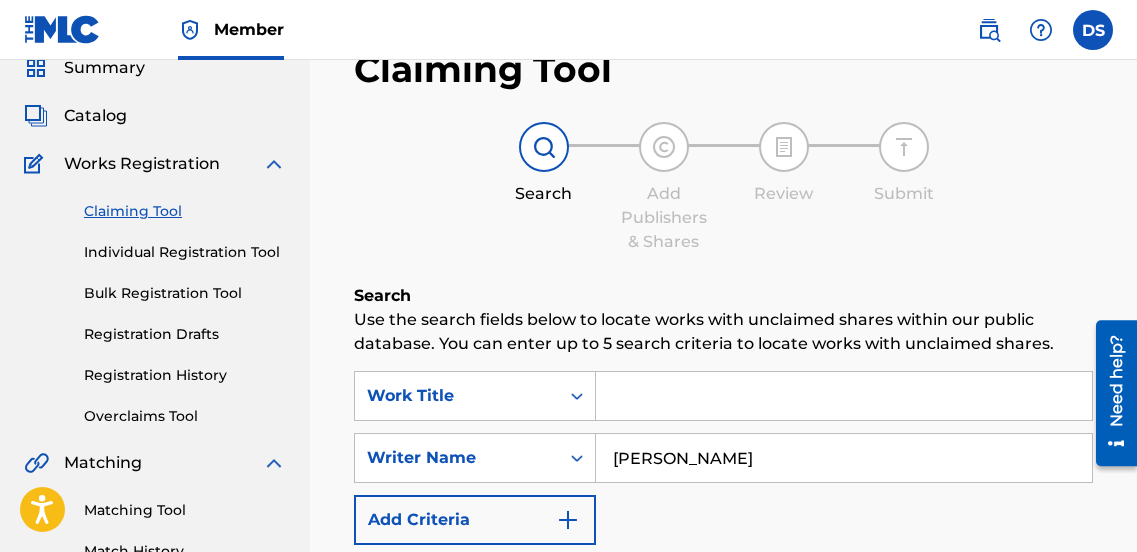 scroll, scrollTop: 84, scrollLeft: 0, axis: vertical 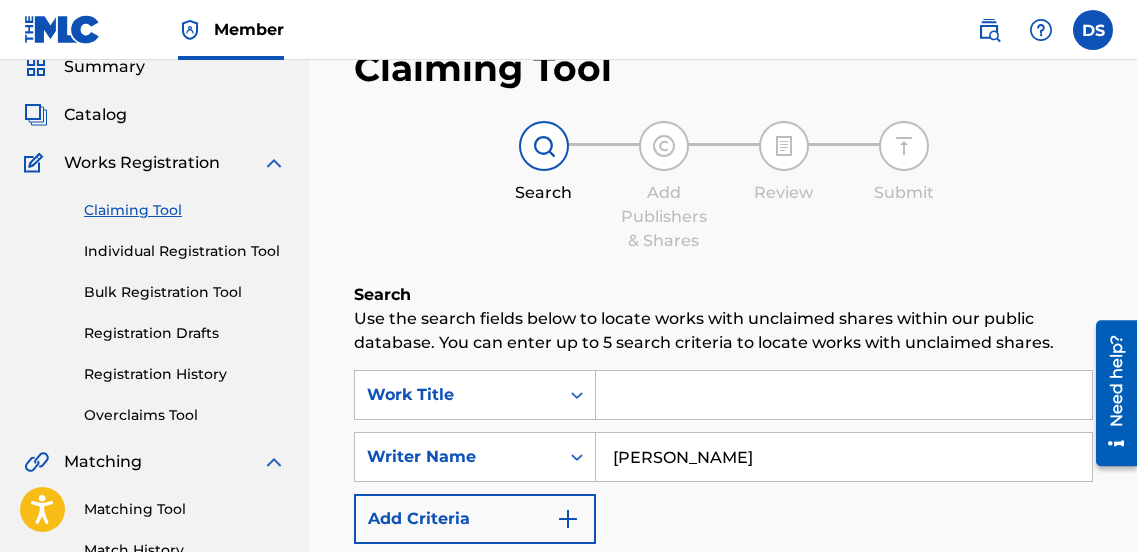 click on "Individual Registration Tool" at bounding box center [185, 251] 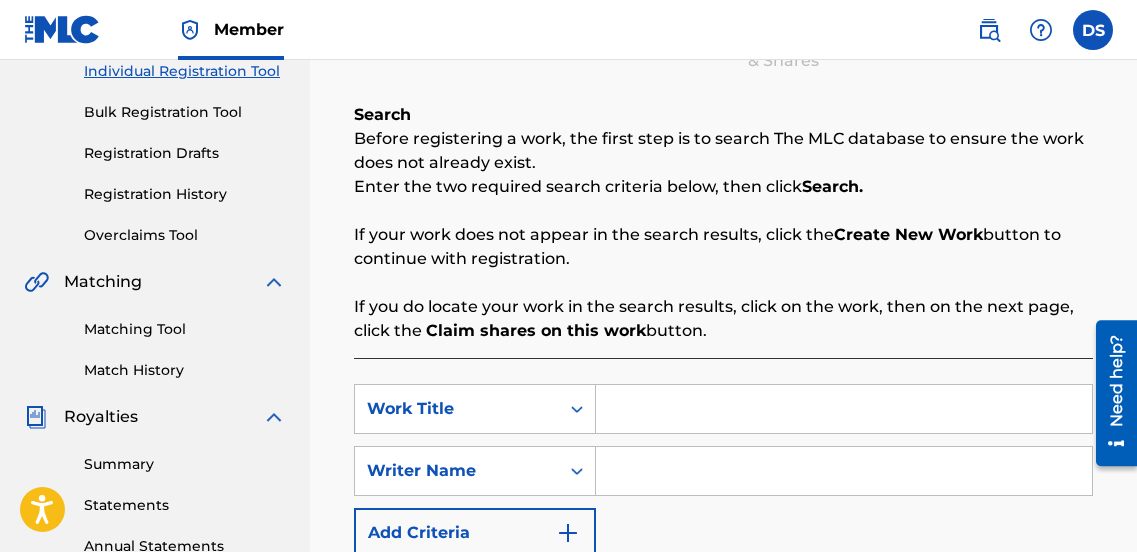 scroll, scrollTop: 266, scrollLeft: 0, axis: vertical 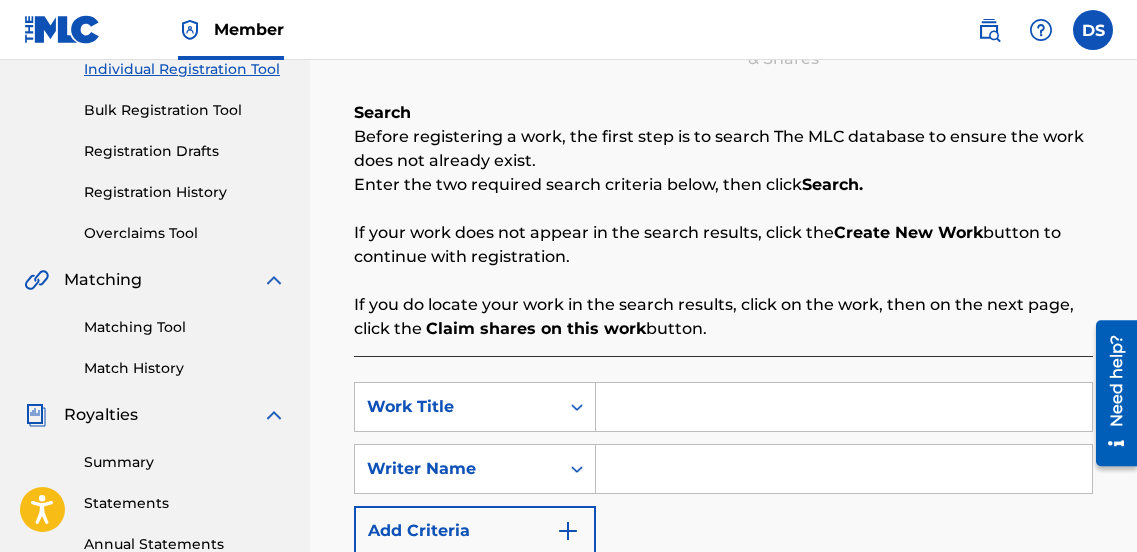 click at bounding box center (844, 407) 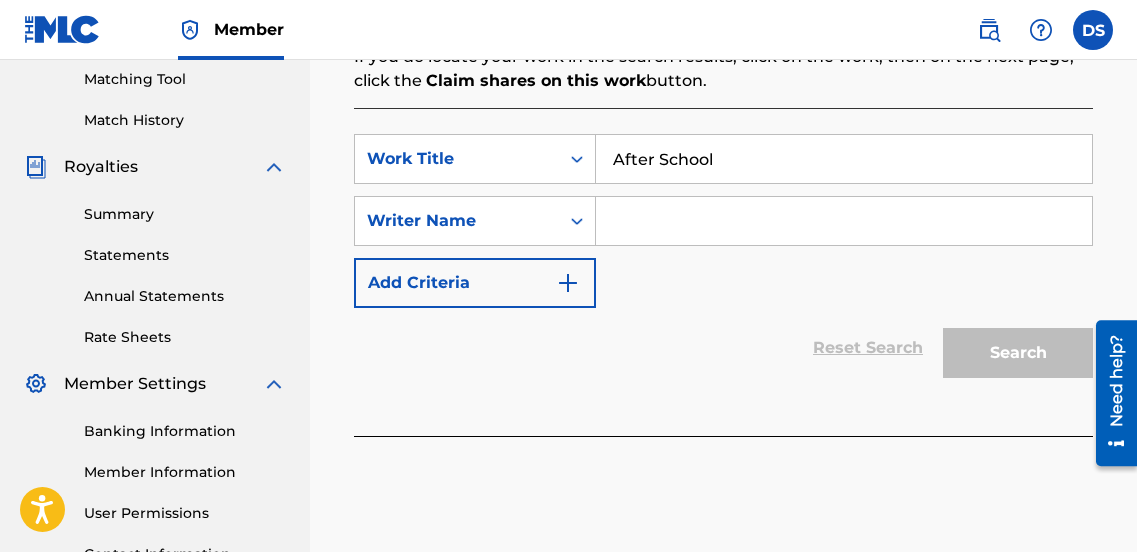scroll, scrollTop: 540, scrollLeft: 0, axis: vertical 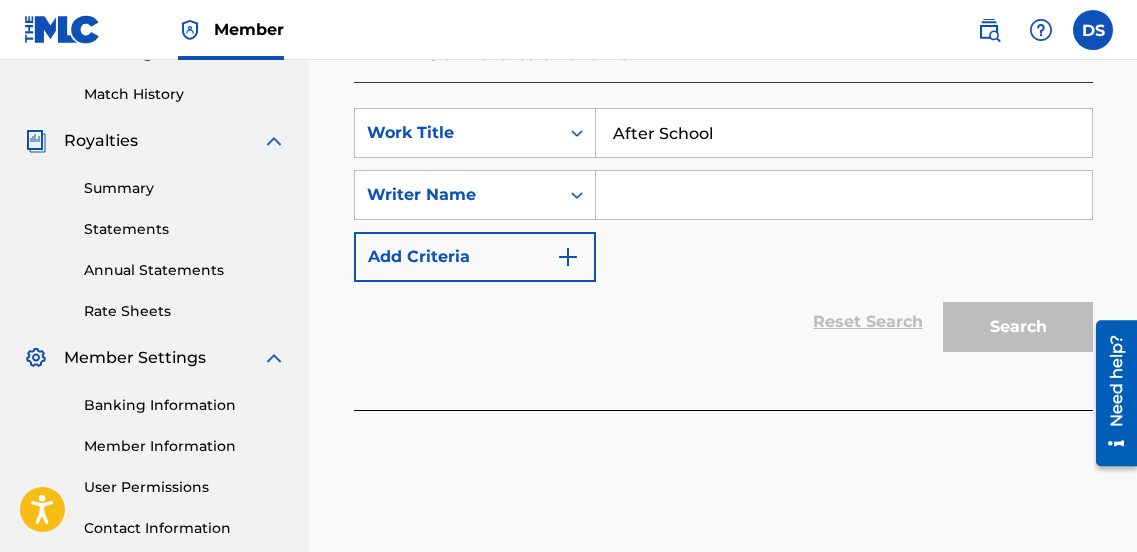 type on "After School" 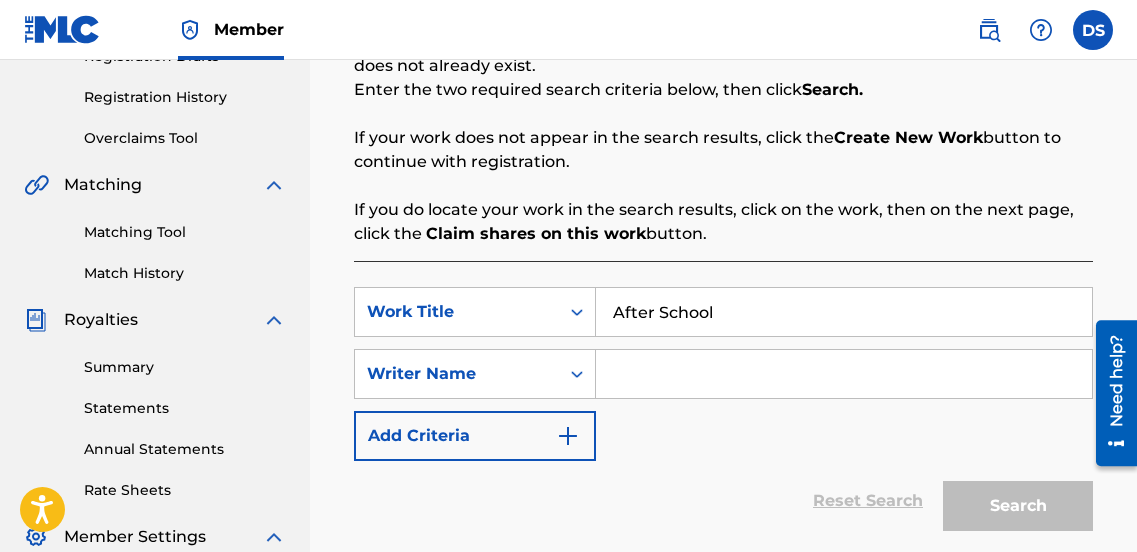 scroll, scrollTop: 381, scrollLeft: 0, axis: vertical 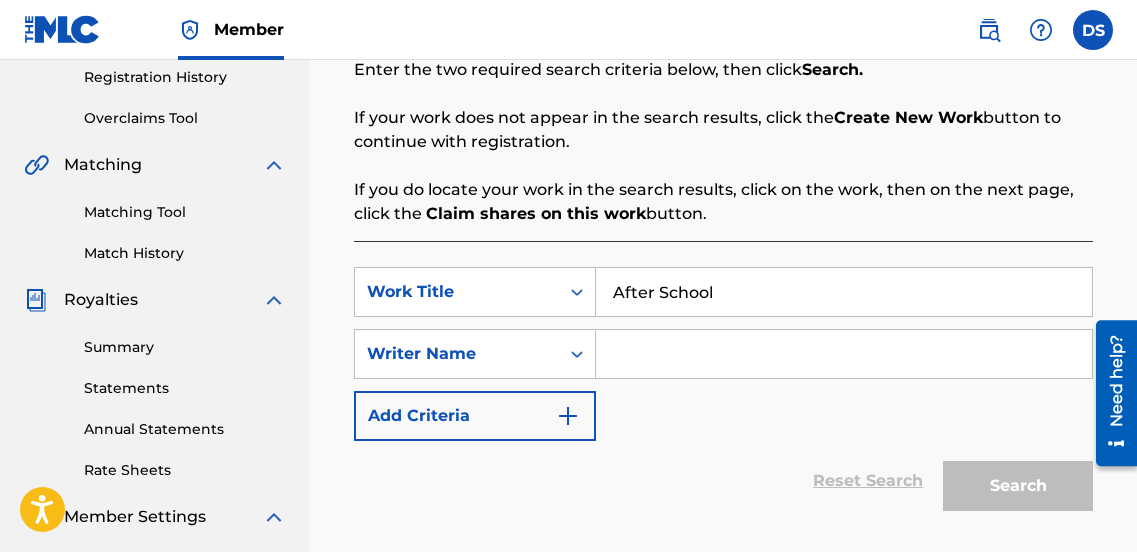 click at bounding box center [844, 354] 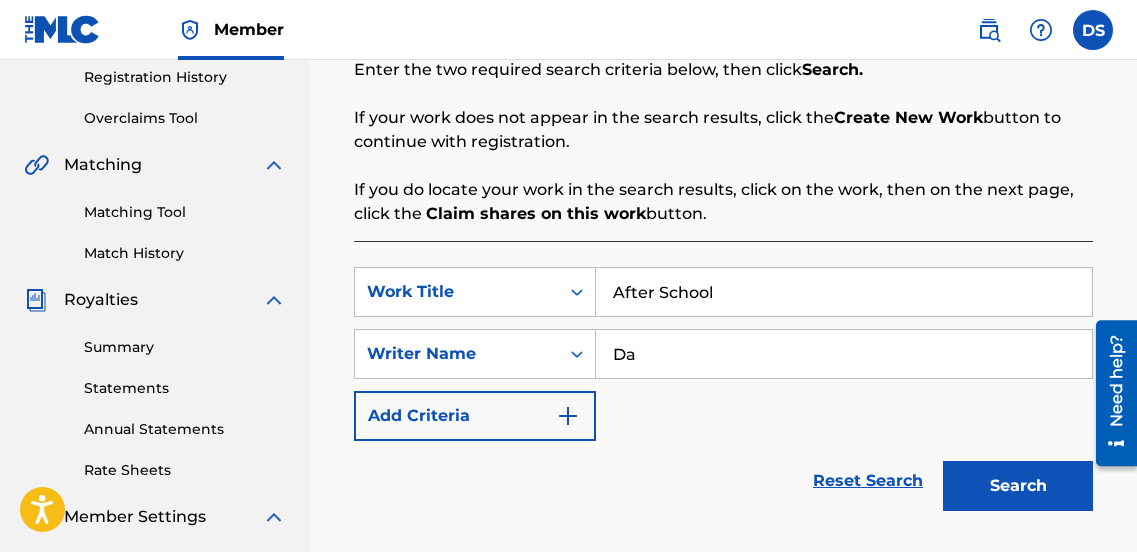 type on "[PERSON_NAME]" 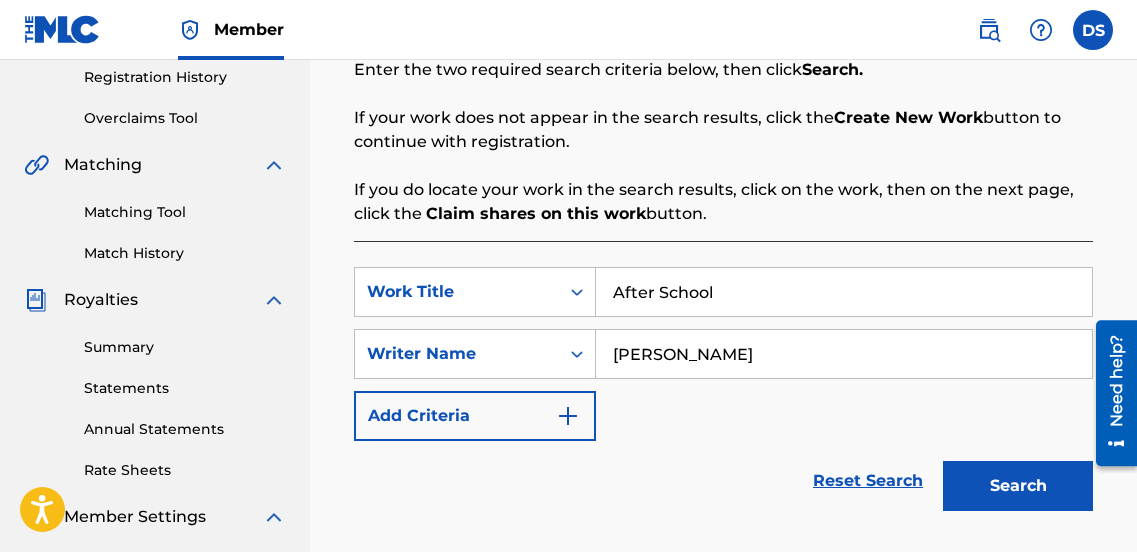 click on "Search" at bounding box center [1018, 486] 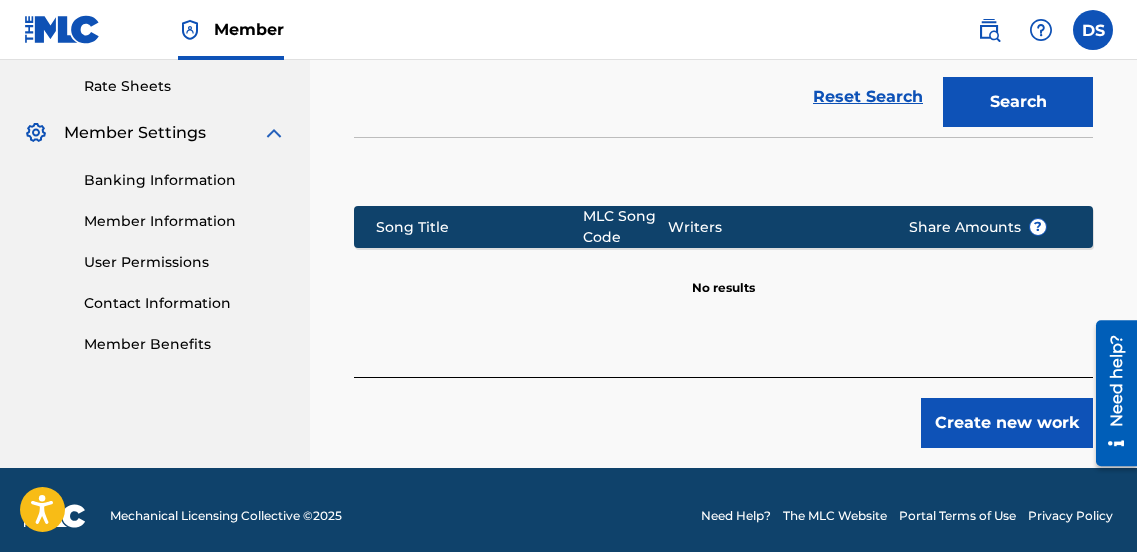 click on "Register Work Search Enter Work Details Add Writers Add Publishers & Shares Add Recording Review Search Before registering a work, the first step is to search The MLC database to ensure the work does not already exist. Enter the two required search criteria below, then click   Search.  If your work does not appear in the search results, click the  Create New Work   button to continue with registration. If you do locate your work in the search results, click on the work, then on the next page, click the   Claim shares on this work  button. SearchWithCriteria5c87cd4c-8a77-48c5-a588-74ab03bf9f6f Work Title After School SearchWithCriteriaef7593db-442d-4e15-874c-3c8a36b947f7 Writer Name [PERSON_NAME] Add Criteria Reset Search Search Song Title MLC Song Code Writers Share Amounts ? No results Create new work" at bounding box center [723, -94] 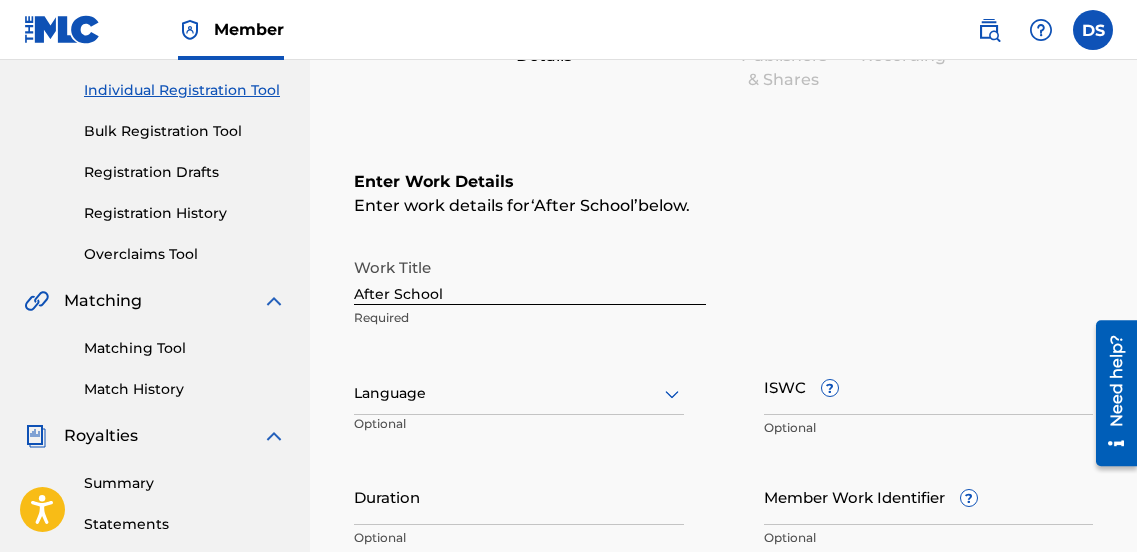 scroll, scrollTop: 292, scrollLeft: 0, axis: vertical 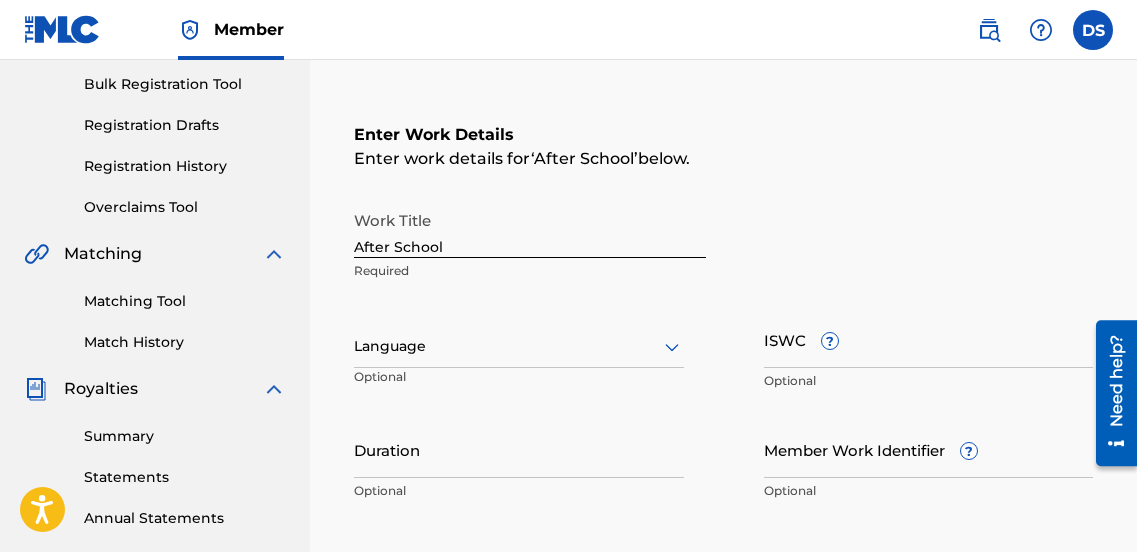 click at bounding box center (519, 346) 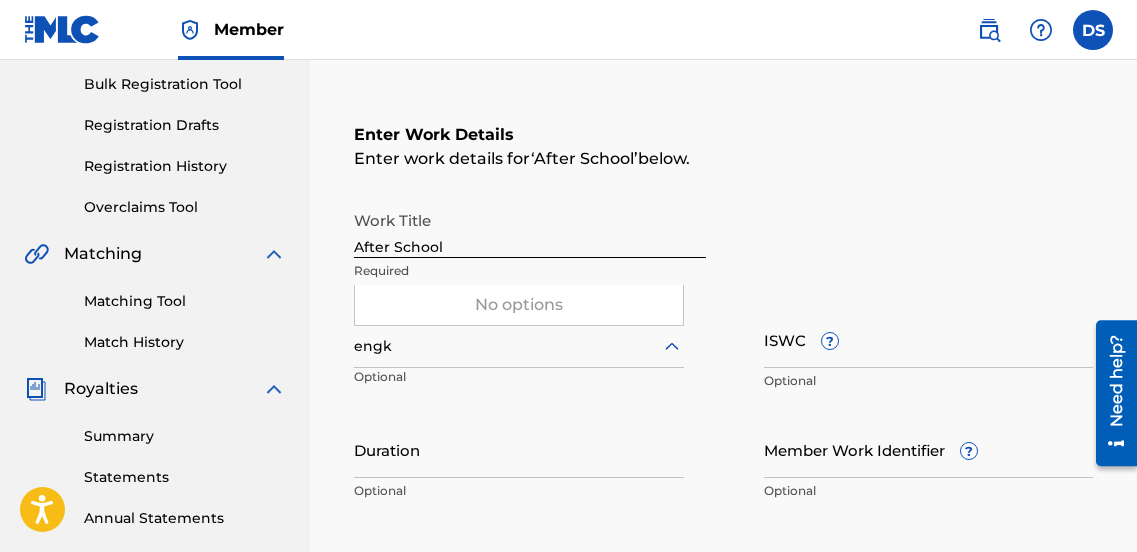 type on "eng" 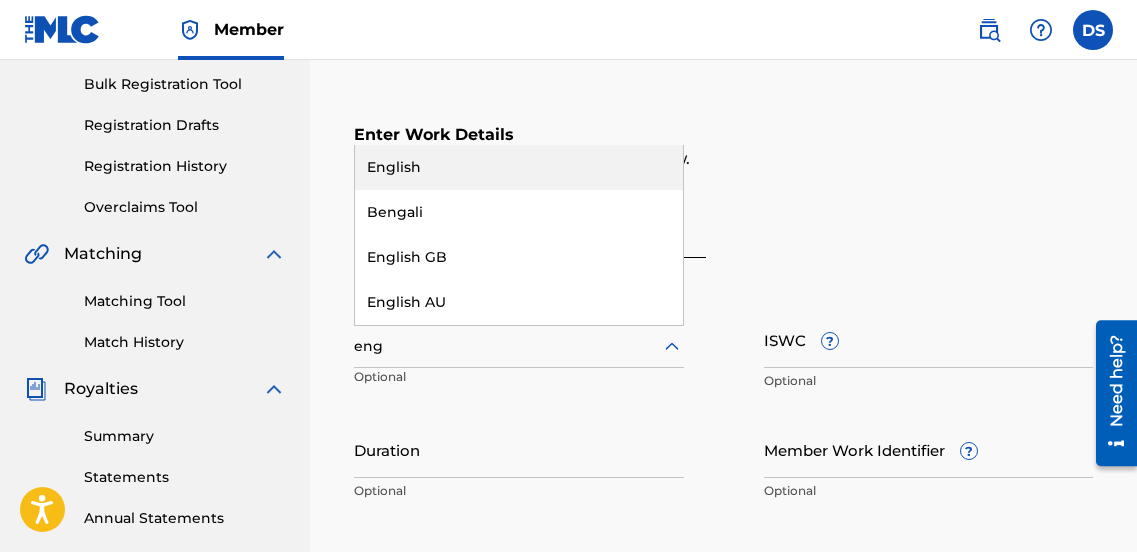 click on "English" at bounding box center (519, 167) 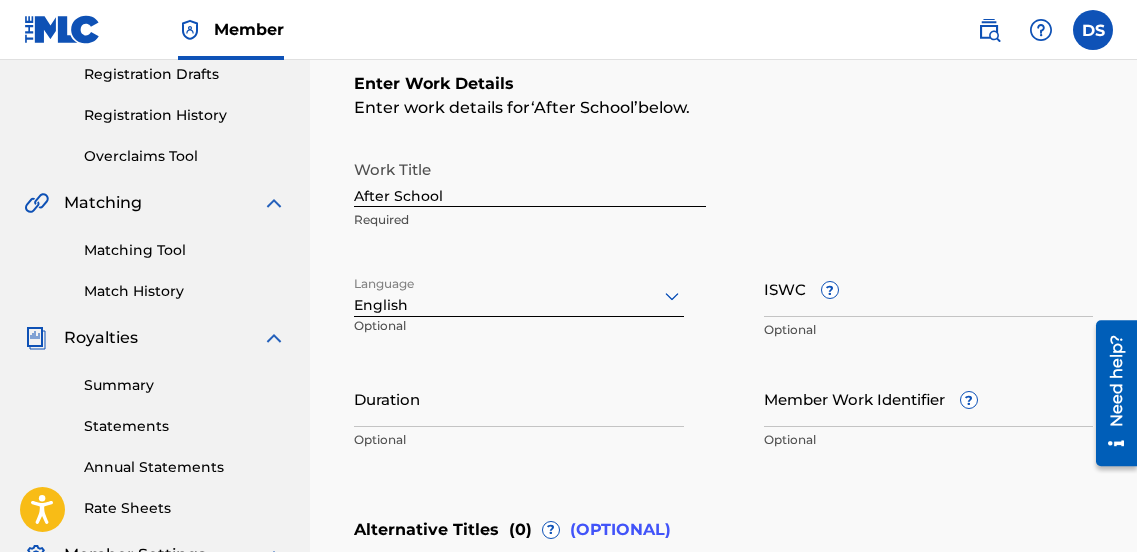 scroll, scrollTop: 361, scrollLeft: 0, axis: vertical 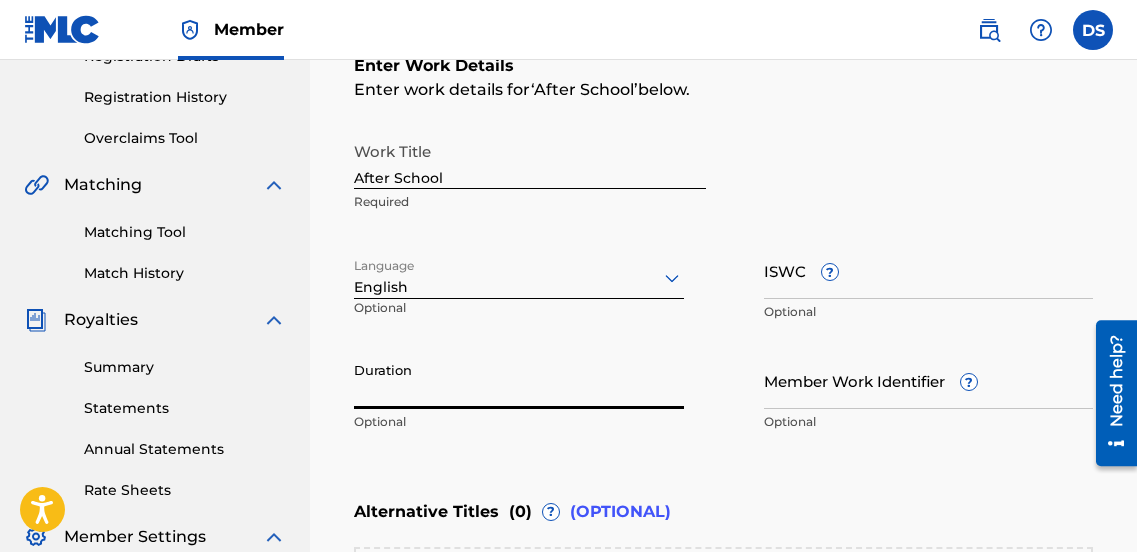 click on "Duration" at bounding box center (519, 380) 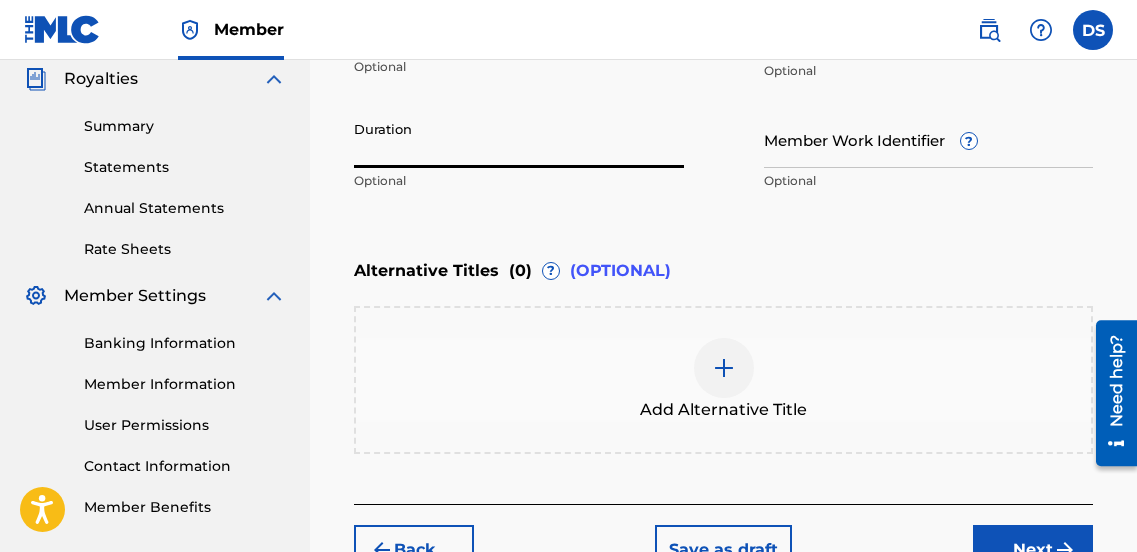 scroll, scrollTop: 579, scrollLeft: 0, axis: vertical 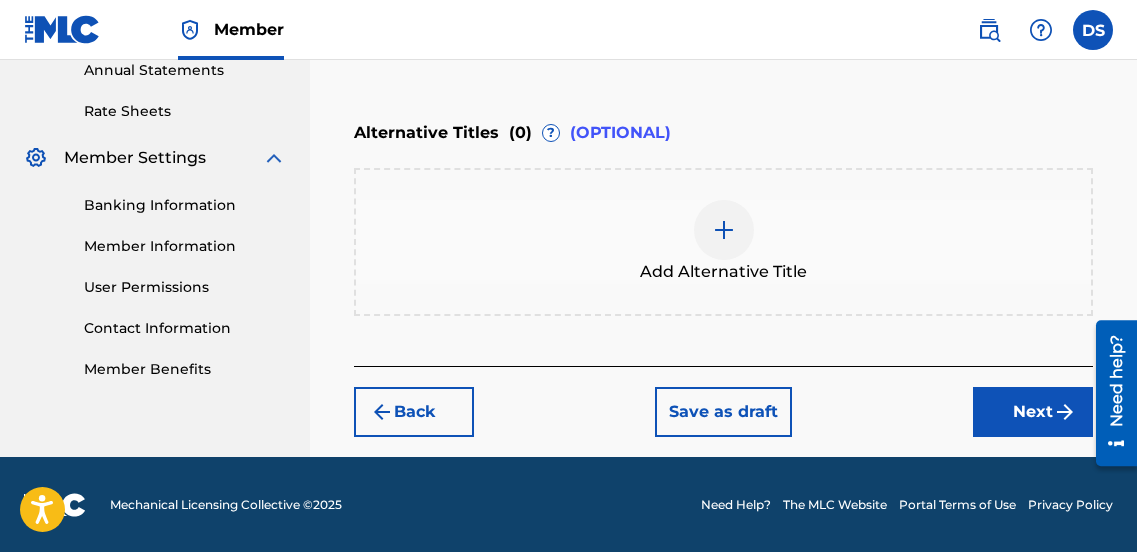 click on "Next" at bounding box center [1033, 412] 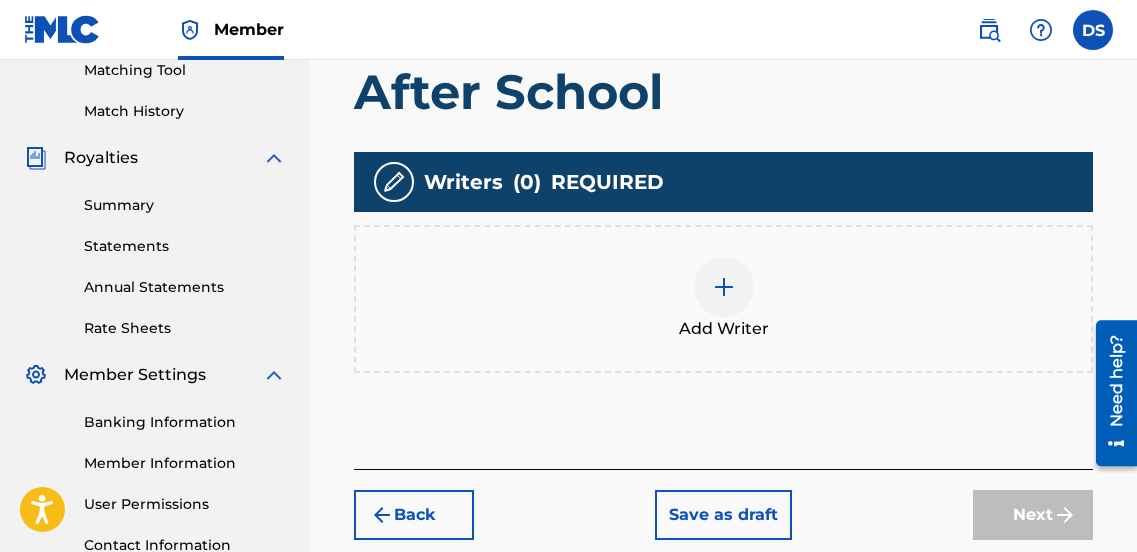 scroll, scrollTop: 507, scrollLeft: 0, axis: vertical 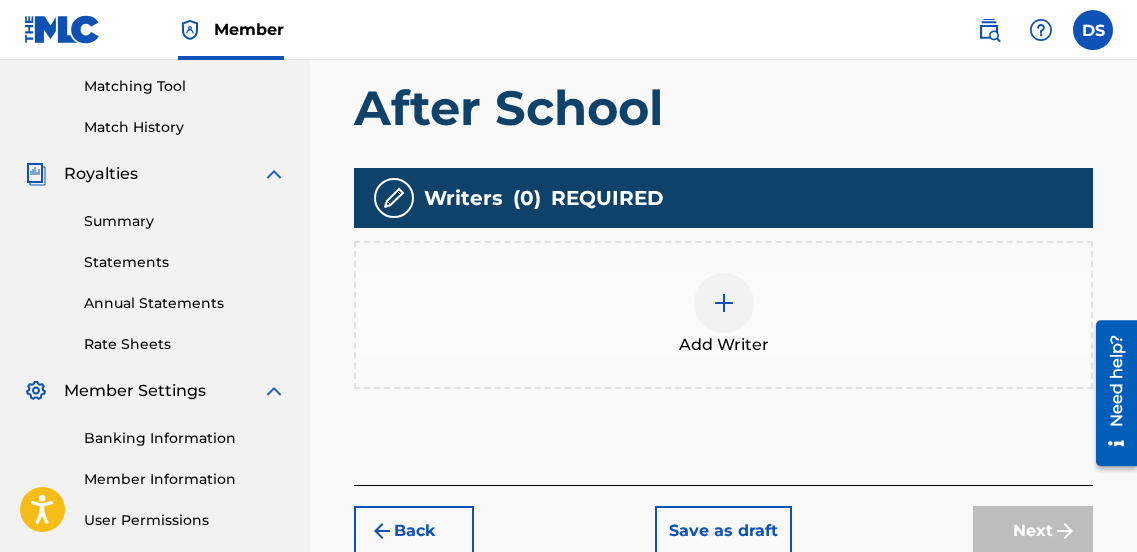 click at bounding box center [724, 303] 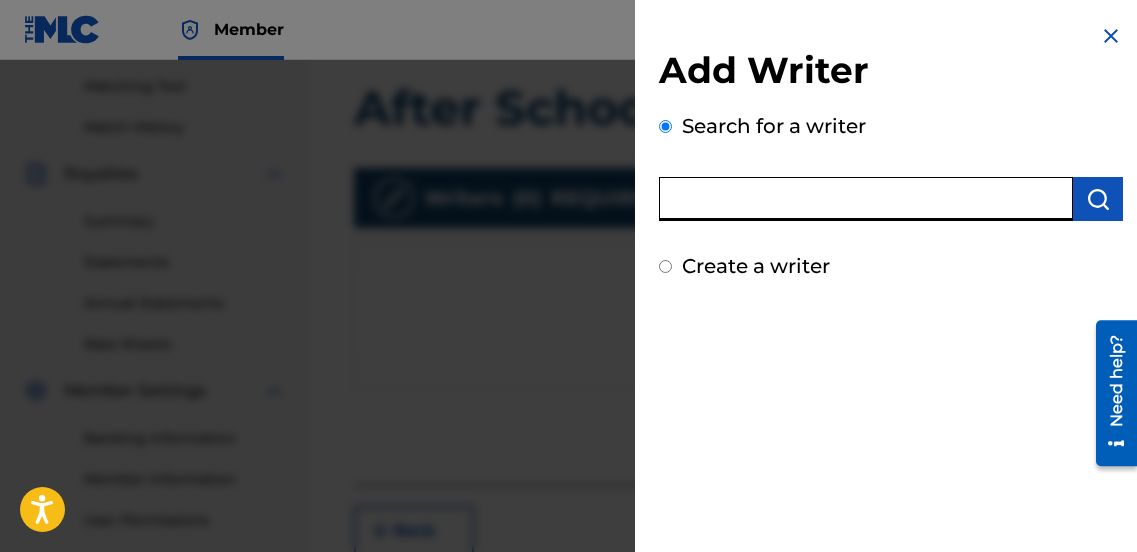 click at bounding box center [866, 199] 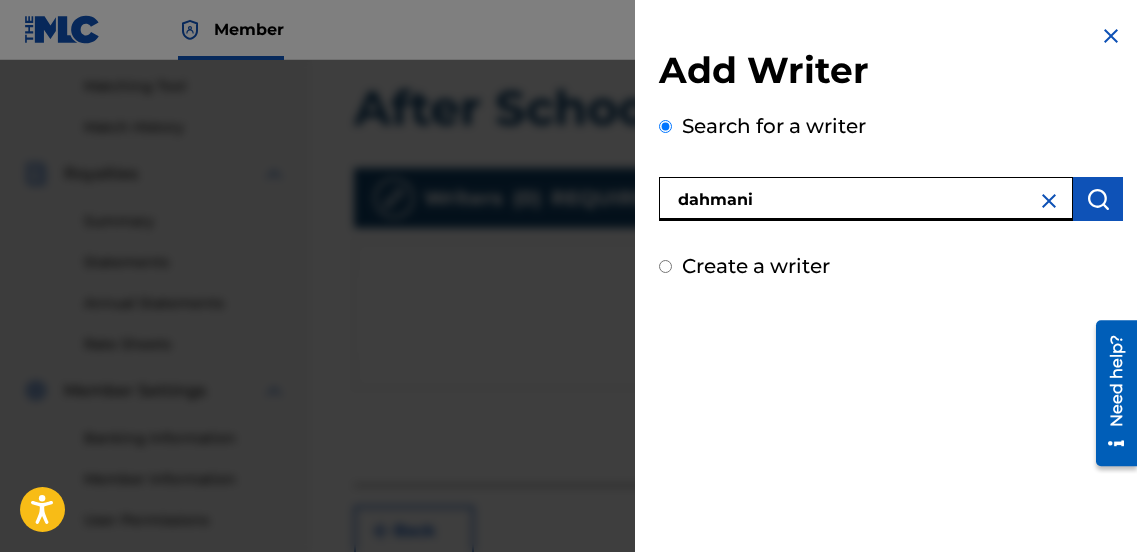 click at bounding box center [1098, 199] 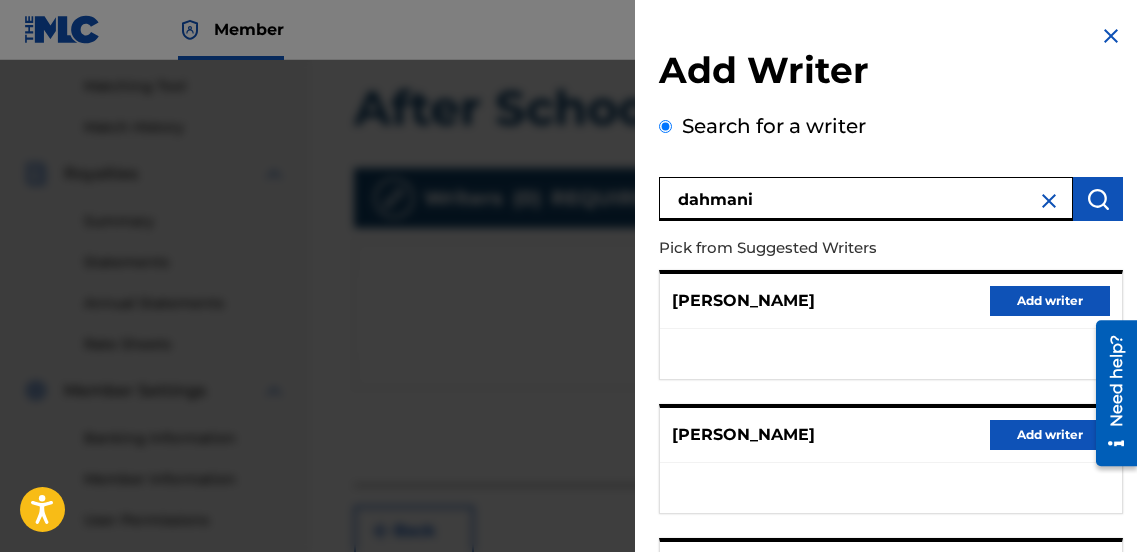 click on "dahmani" at bounding box center (866, 199) 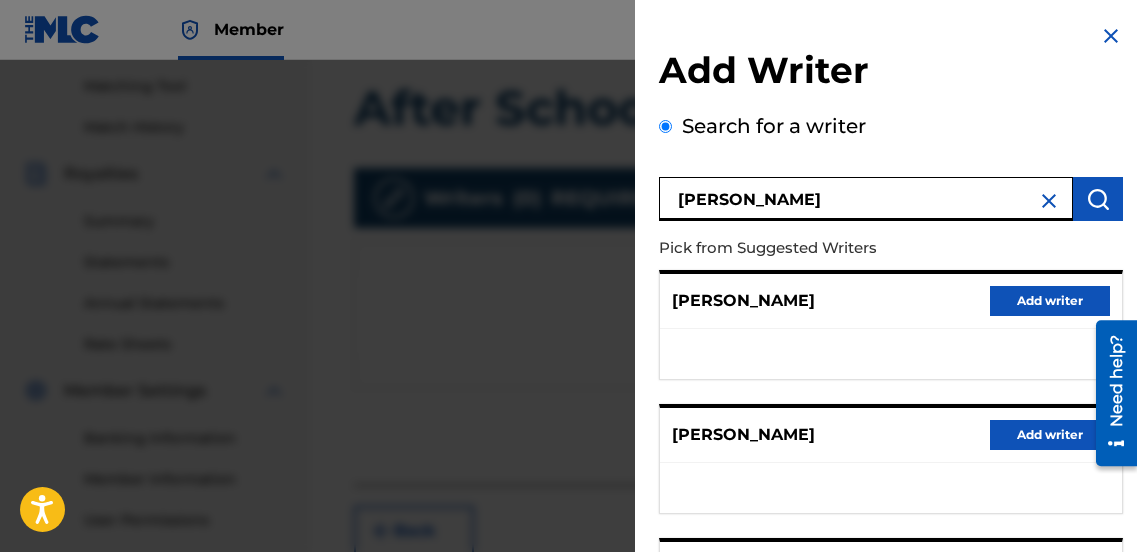 type on "[PERSON_NAME]" 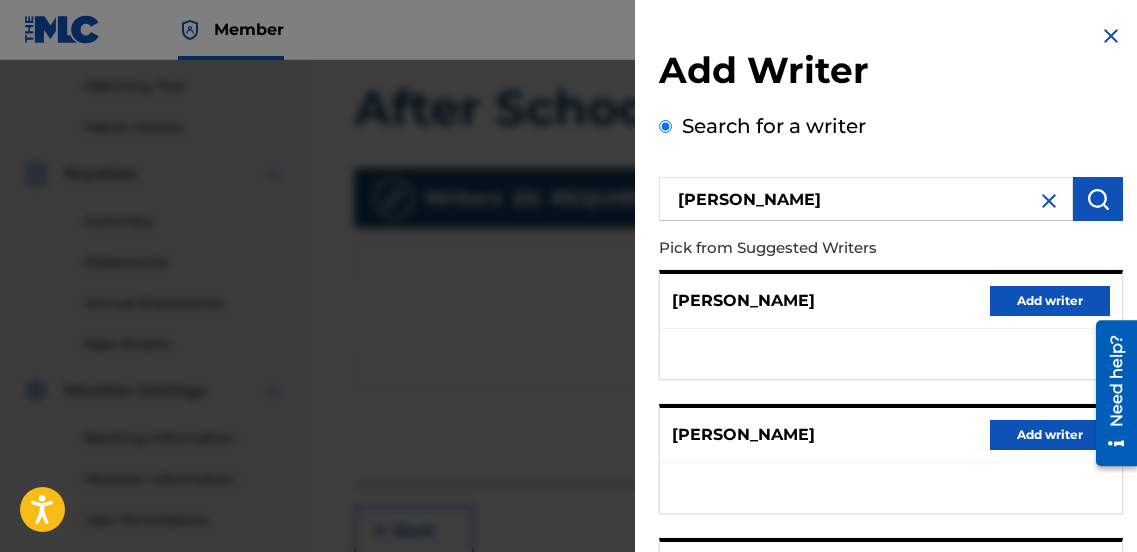click at bounding box center (1098, 199) 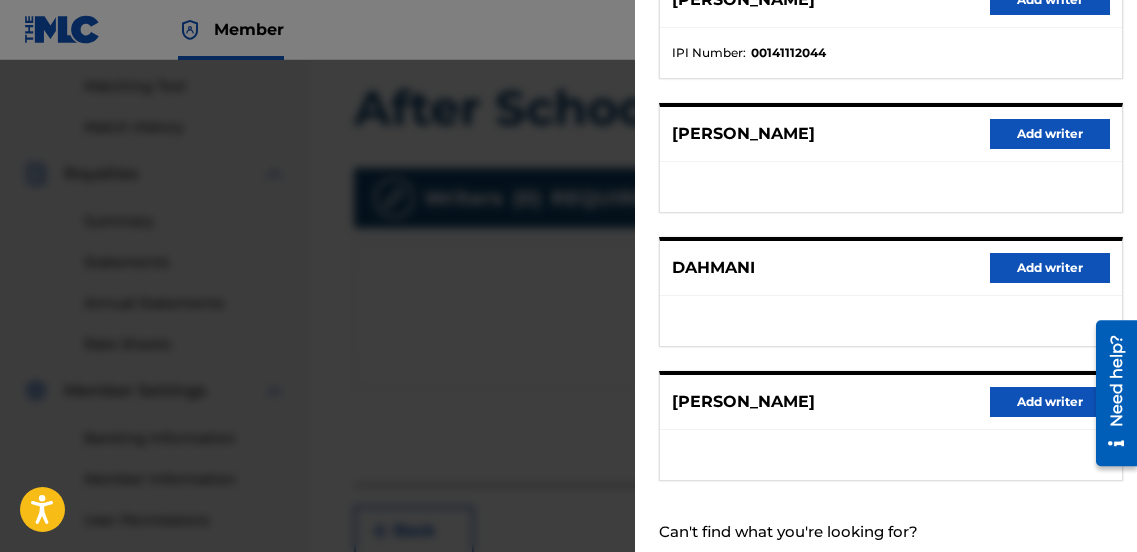 scroll, scrollTop: 490, scrollLeft: 0, axis: vertical 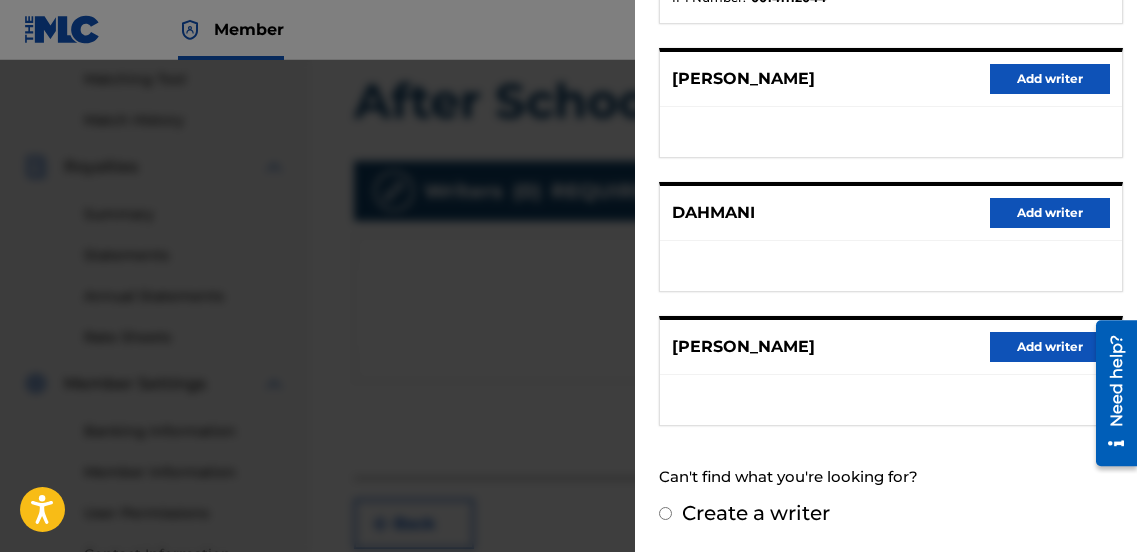 click on "Add writer" at bounding box center (1050, 347) 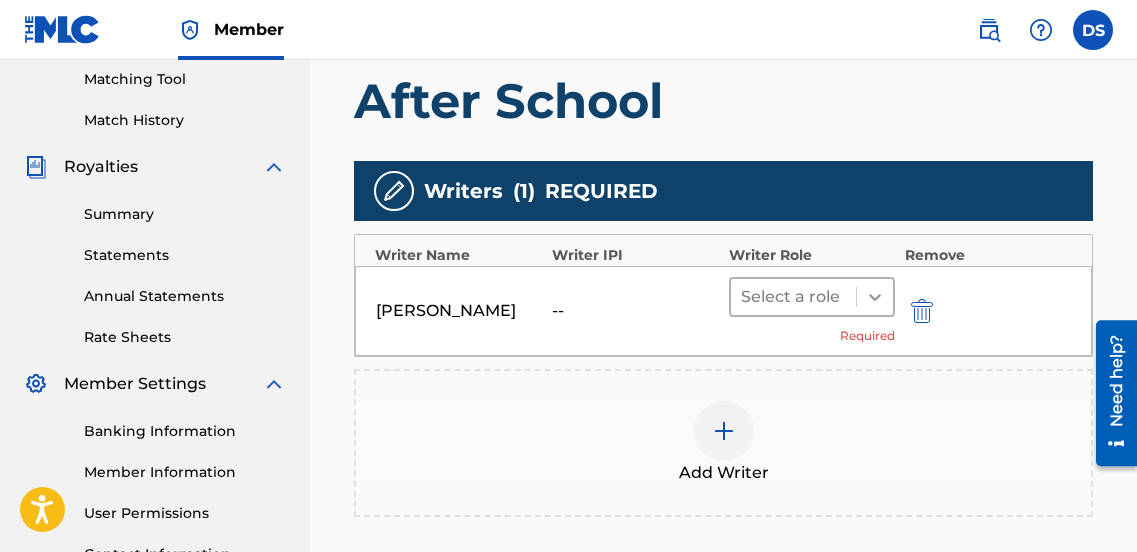 click at bounding box center (875, 297) 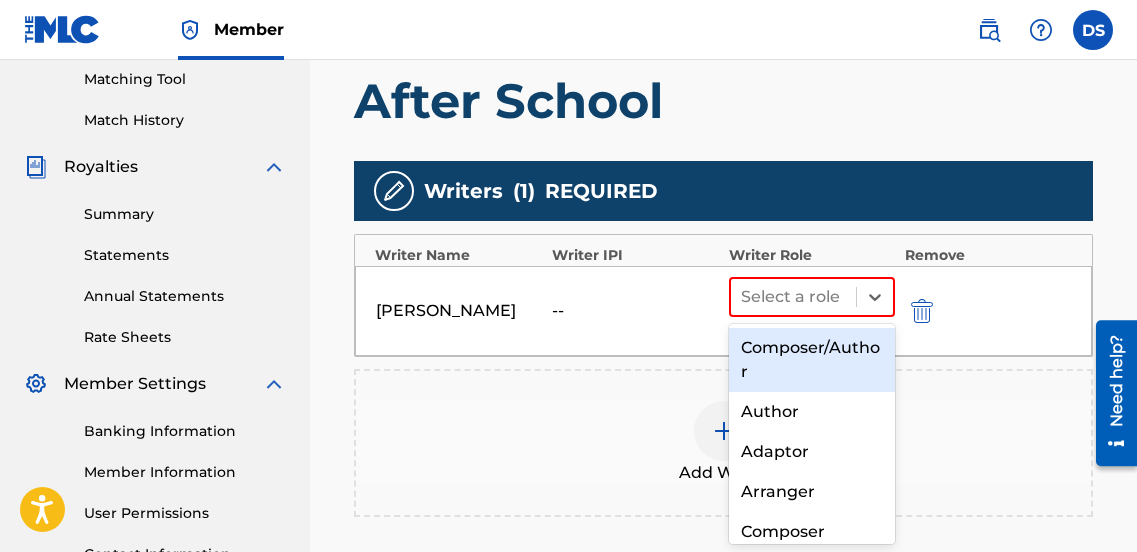click on "Composer/Author" at bounding box center [812, 360] 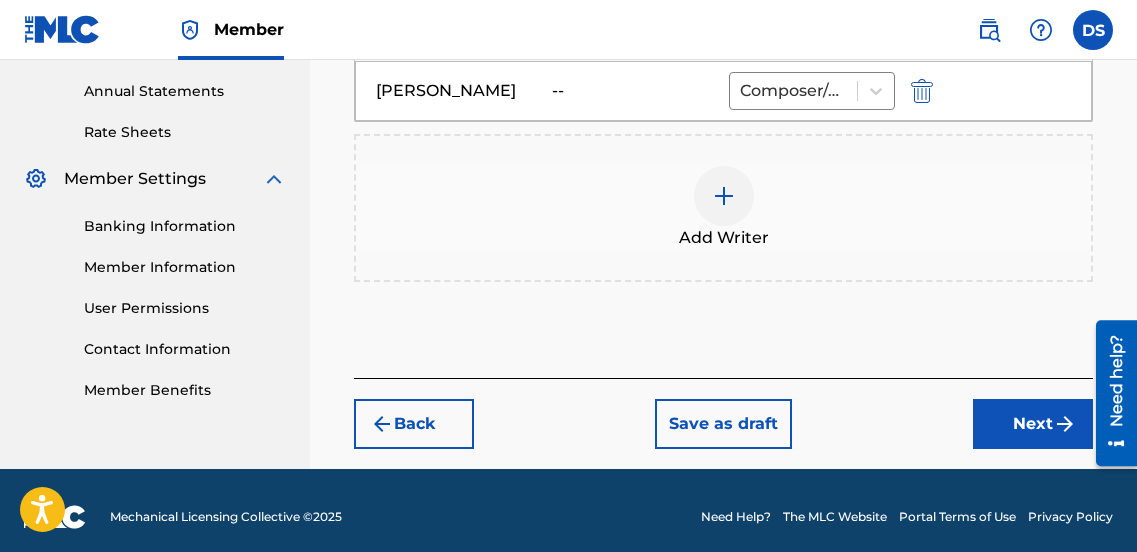 scroll, scrollTop: 732, scrollLeft: 0, axis: vertical 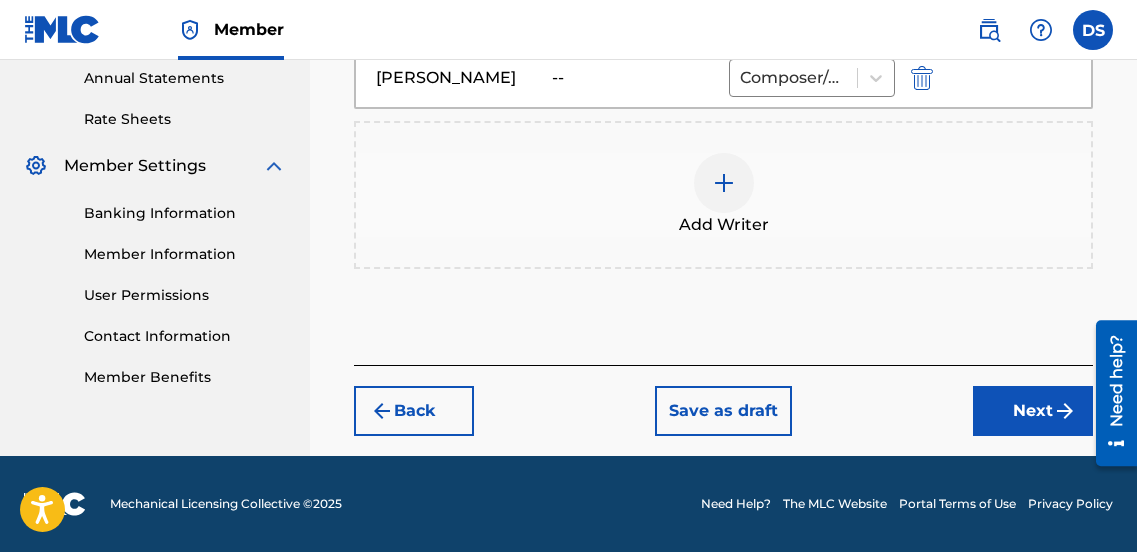 drag, startPoint x: 829, startPoint y: 380, endPoint x: 872, endPoint y: 381, distance: 43.011627 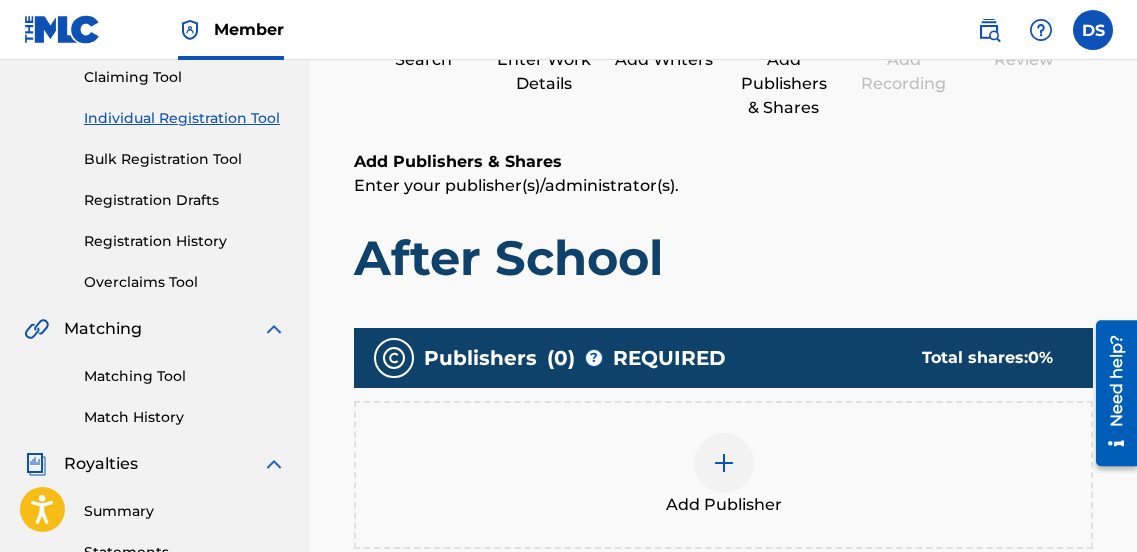 scroll, scrollTop: 231, scrollLeft: 0, axis: vertical 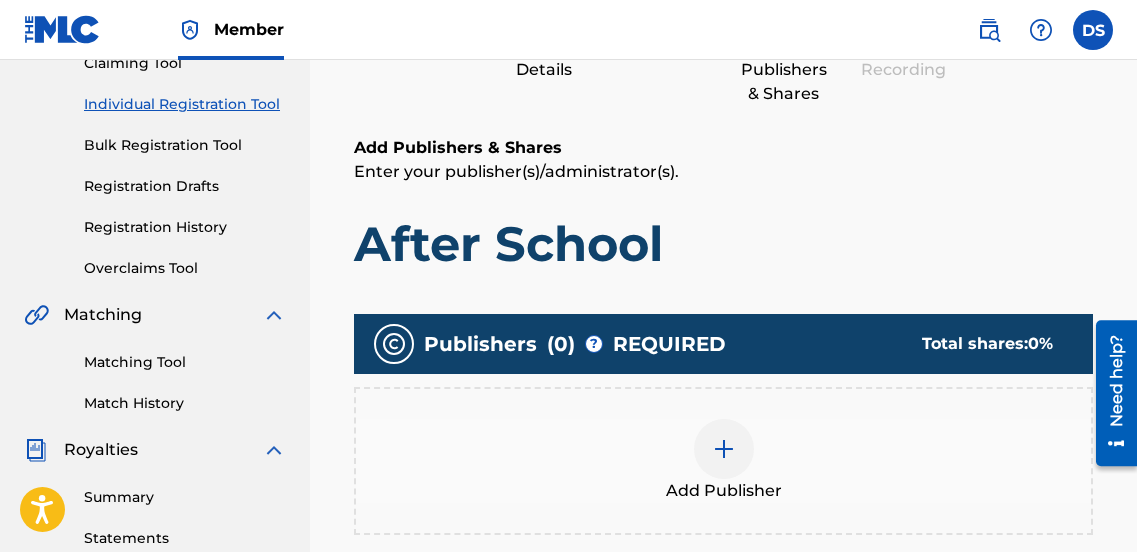 click on "Add Publisher" at bounding box center [723, 461] 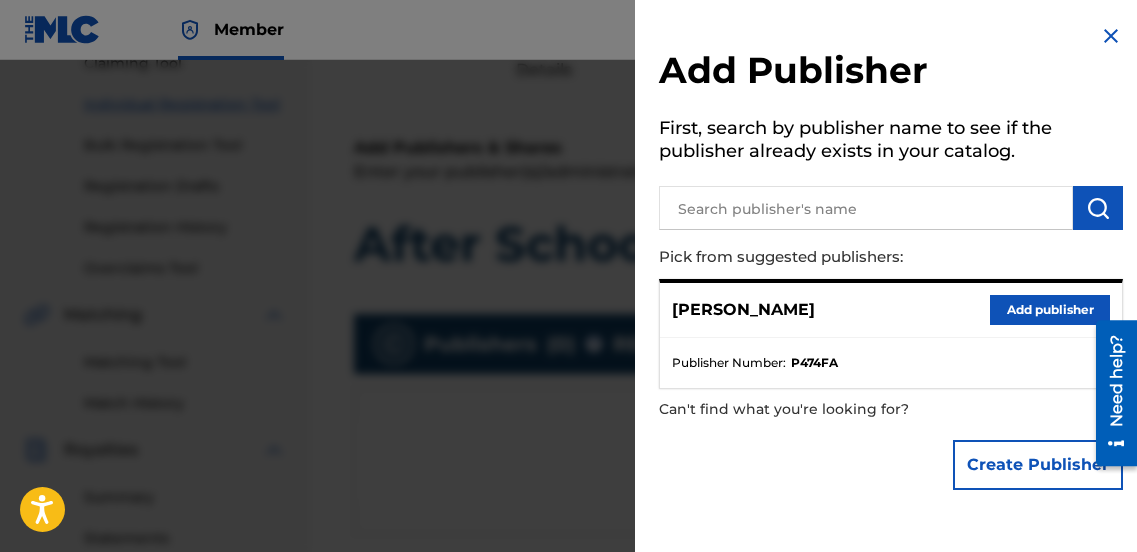 click on "Add publisher" at bounding box center (1050, 310) 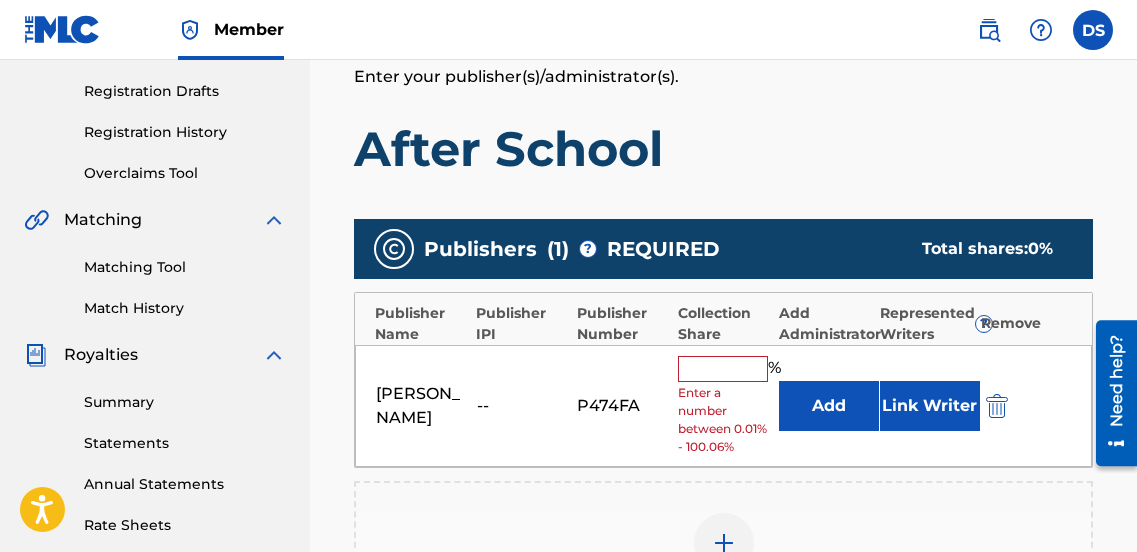 scroll, scrollTop: 333, scrollLeft: 0, axis: vertical 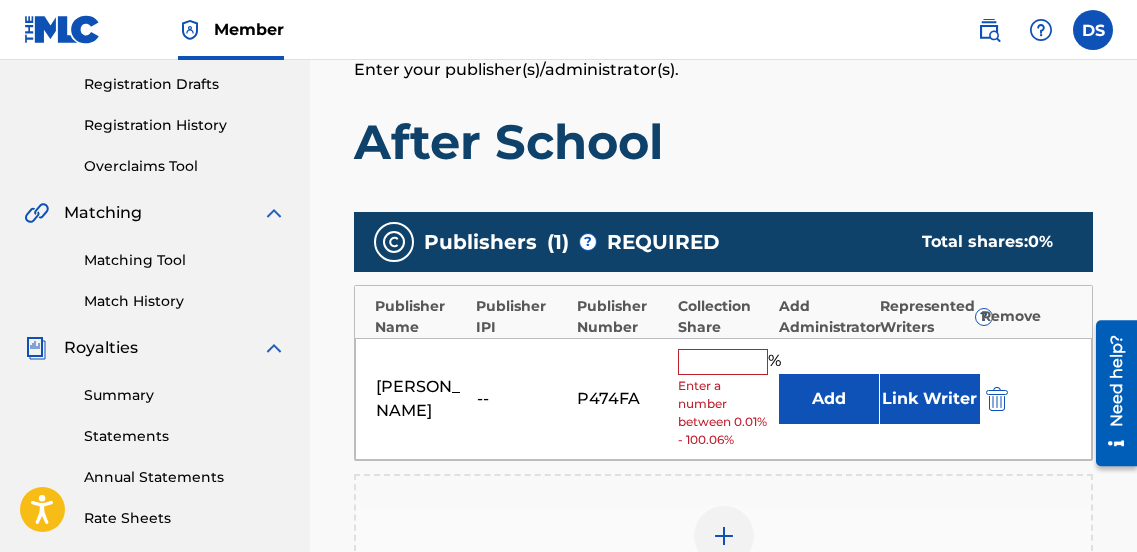 click at bounding box center (723, 362) 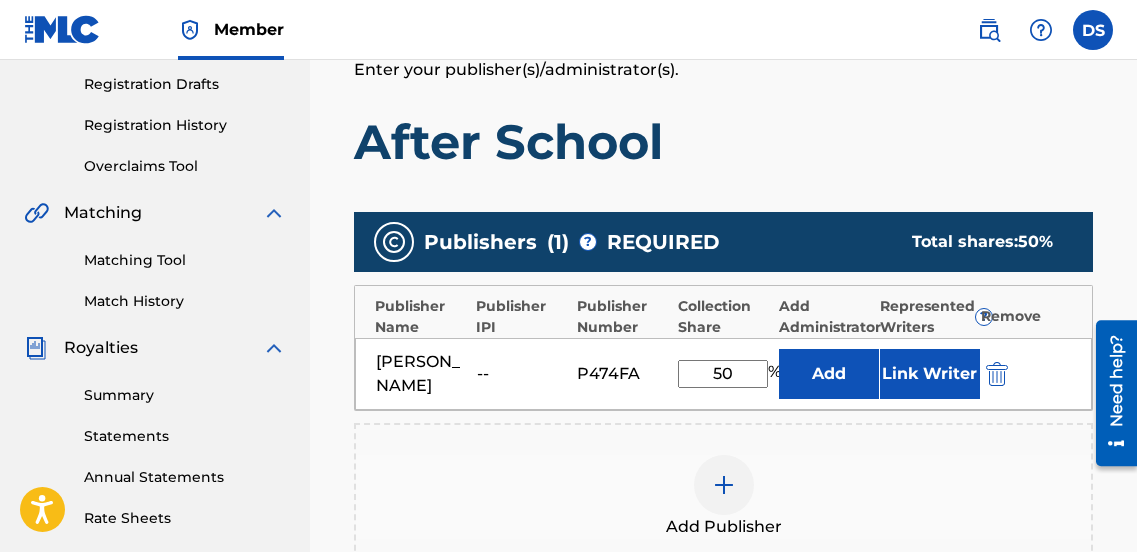 type on "50" 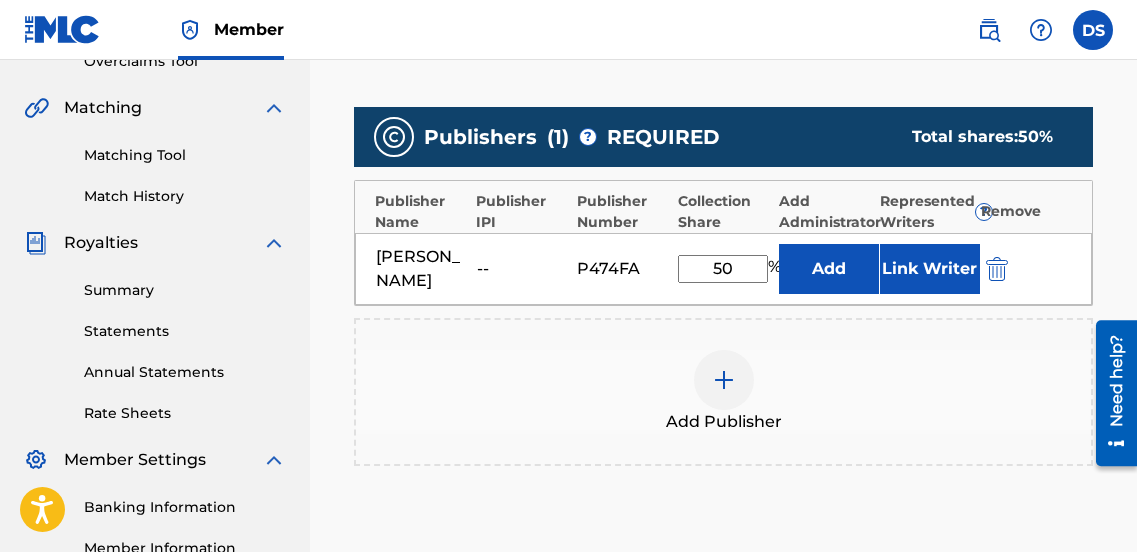 scroll, scrollTop: 448, scrollLeft: 0, axis: vertical 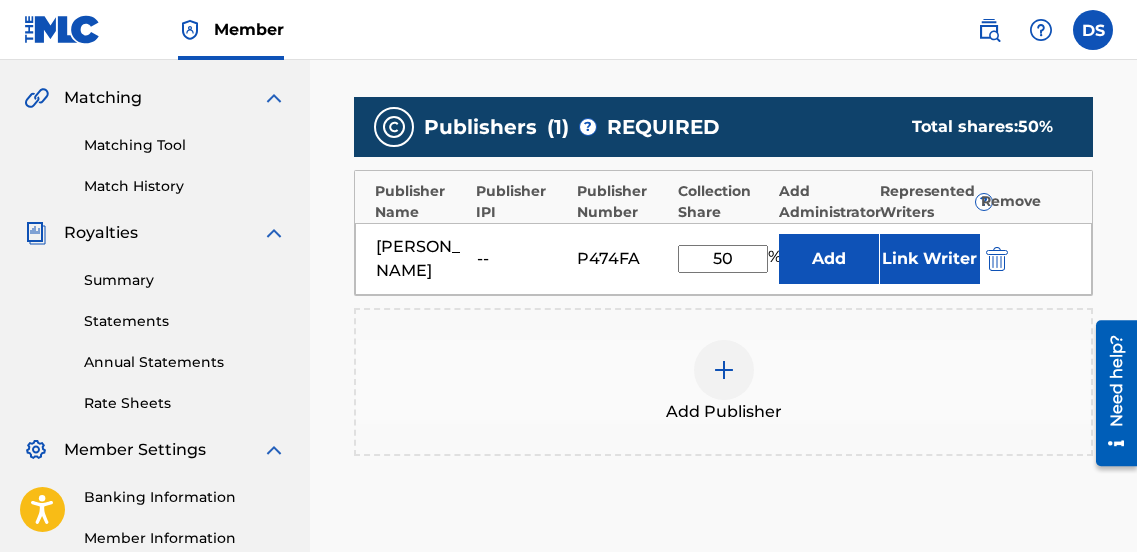 click at bounding box center [724, 370] 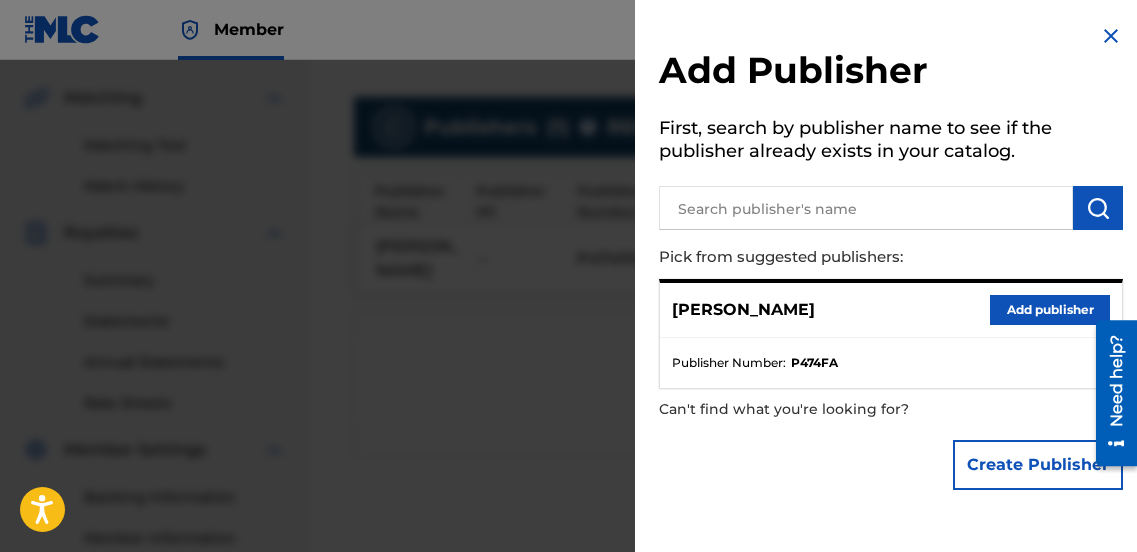 click at bounding box center [866, 208] 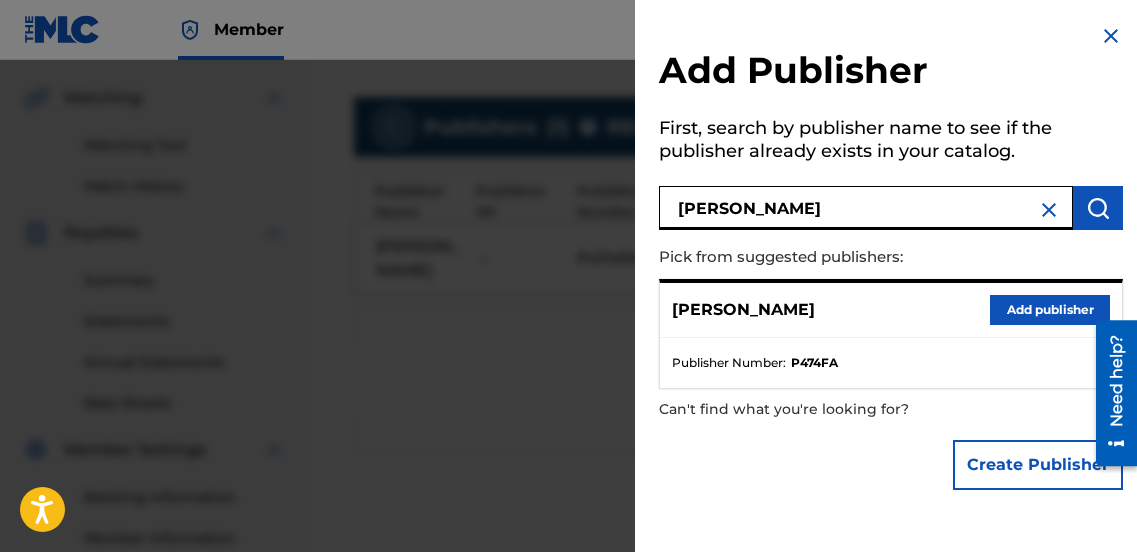 type on "[PERSON_NAME]" 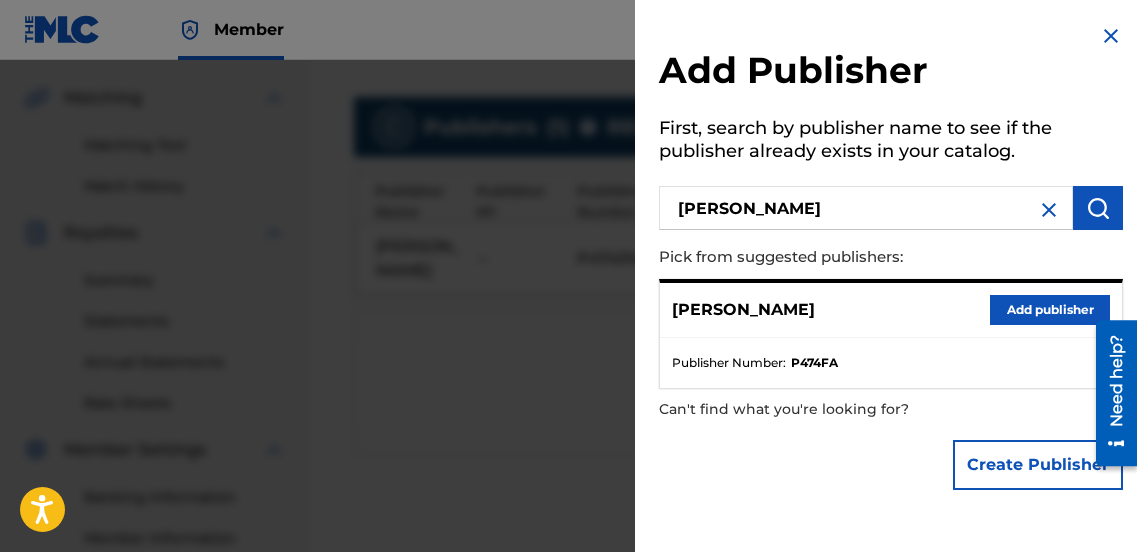click at bounding box center [1098, 208] 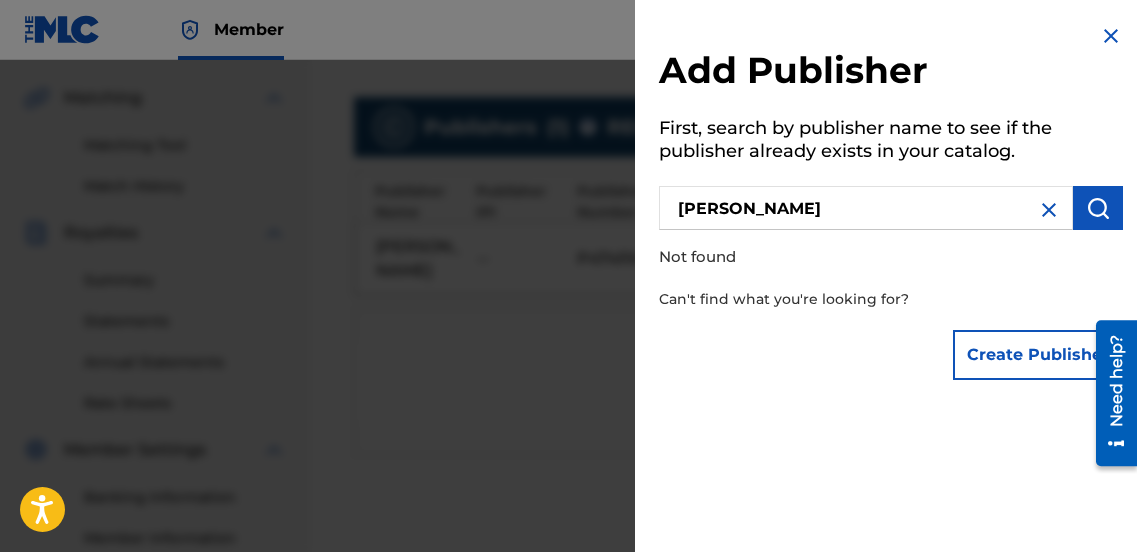click at bounding box center [1111, 36] 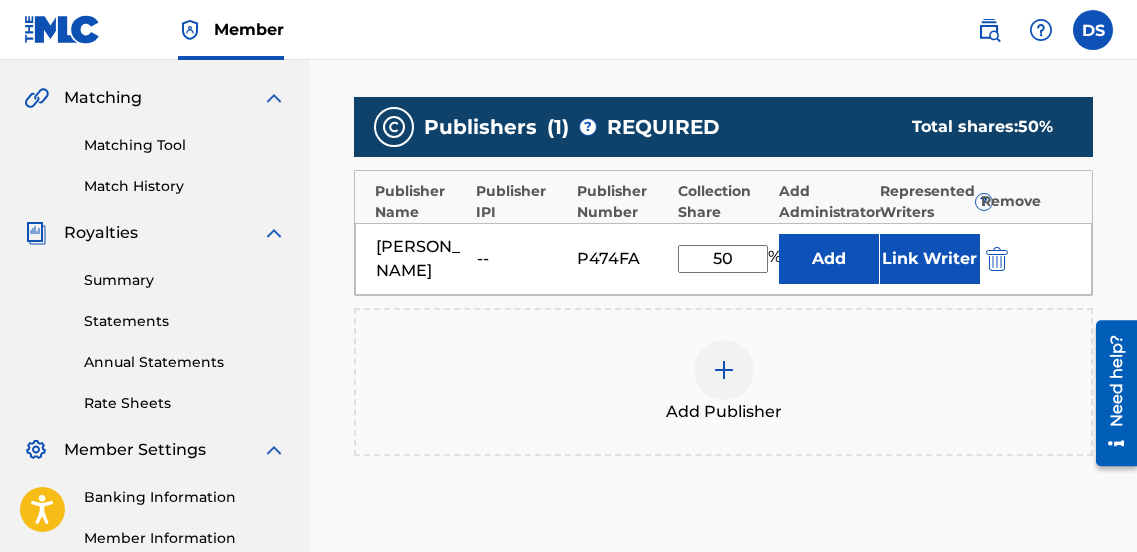 click on "50" at bounding box center (723, 259) 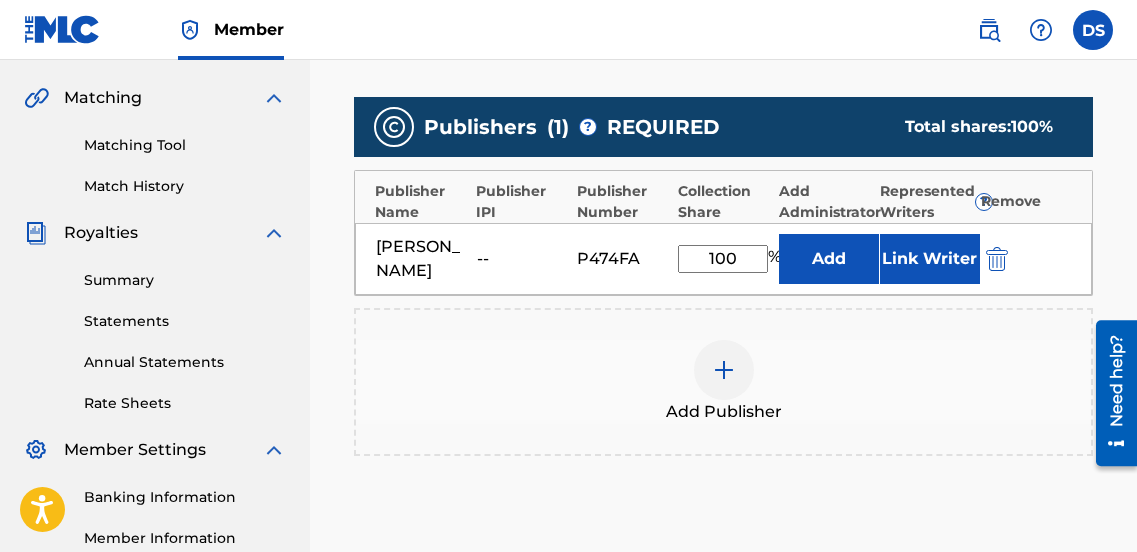 type on "100" 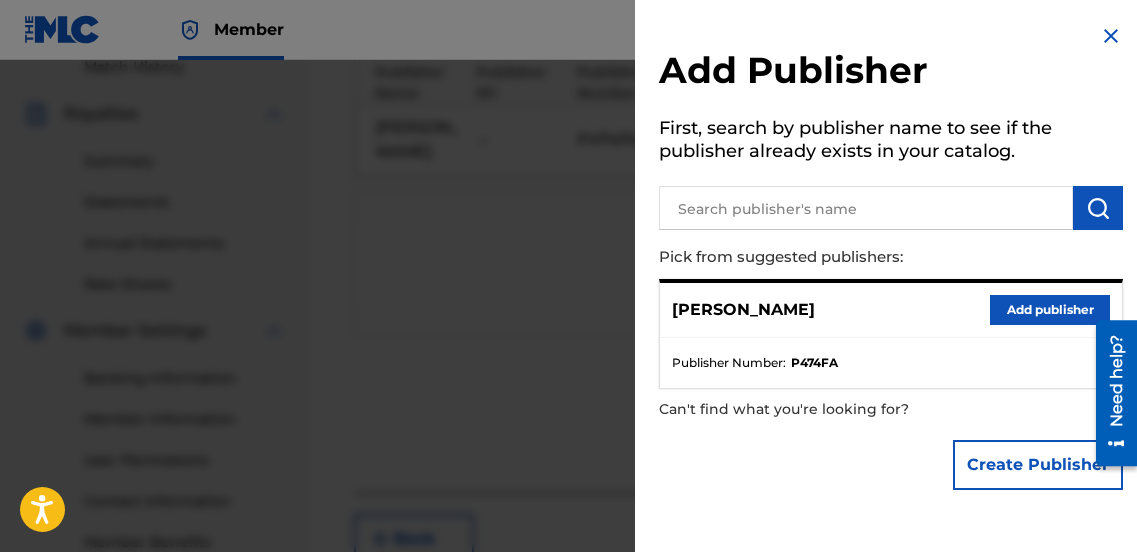 scroll, scrollTop: 596, scrollLeft: 0, axis: vertical 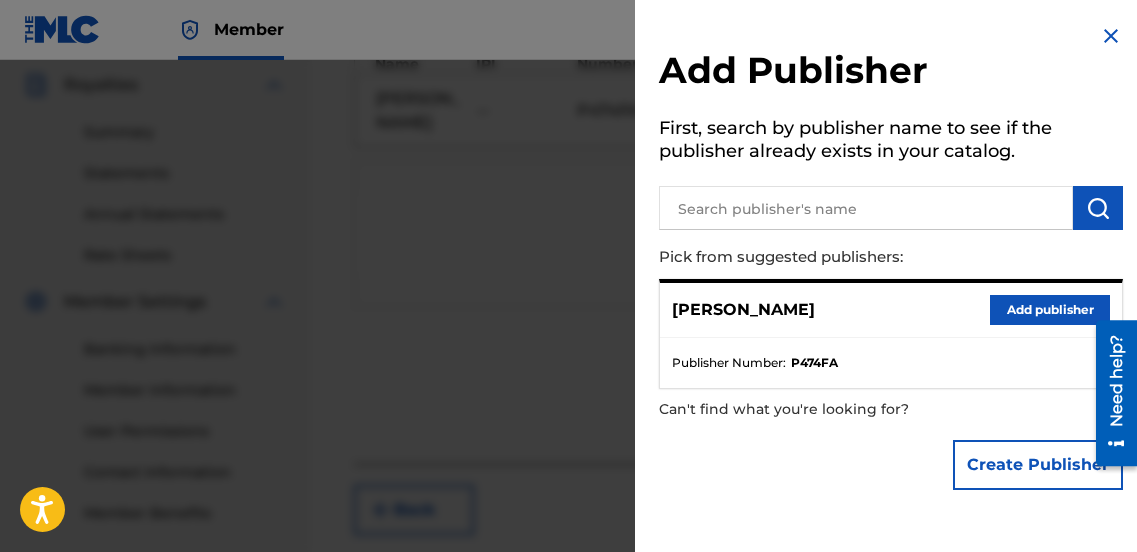 click on "[PERSON_NAME] Add publisher" at bounding box center (891, 310) 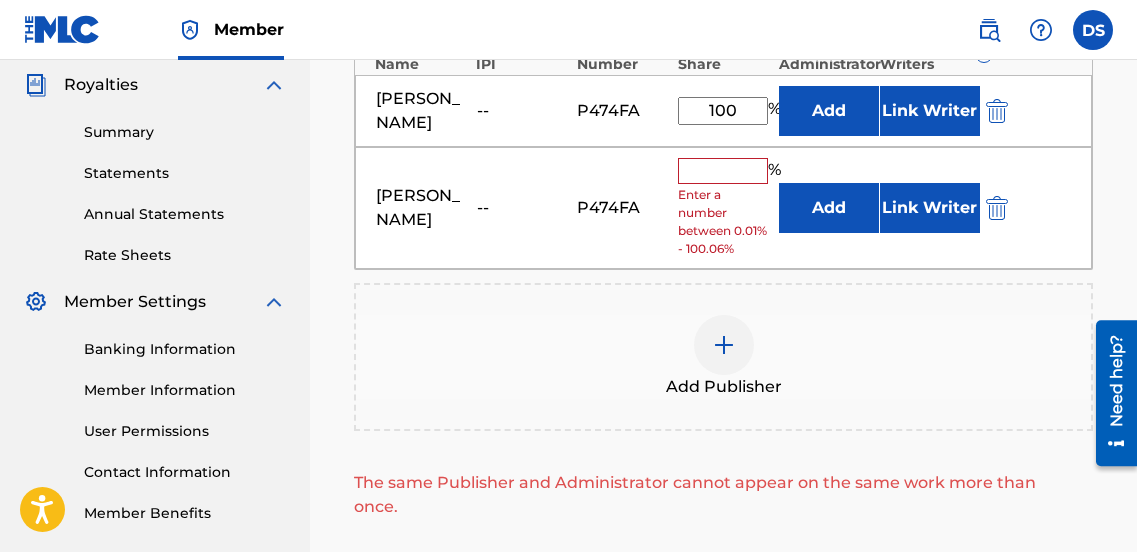 click at bounding box center [997, 208] 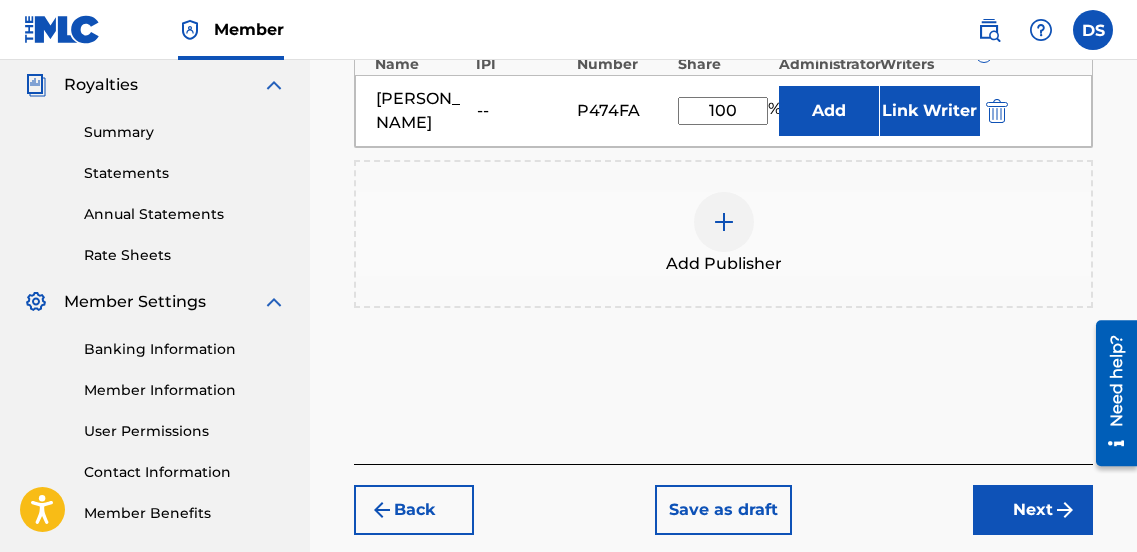 click on "Next" at bounding box center [1033, 510] 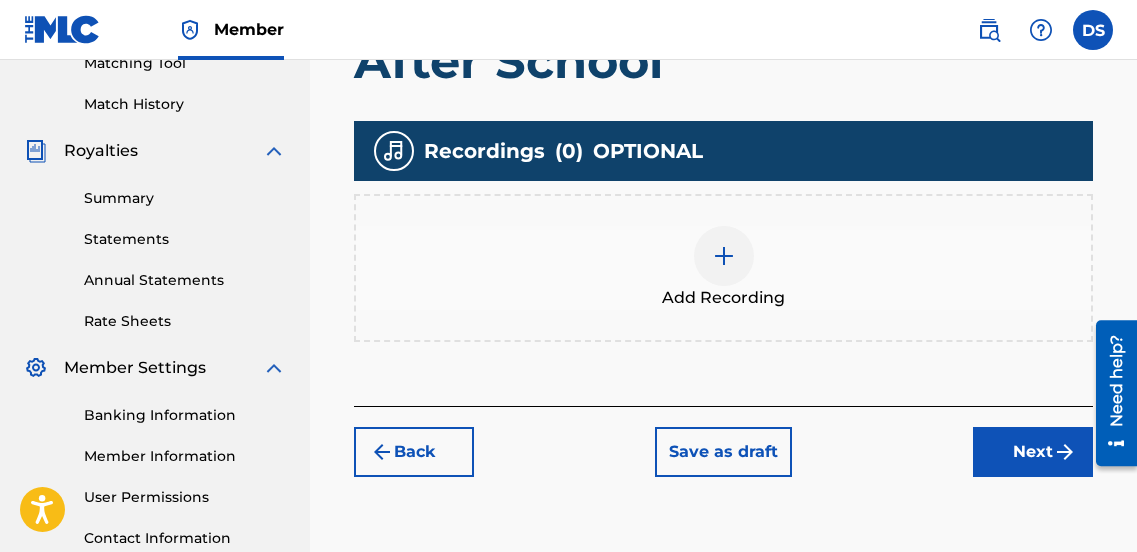 click on "Next" at bounding box center (1033, 452) 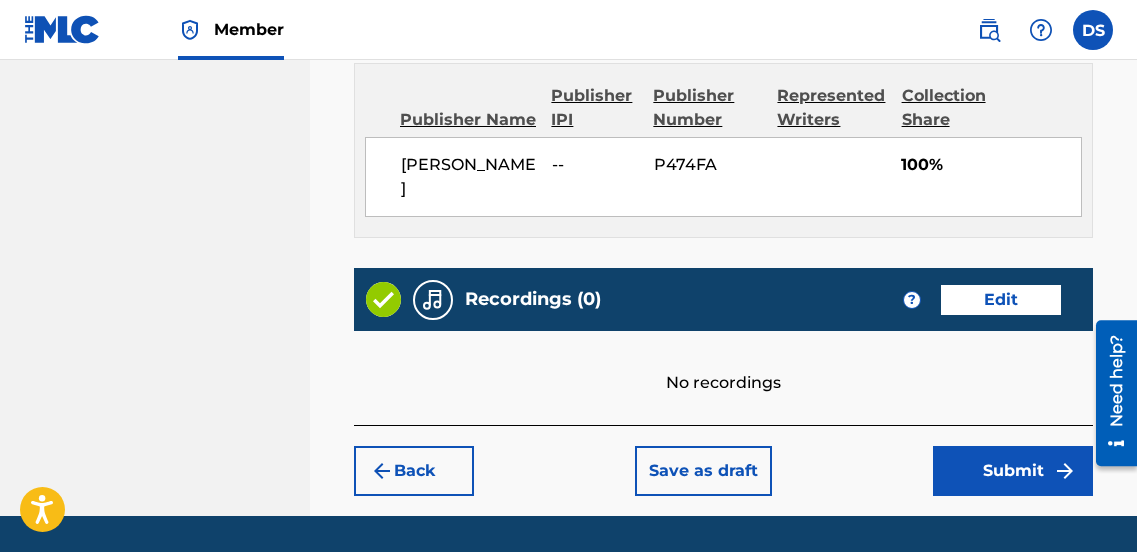 scroll, scrollTop: 1134, scrollLeft: 0, axis: vertical 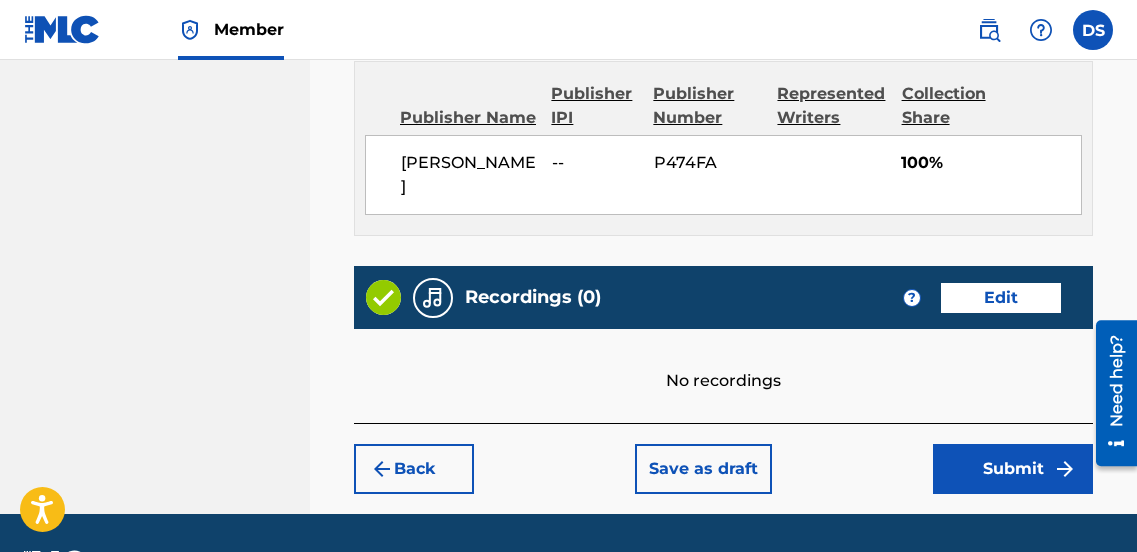 click on "Submit" at bounding box center (1013, 469) 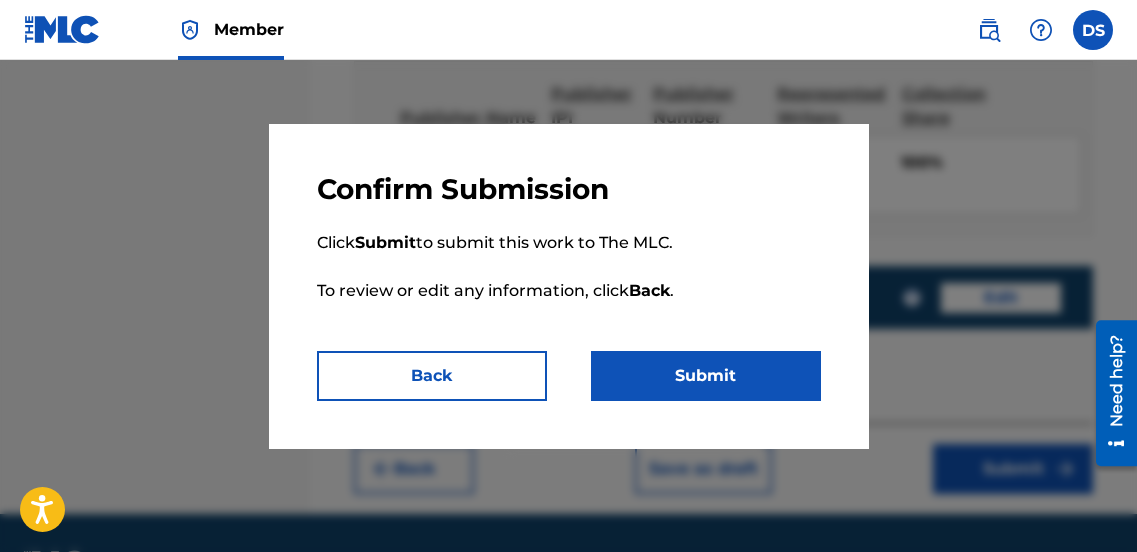 click on "Submit" at bounding box center (706, 376) 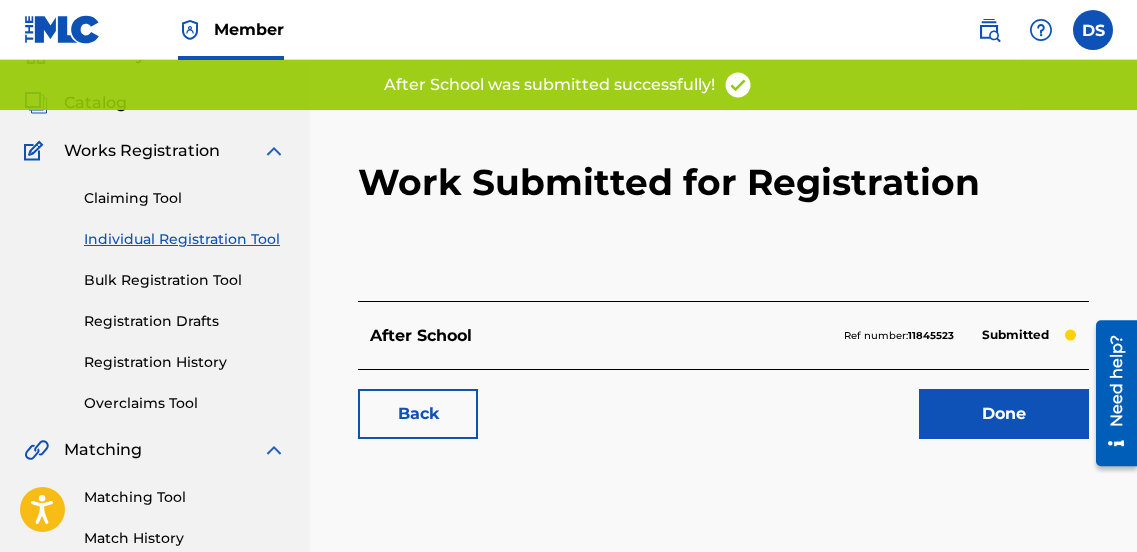 scroll, scrollTop: 95, scrollLeft: 0, axis: vertical 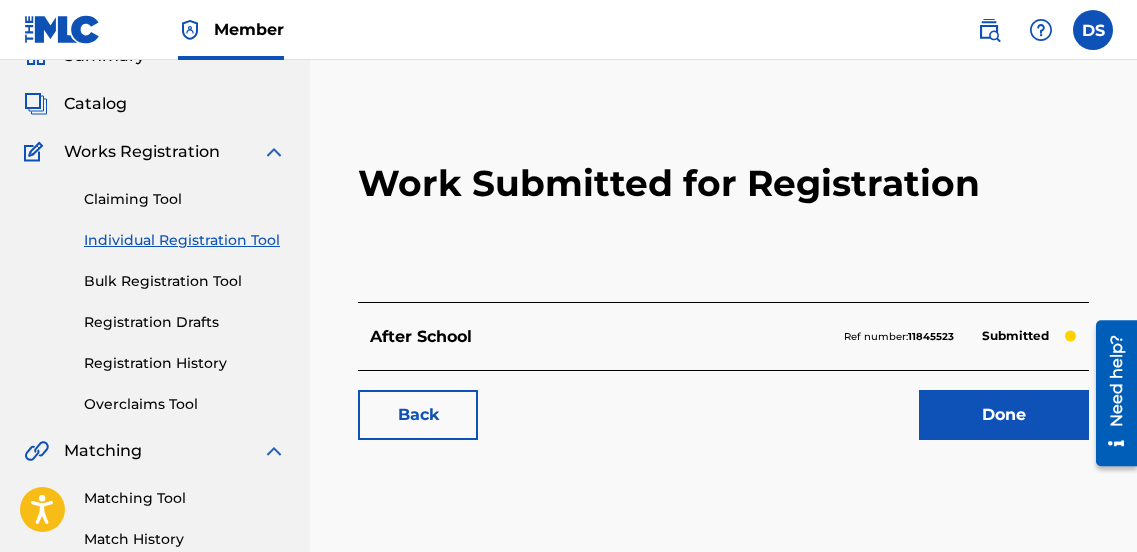 click on "Work Submitted for Registration" at bounding box center [723, 183] 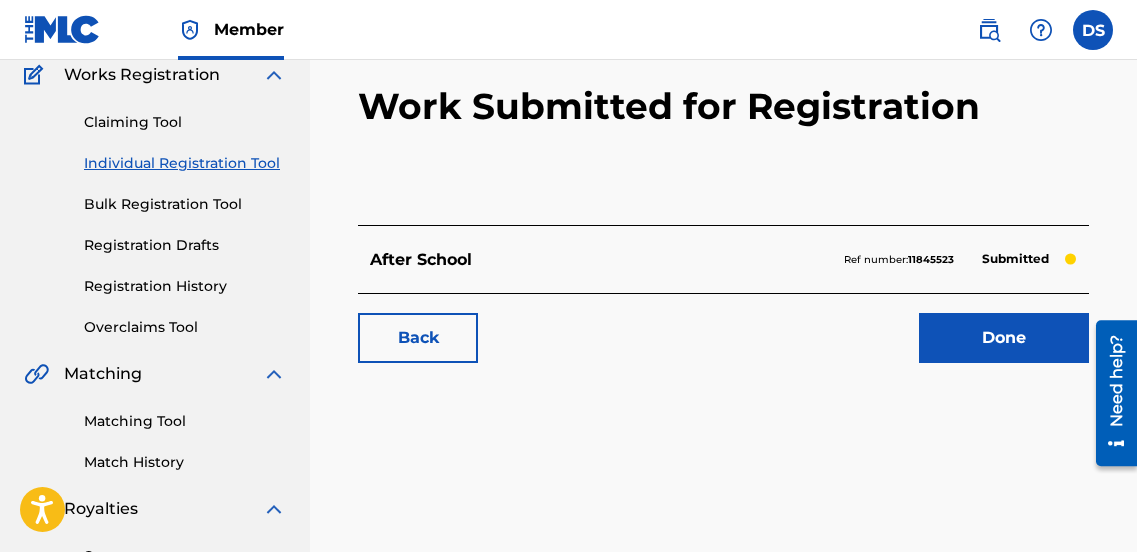 scroll, scrollTop: 166, scrollLeft: 0, axis: vertical 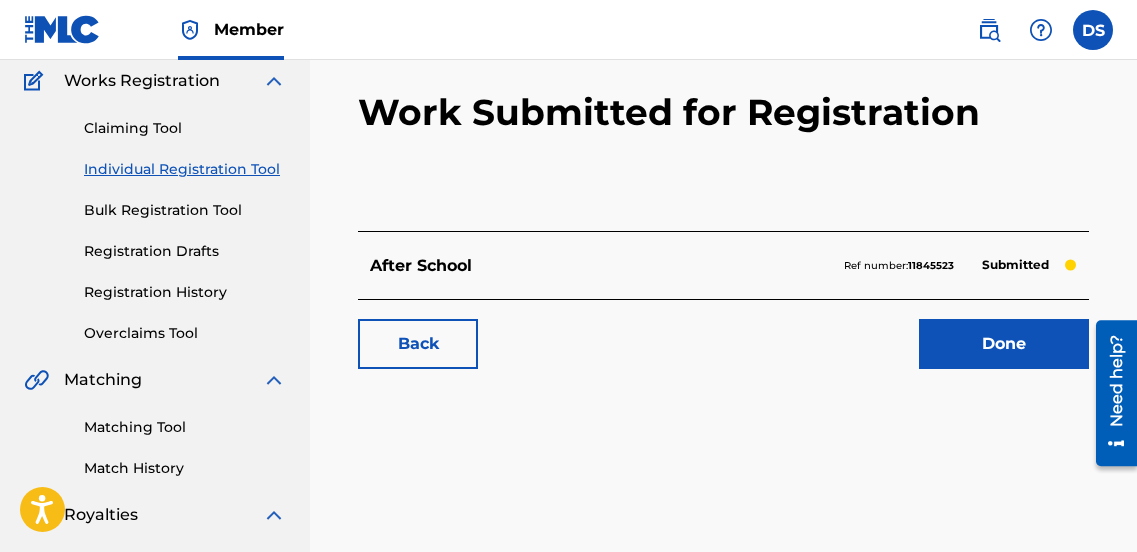 click on "Individual Registration Tool" at bounding box center (185, 169) 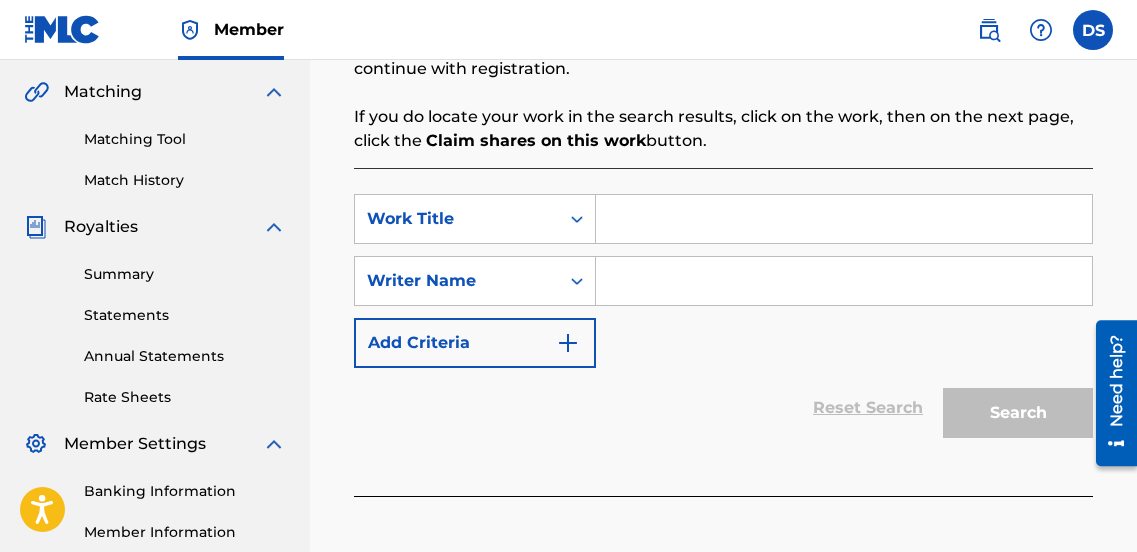 scroll, scrollTop: 467, scrollLeft: 0, axis: vertical 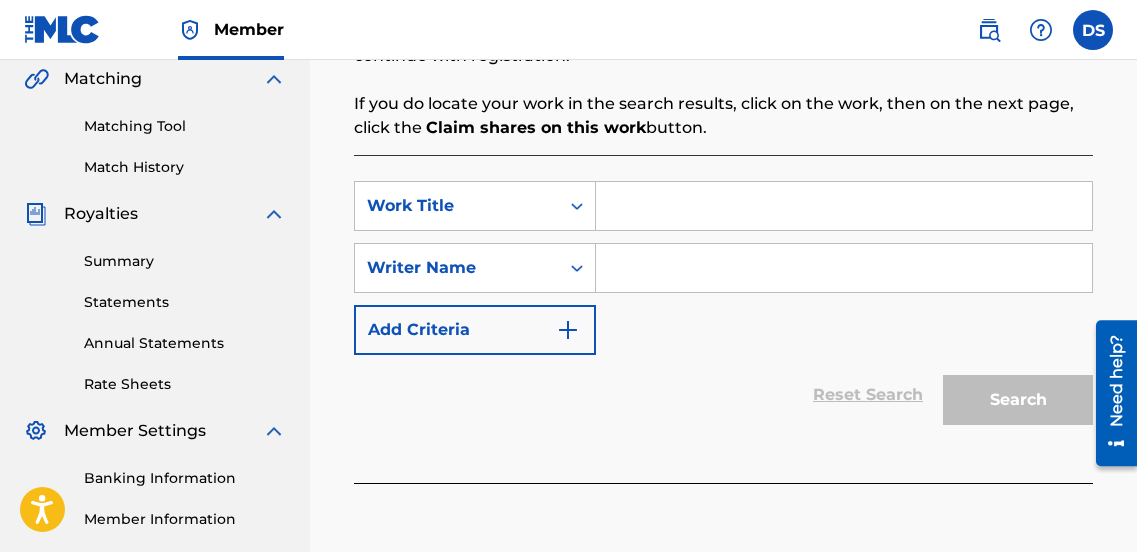 click at bounding box center [844, 206] 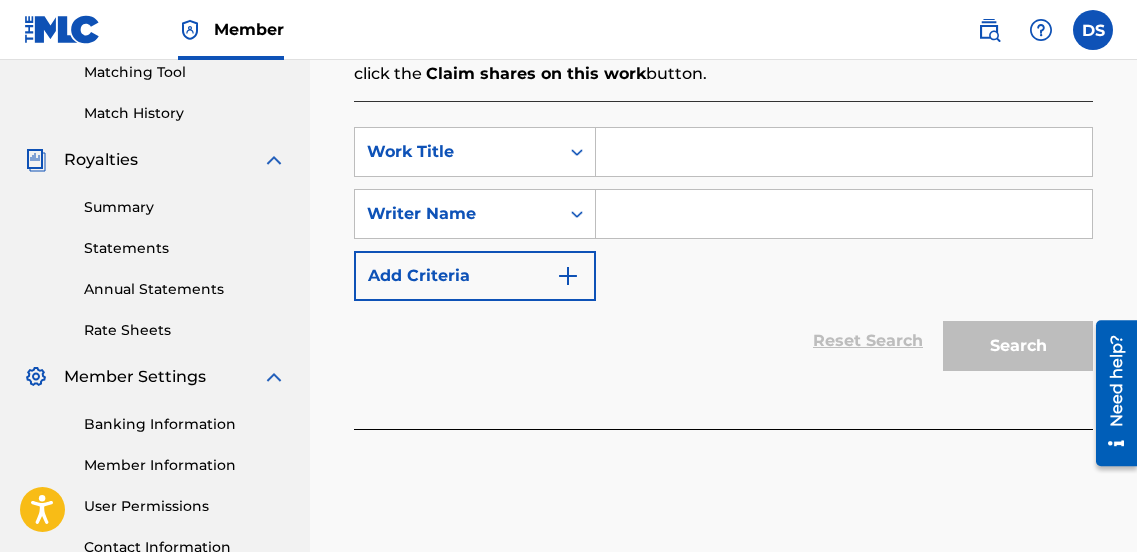 scroll, scrollTop: 525, scrollLeft: 0, axis: vertical 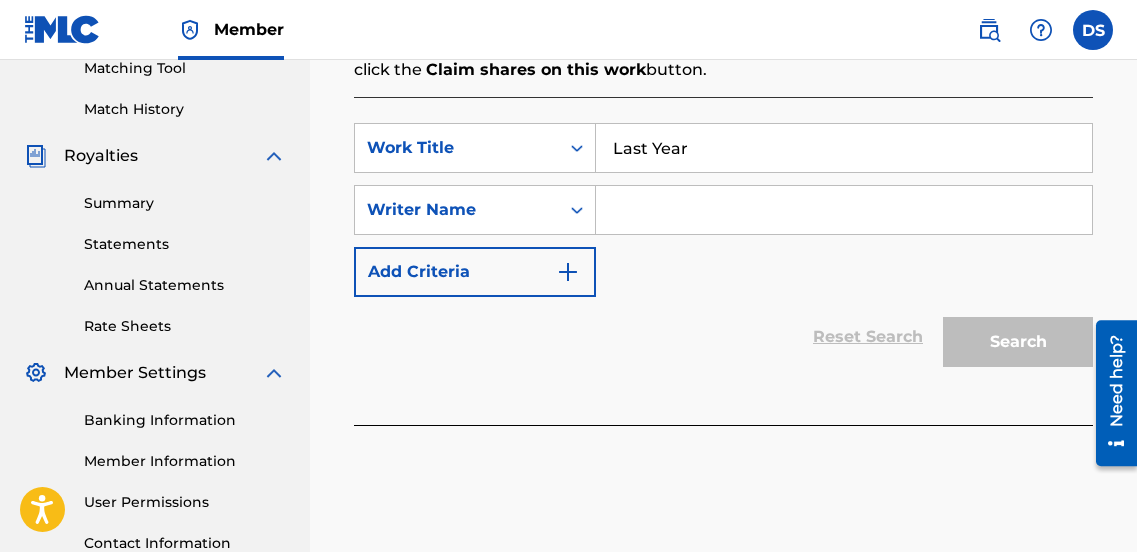 type on "Last Year" 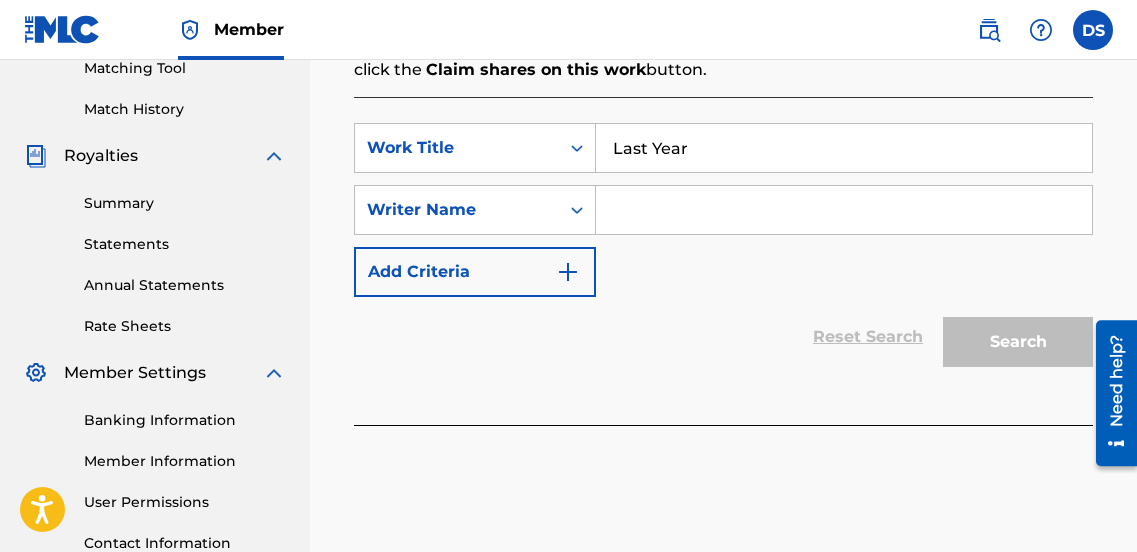 type on "[PERSON_NAME]" 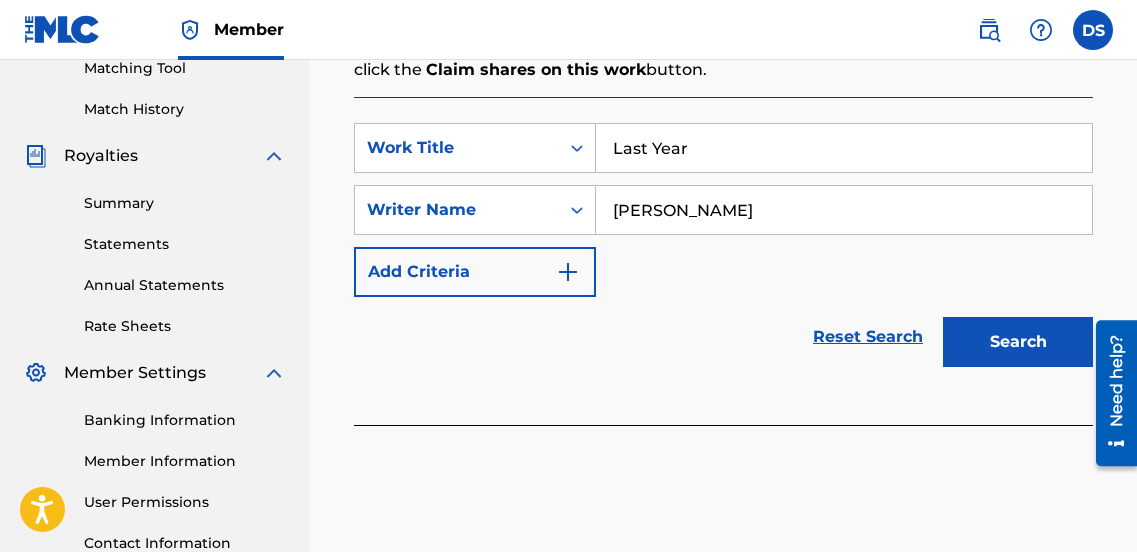 click on "Search" at bounding box center [1018, 342] 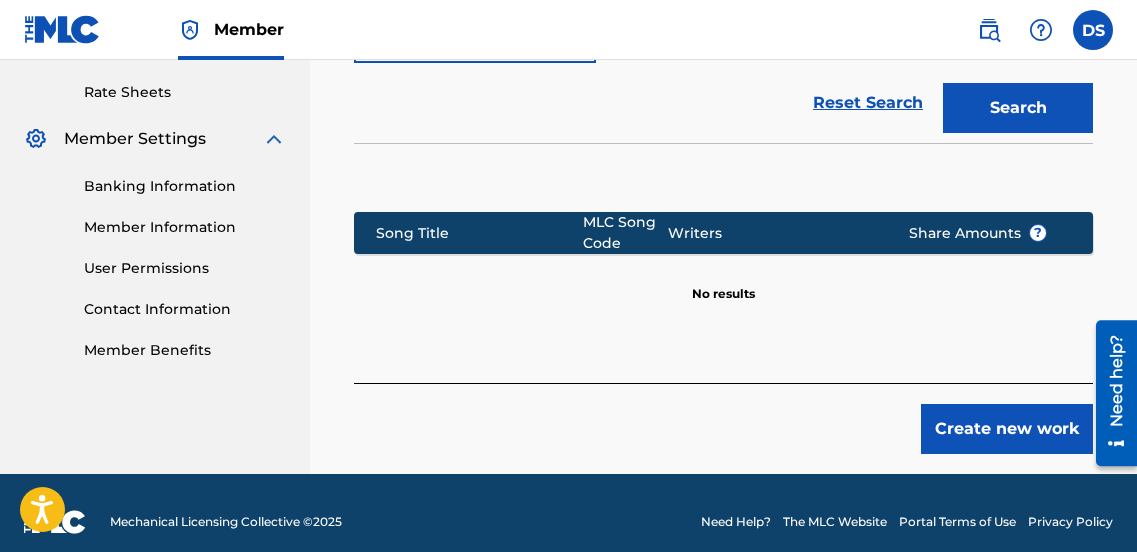 click on "Create new work" at bounding box center [1007, 429] 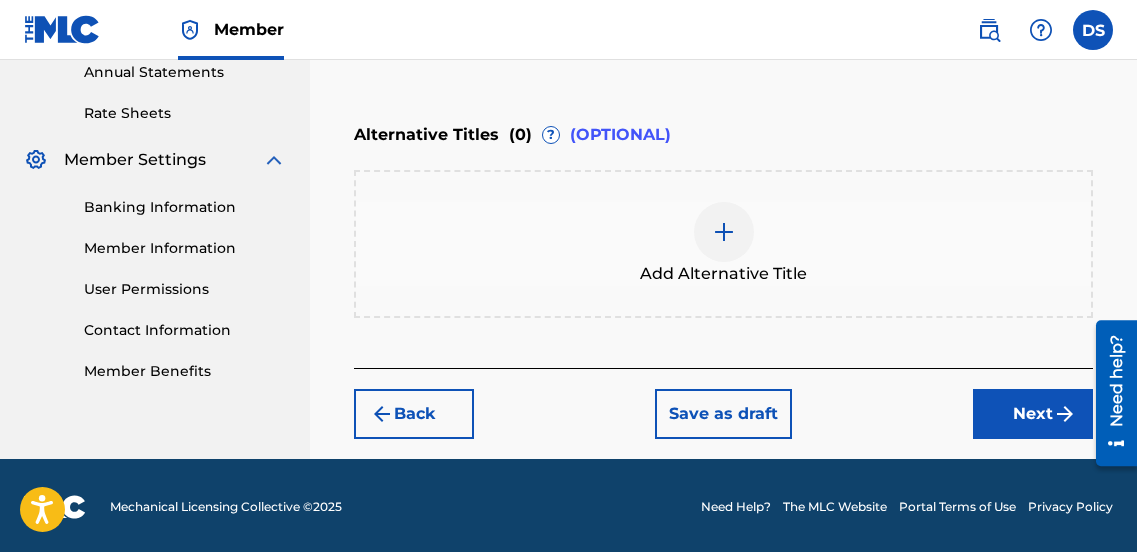 scroll, scrollTop: 740, scrollLeft: 0, axis: vertical 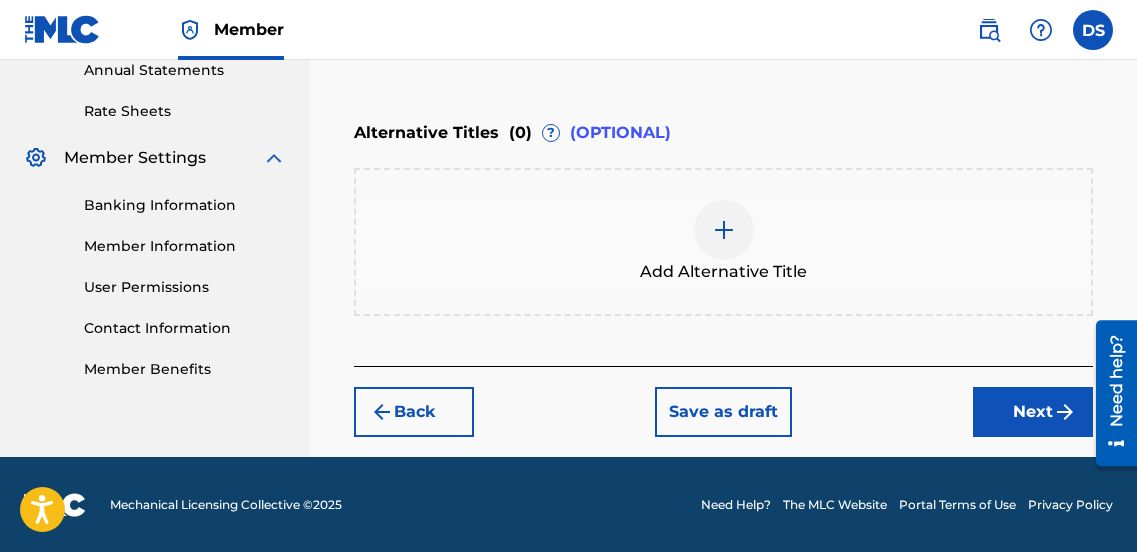 click on "Next" at bounding box center (1033, 412) 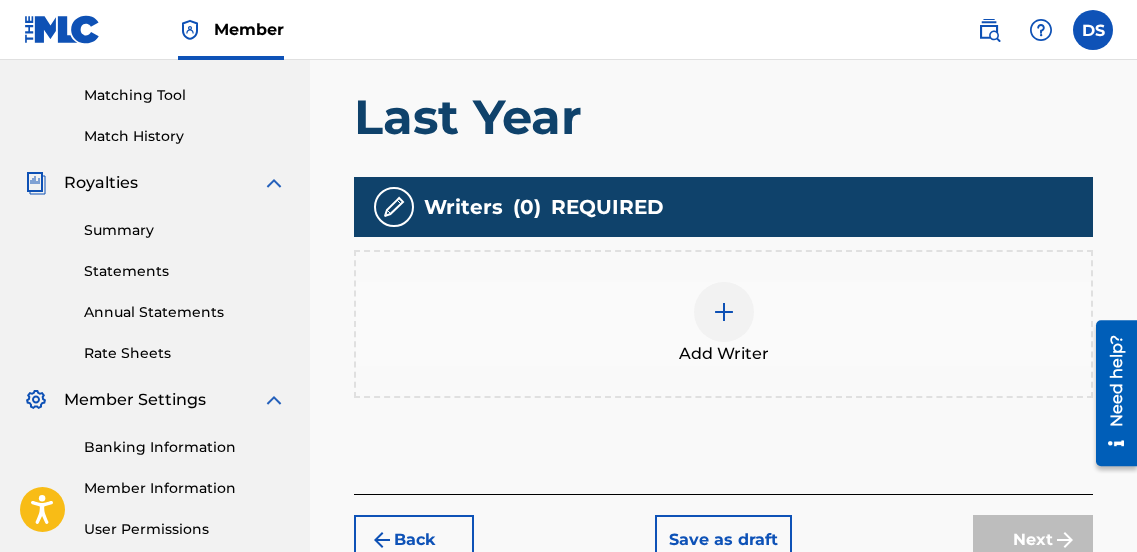 scroll, scrollTop: 501, scrollLeft: 0, axis: vertical 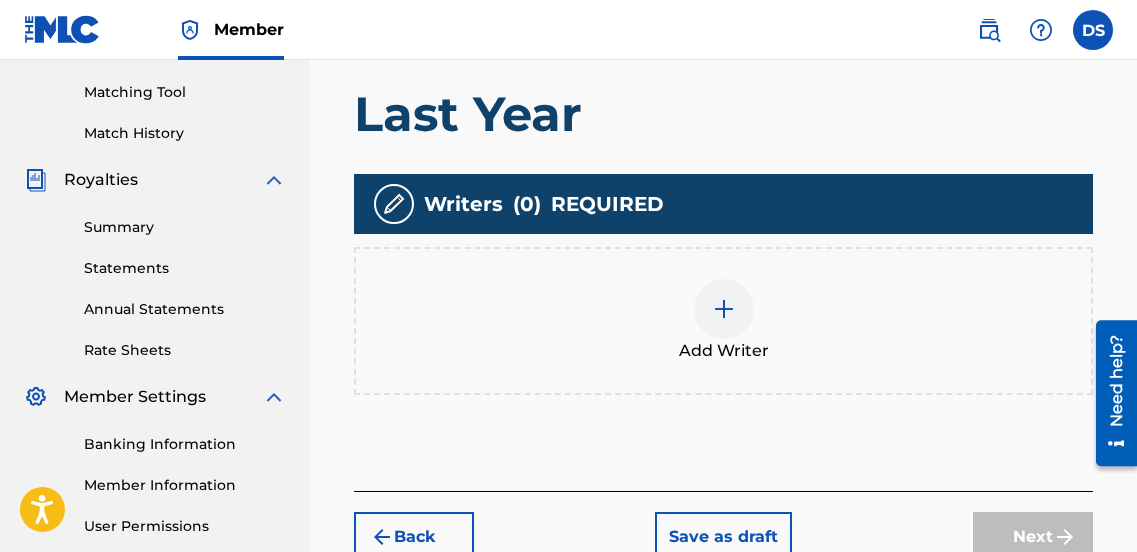 click on "Add Writer" at bounding box center [723, 321] 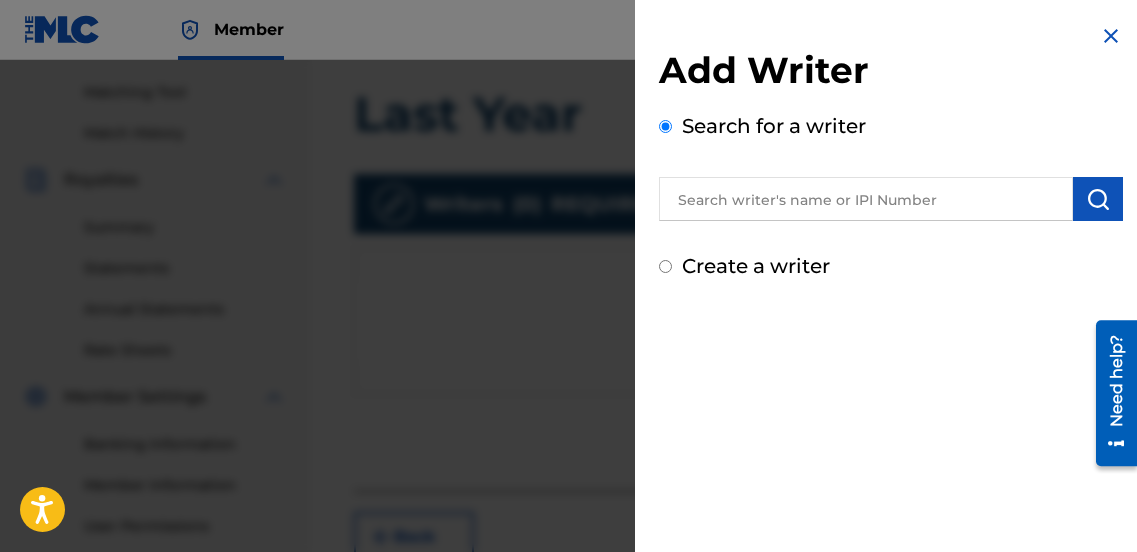 click at bounding box center (866, 199) 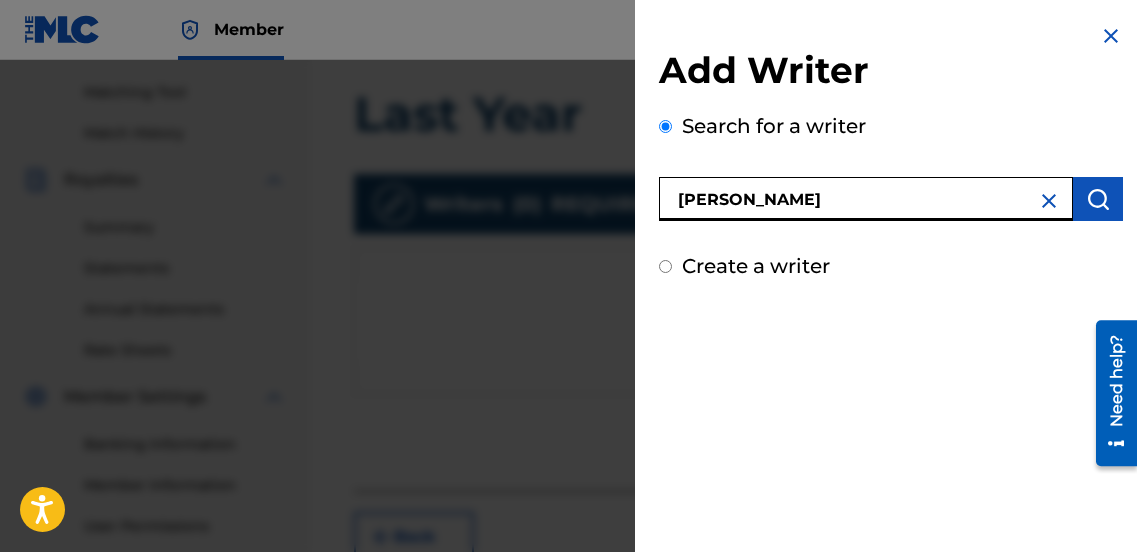type on "[PERSON_NAME]" 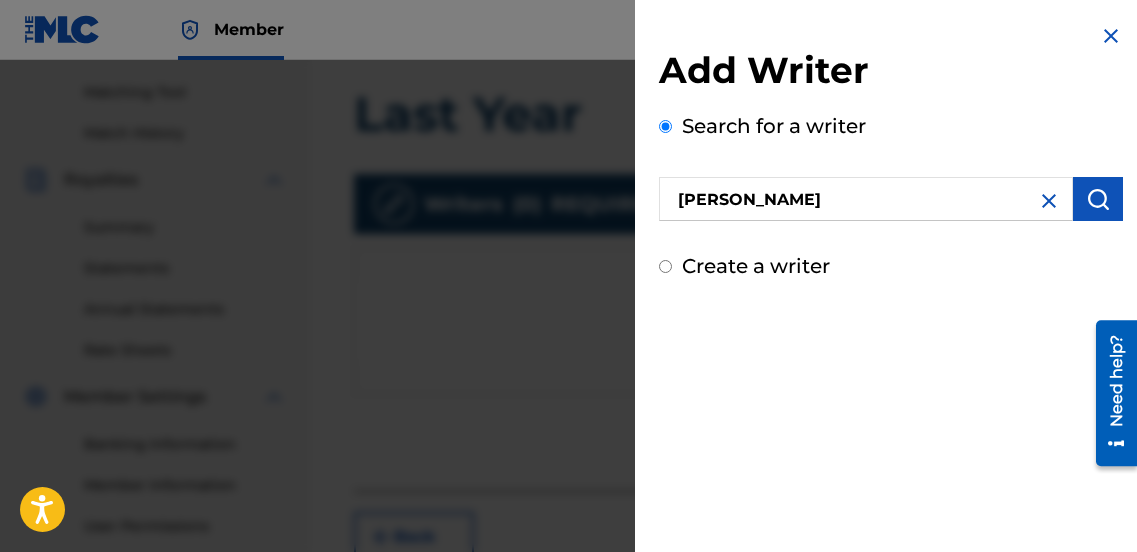 click at bounding box center (1098, 199) 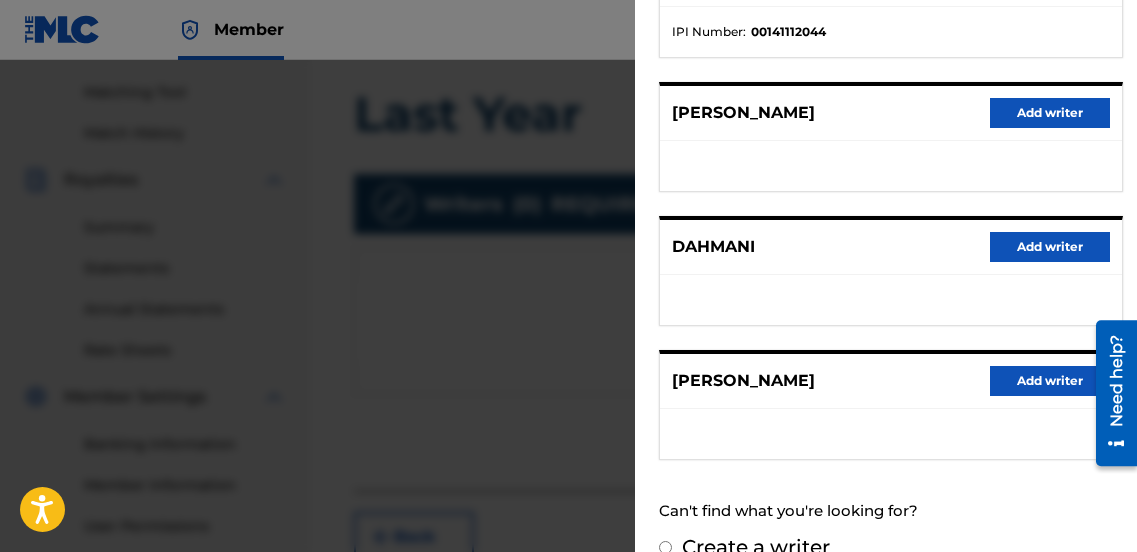 scroll, scrollTop: 490, scrollLeft: 0, axis: vertical 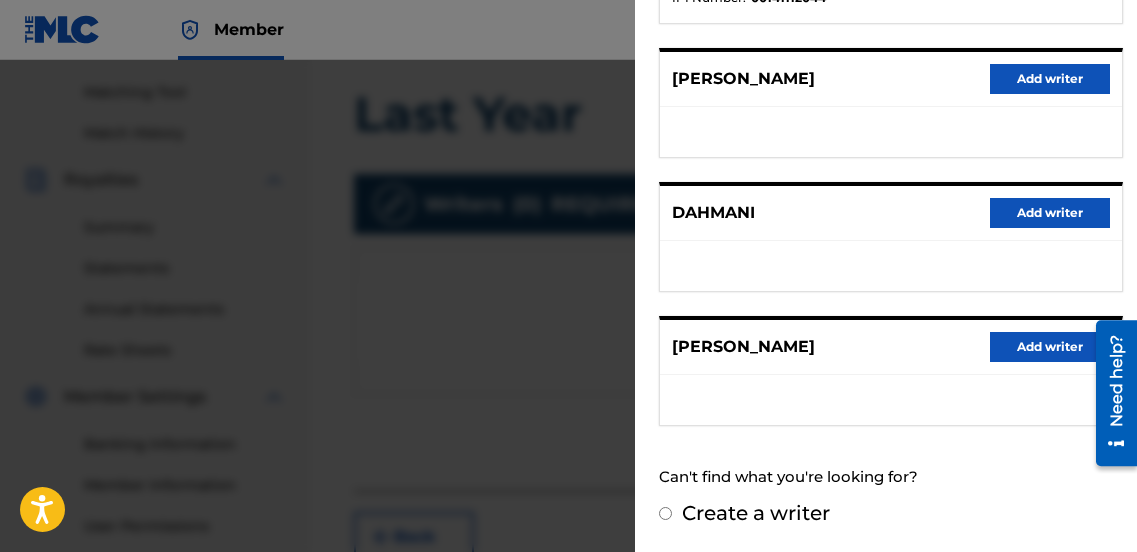 click on "Add writer" at bounding box center (1050, 347) 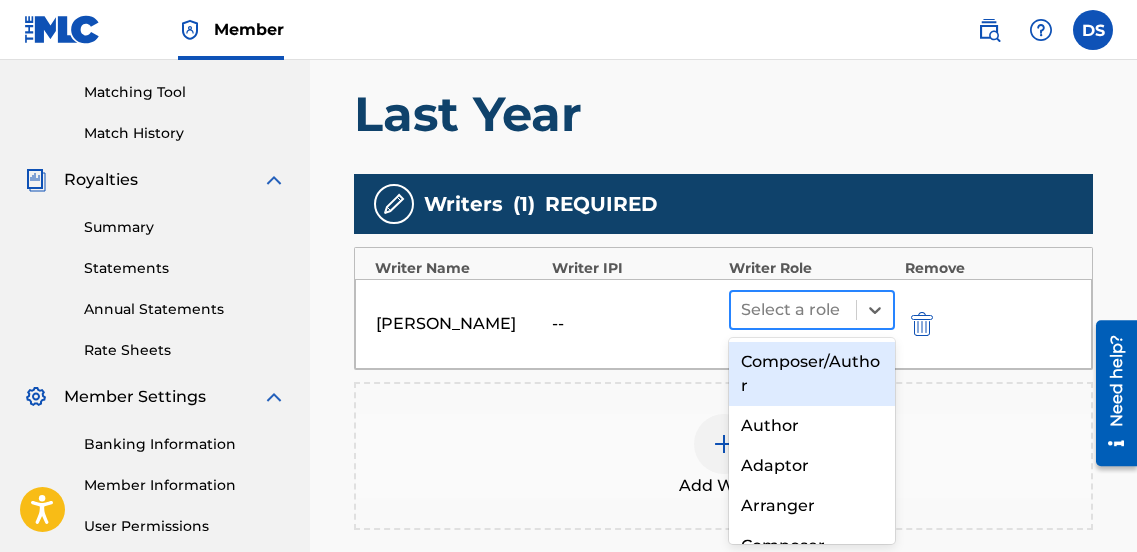 click on "Select a role" at bounding box center [793, 310] 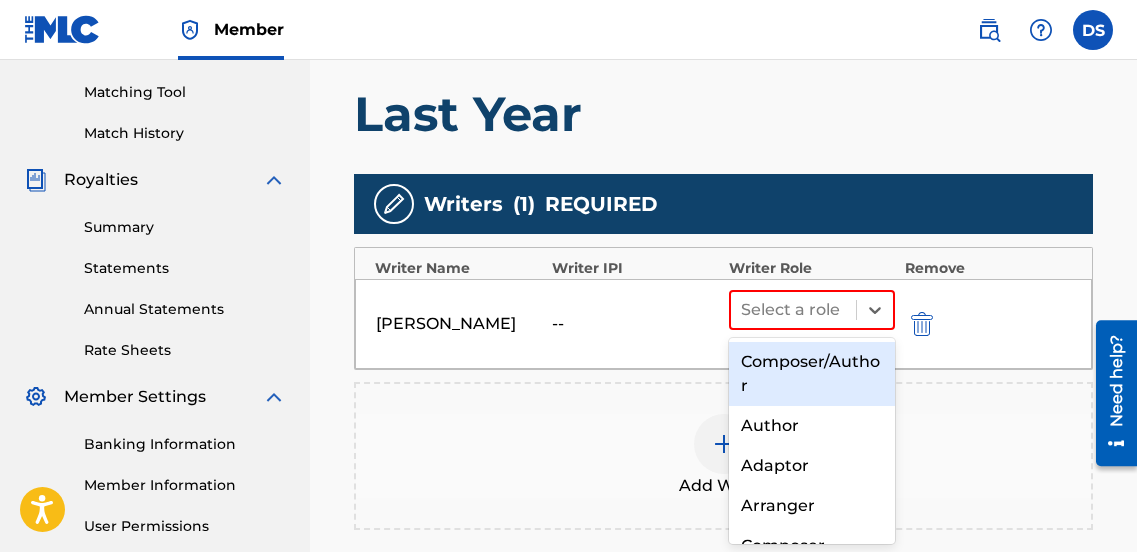 click on "Composer/Author" at bounding box center (812, 374) 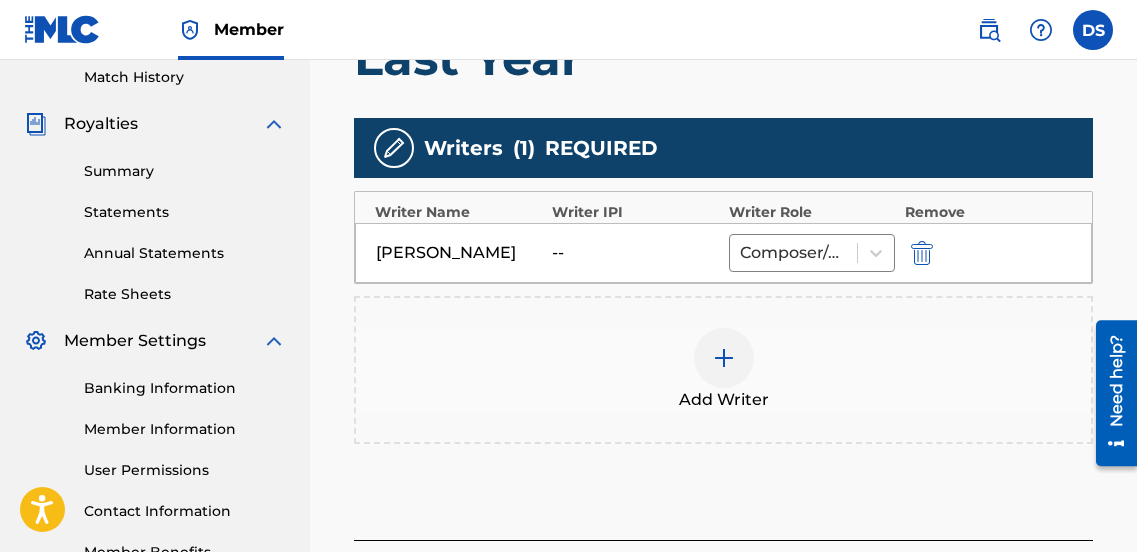 scroll, scrollTop: 630, scrollLeft: 0, axis: vertical 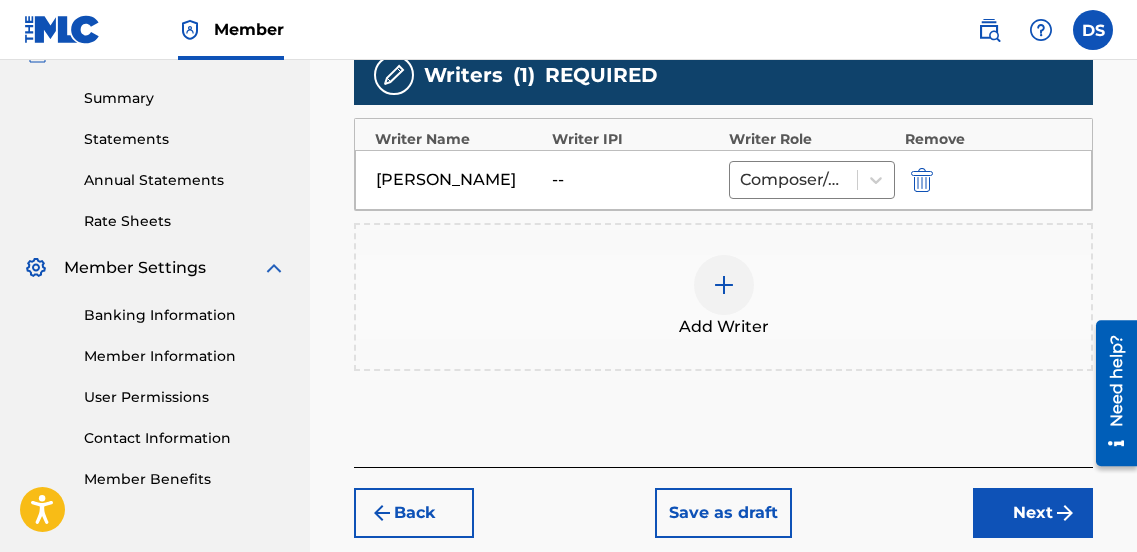 click on "--" at bounding box center [635, 180] 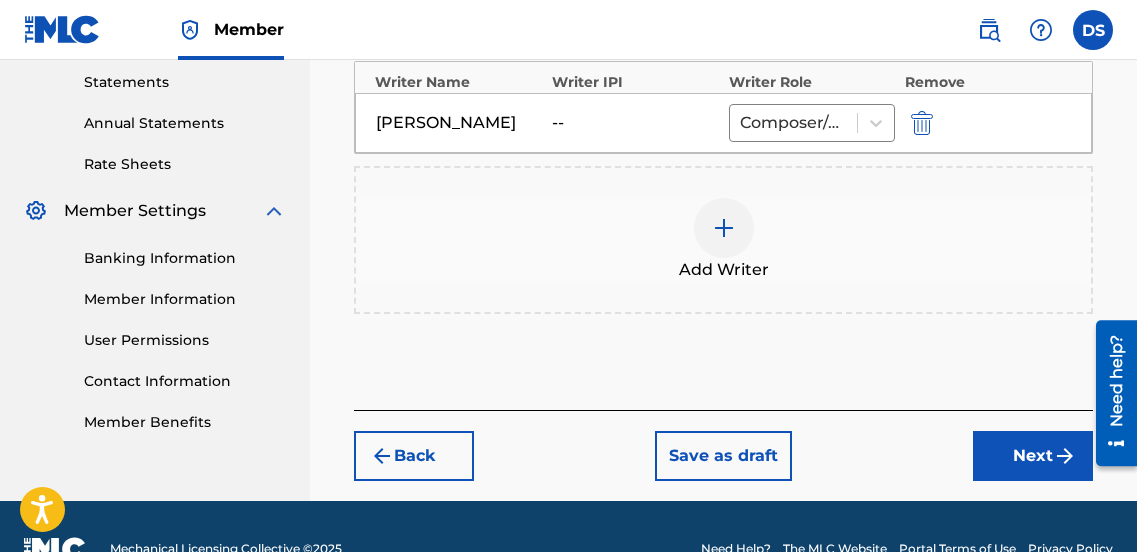 scroll, scrollTop: 732, scrollLeft: 0, axis: vertical 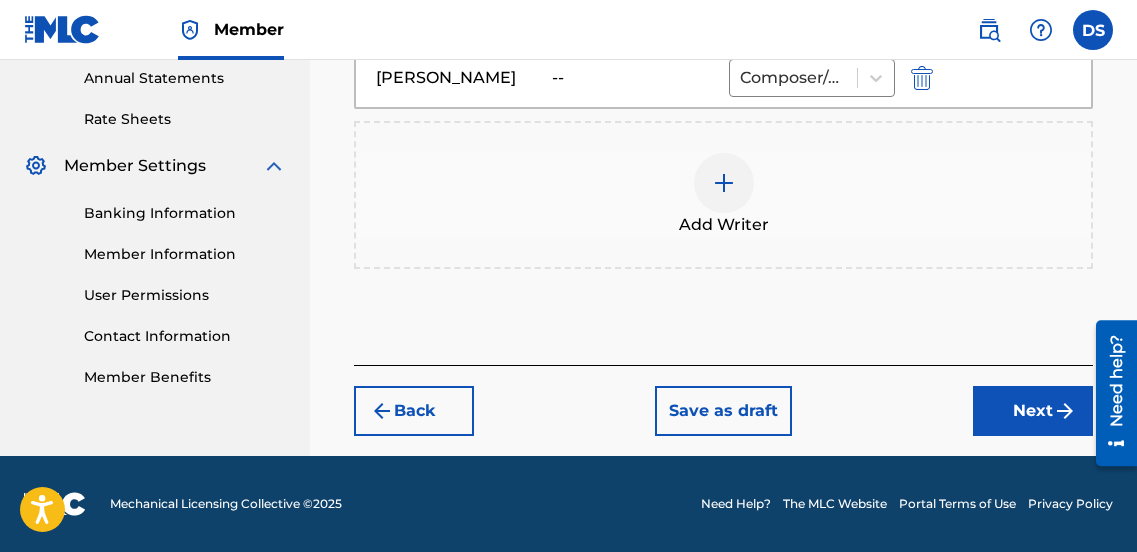 click on "Next" at bounding box center [1033, 411] 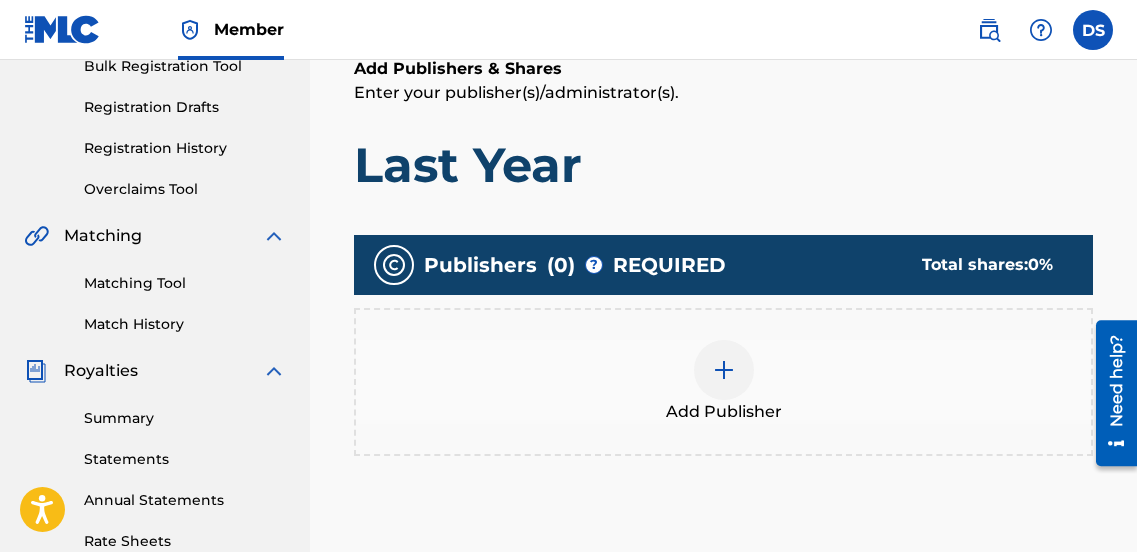 scroll, scrollTop: 325, scrollLeft: 0, axis: vertical 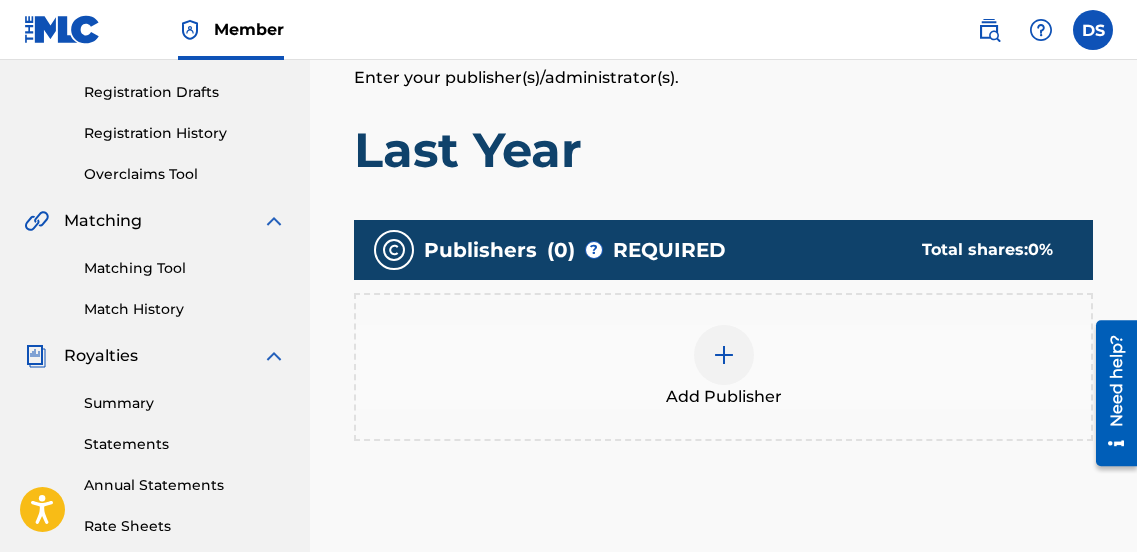 click at bounding box center (724, 355) 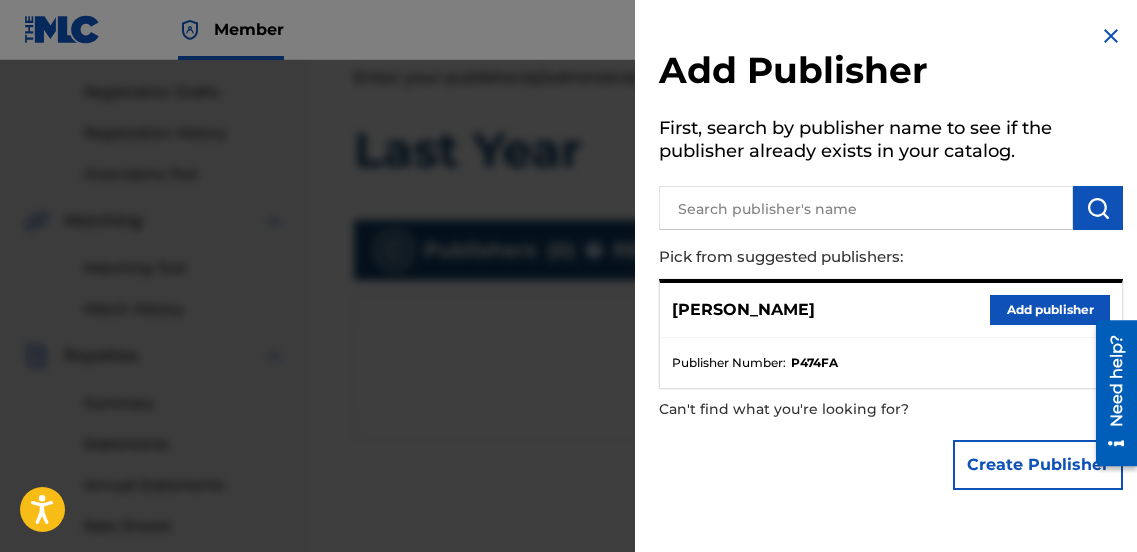 click on "Add publisher" at bounding box center [1050, 310] 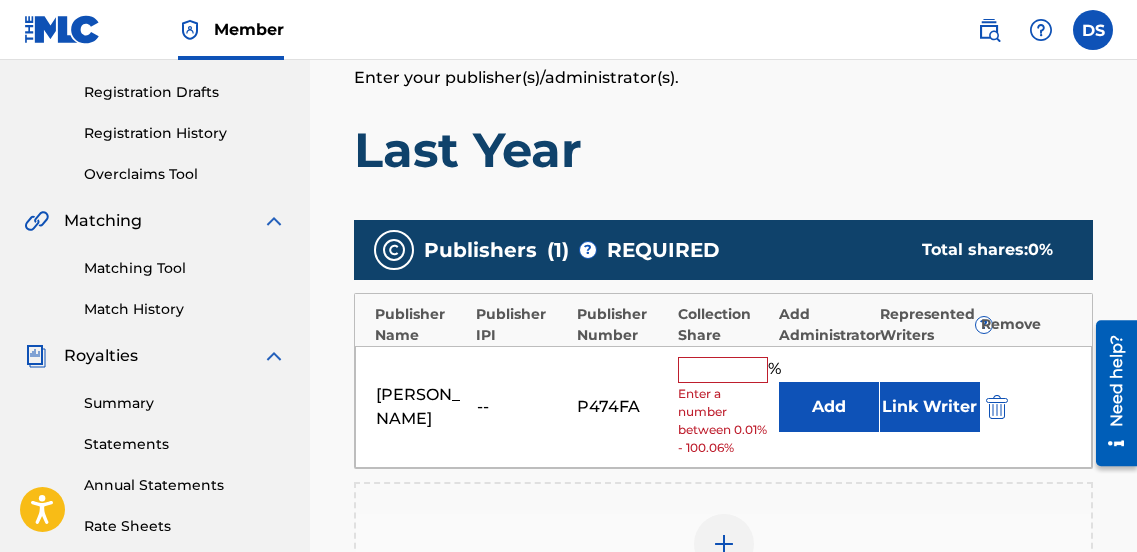 click at bounding box center (723, 370) 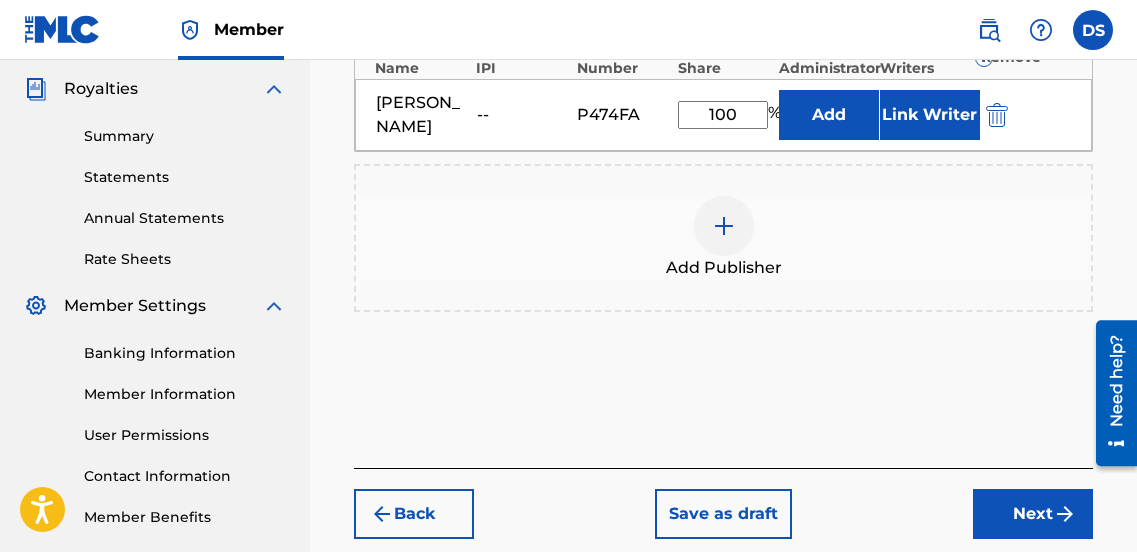 scroll, scrollTop: 695, scrollLeft: 0, axis: vertical 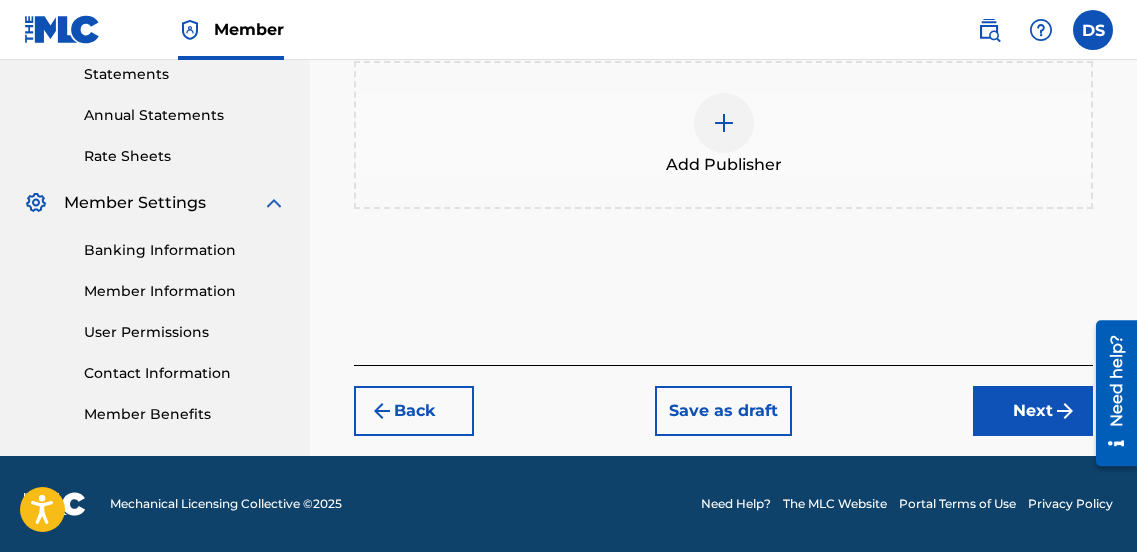 click on "Add Publishers & Shares Enter your publisher(s)/administrator(s). Last Year Publishers ( 1 ) ? REQUIRED Total shares:  100 % Publisher Name Publisher IPI Publisher Number Collection Share Add Administrator Represented Writers ? [PERSON_NAME] -- P474FA 100 % Add Link Writer Add Publisher" at bounding box center [723, 18] 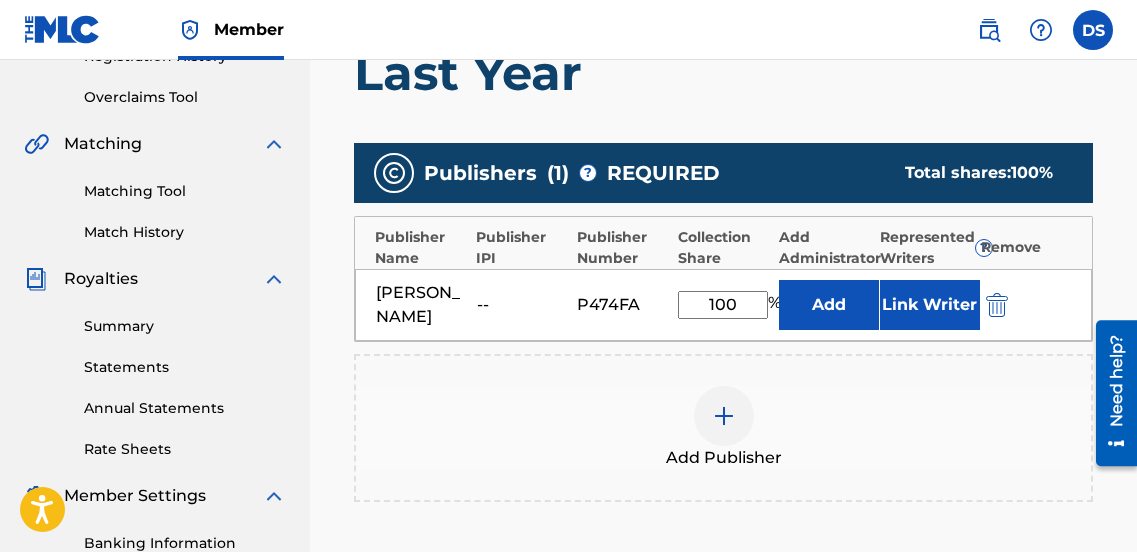 scroll, scrollTop: 394, scrollLeft: 0, axis: vertical 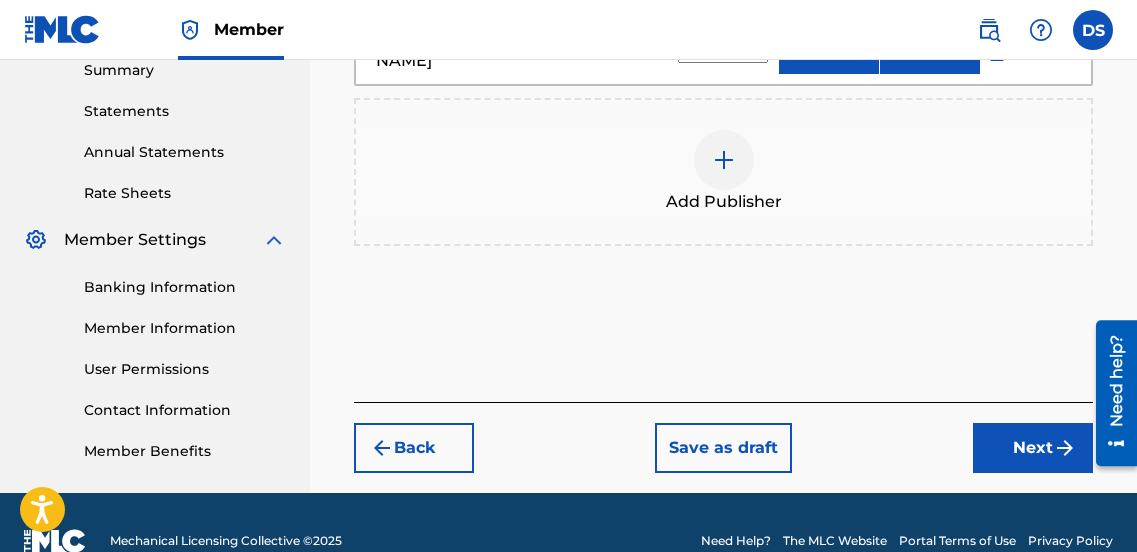 click on "Next" at bounding box center (1033, 448) 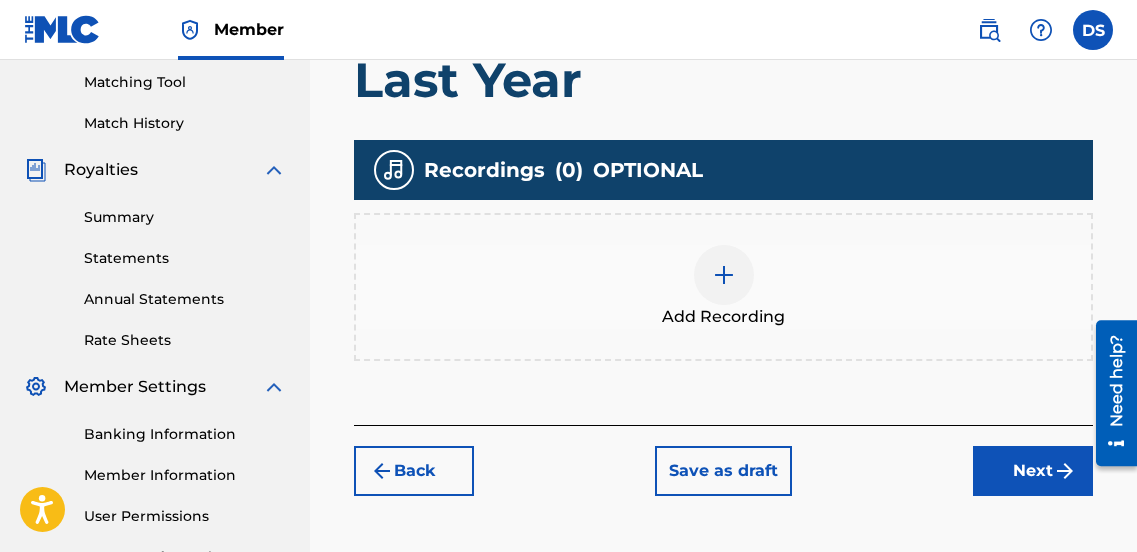 scroll, scrollTop: 514, scrollLeft: 0, axis: vertical 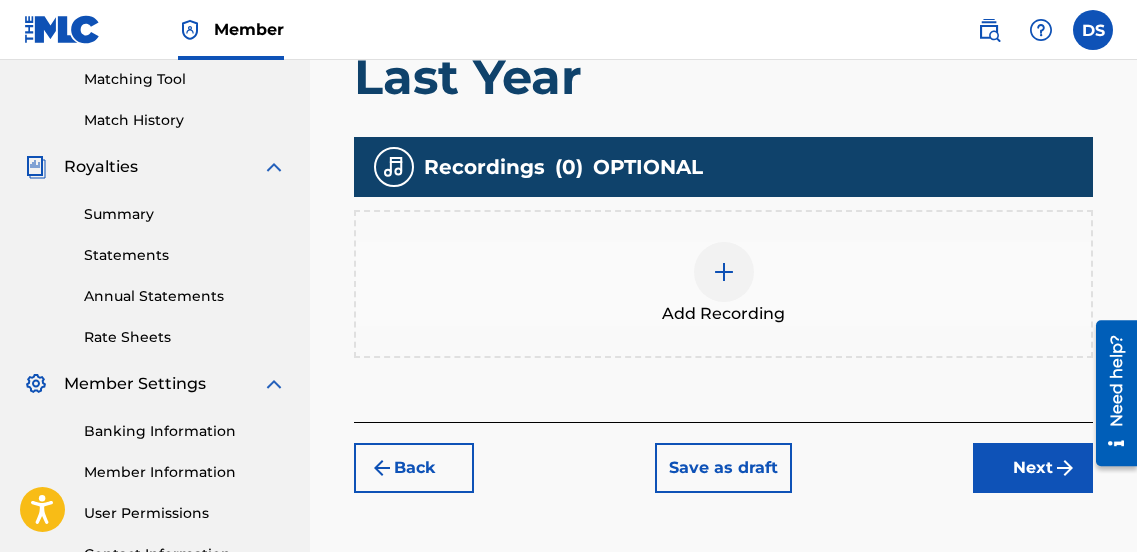 click on "Next" at bounding box center [1033, 468] 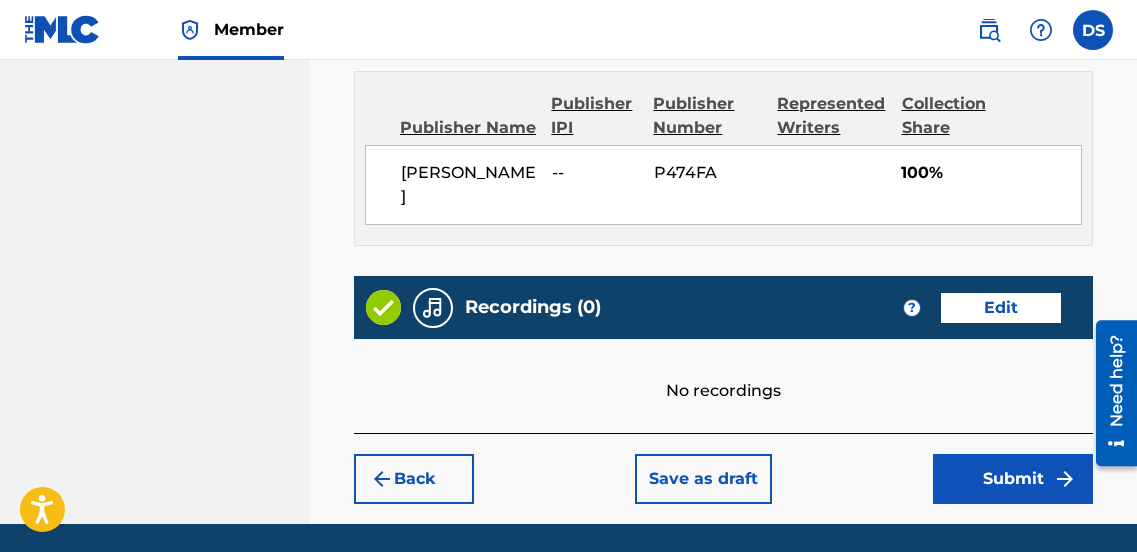 scroll, scrollTop: 1125, scrollLeft: 0, axis: vertical 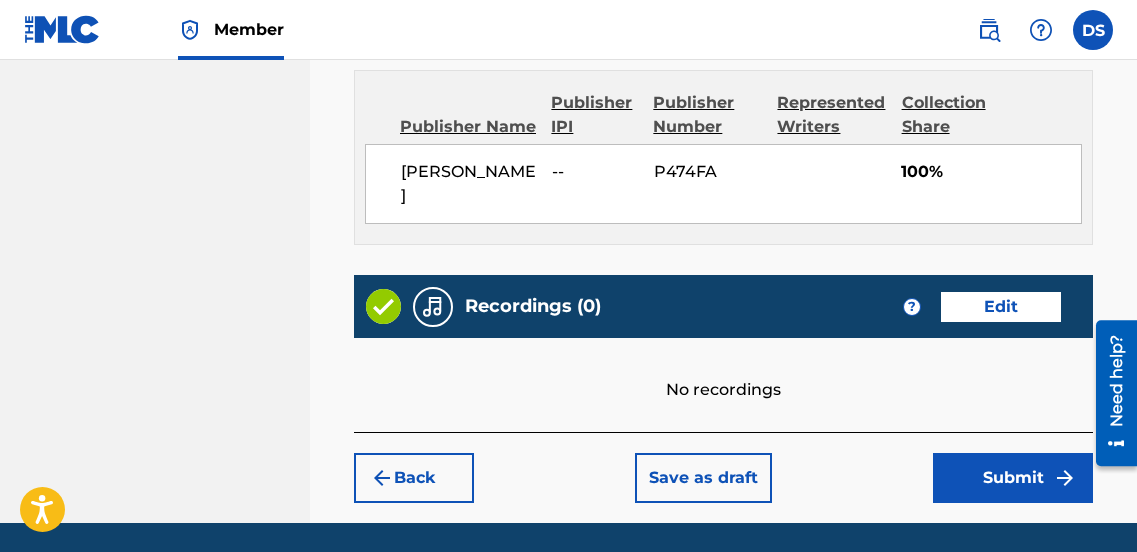 click on "Submit" at bounding box center (1013, 478) 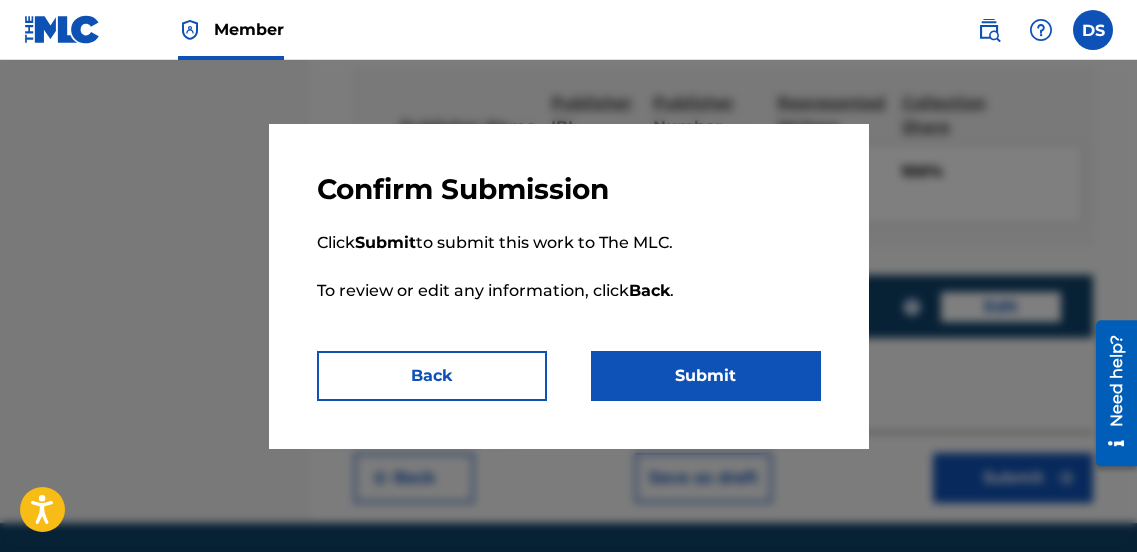 click on "Submit" at bounding box center (706, 376) 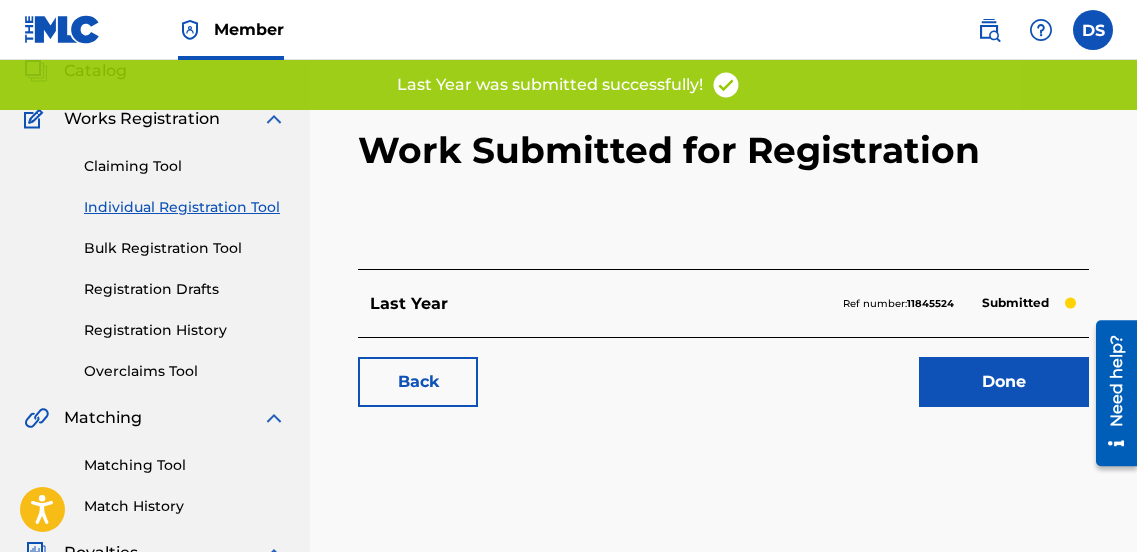 scroll, scrollTop: 132, scrollLeft: 0, axis: vertical 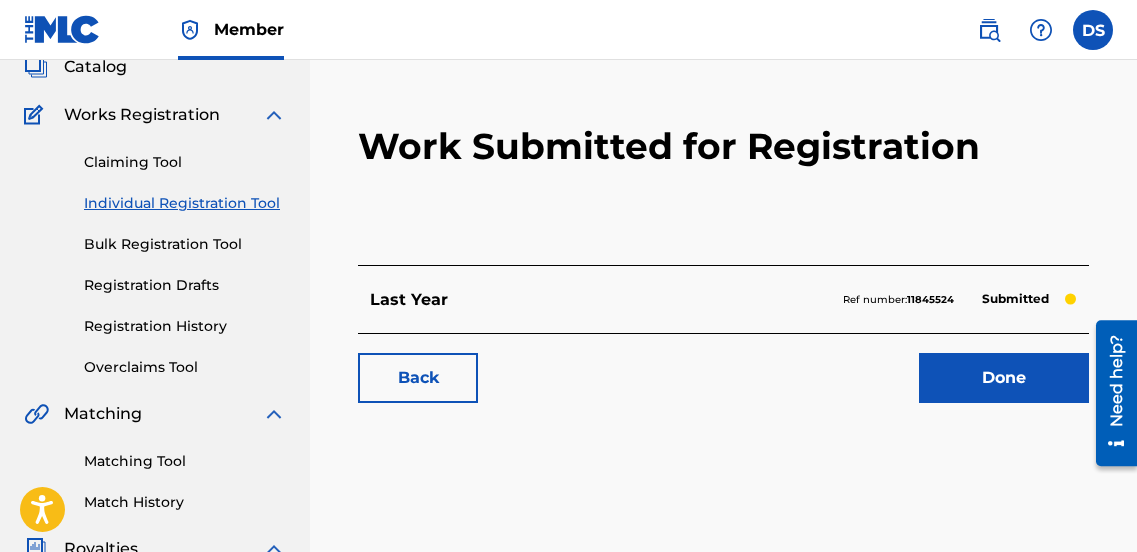 click on "Done" at bounding box center (1004, 378) 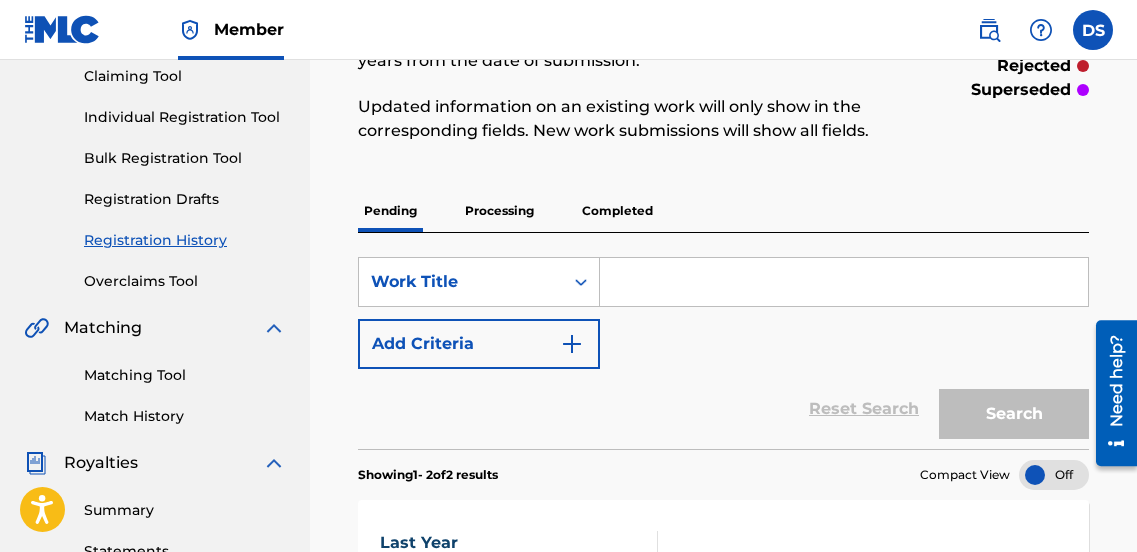 scroll, scrollTop: 238, scrollLeft: 0, axis: vertical 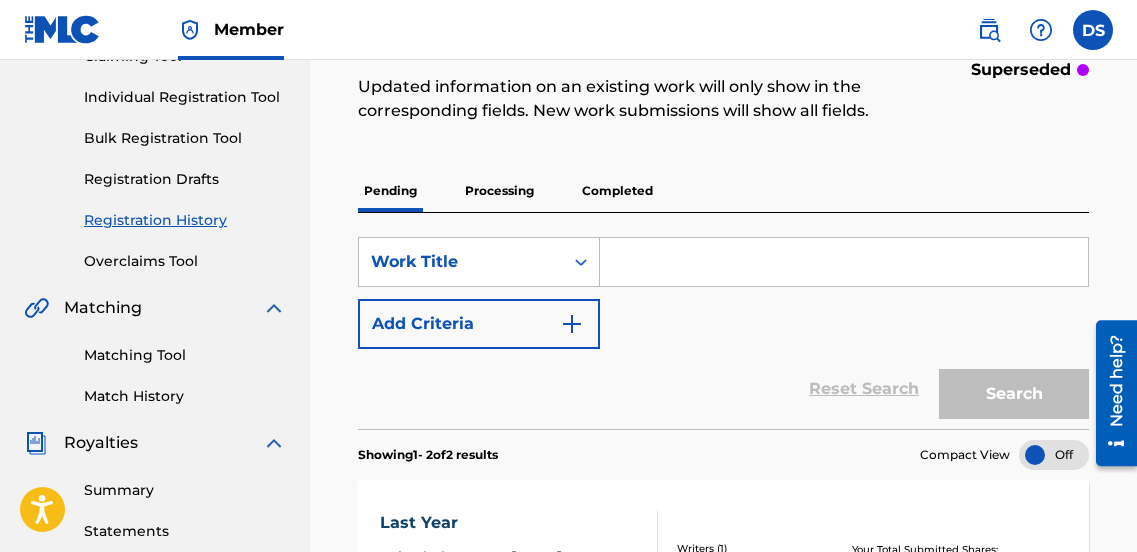 click on "SearchWithCriteria80eb3880-9357-4bc1-ac86-b5bcb347d183 Work Title Add Criteria" at bounding box center (723, 293) 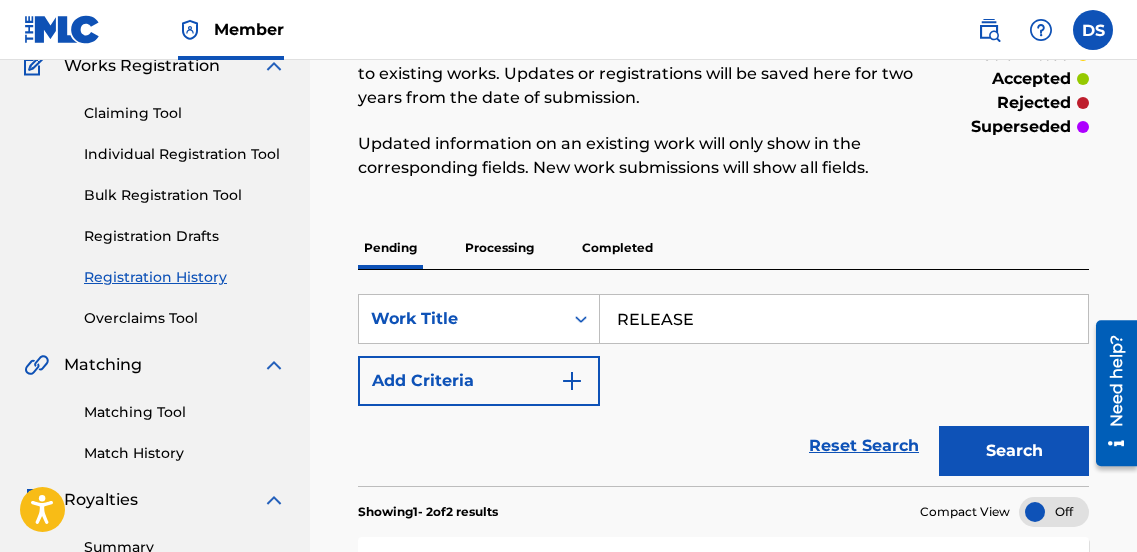 scroll, scrollTop: 166, scrollLeft: 0, axis: vertical 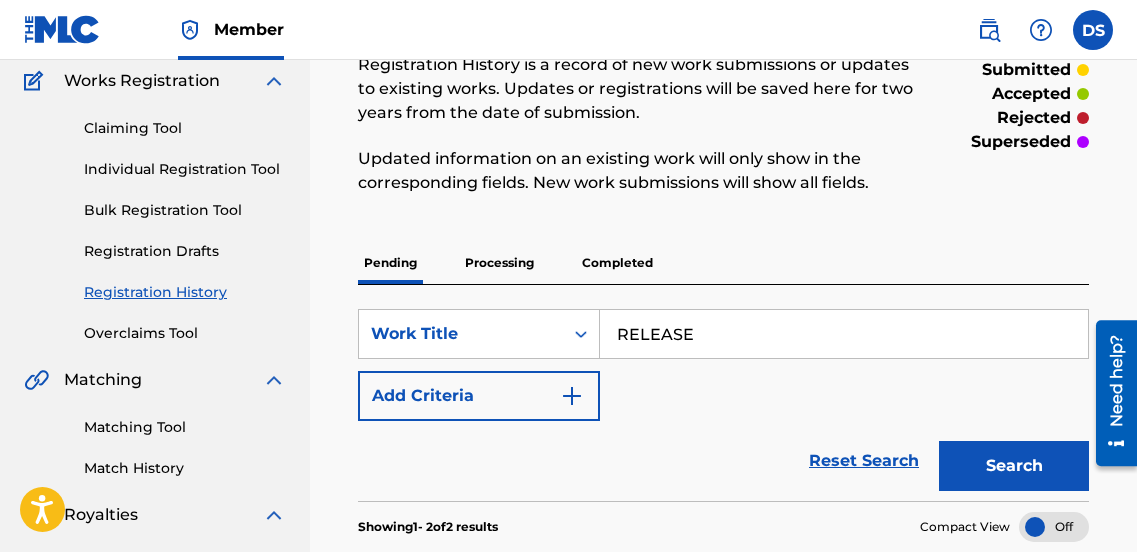type on "RELEASE" 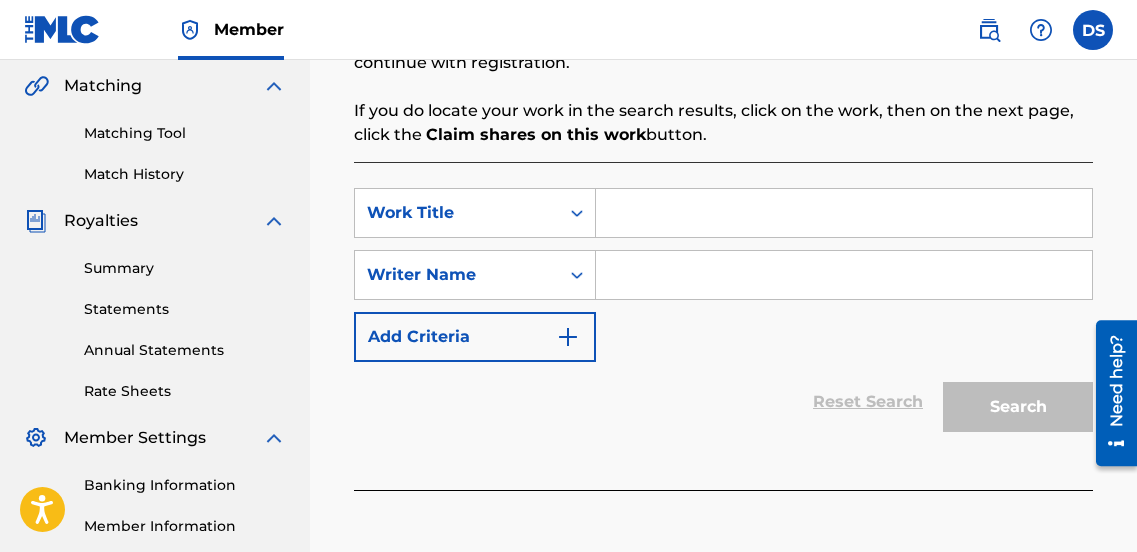 scroll, scrollTop: 559, scrollLeft: 0, axis: vertical 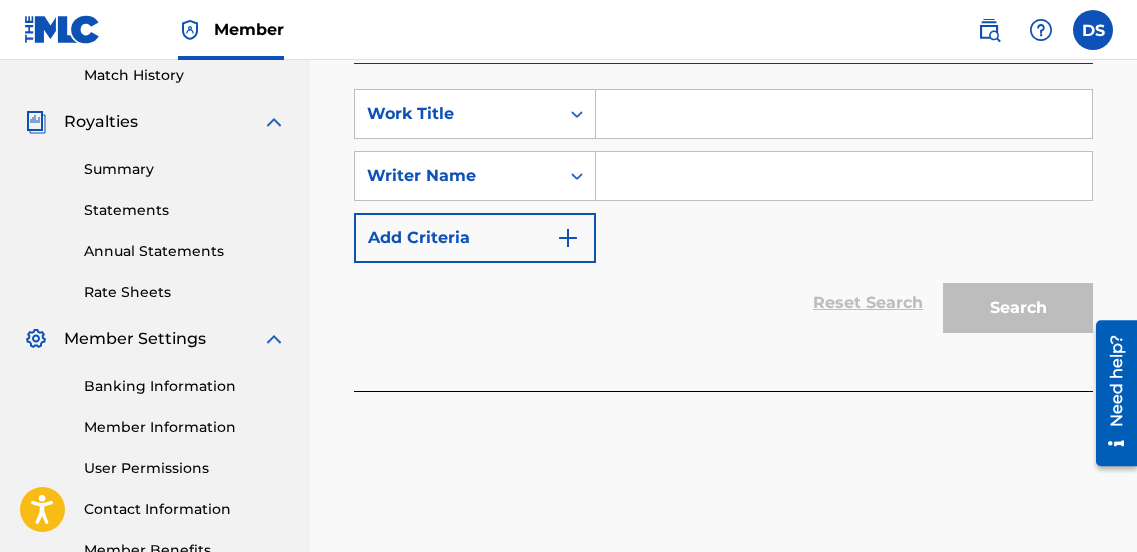 click at bounding box center [844, 114] 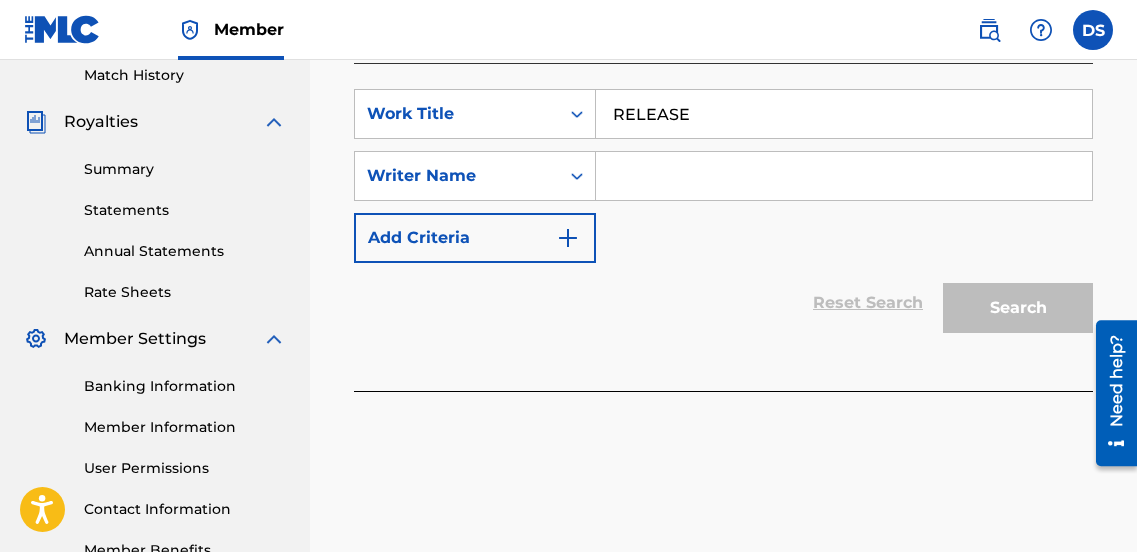 type on "RELEASE" 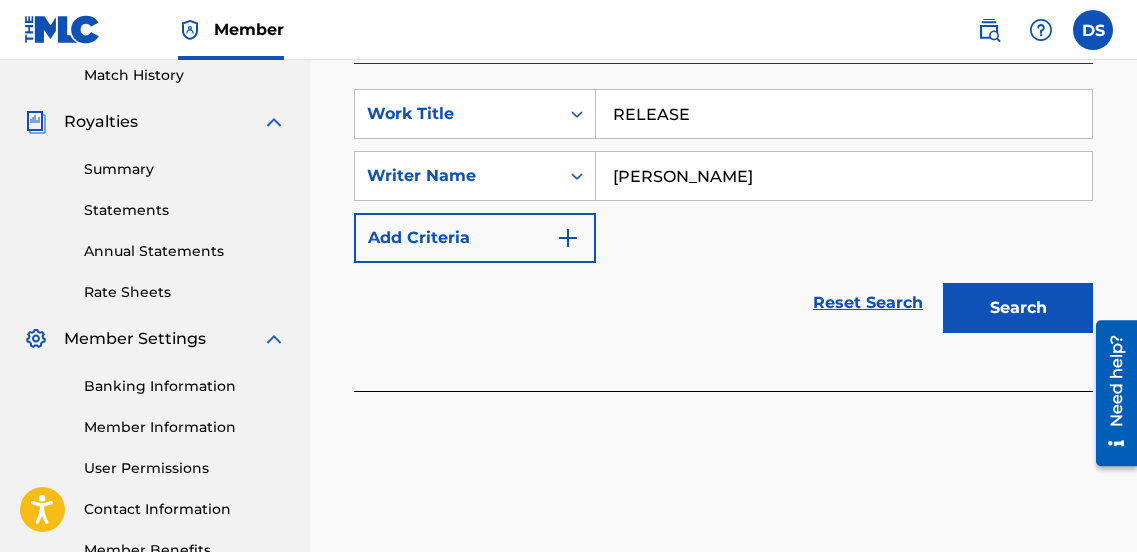 click on "Search" at bounding box center (1018, 308) 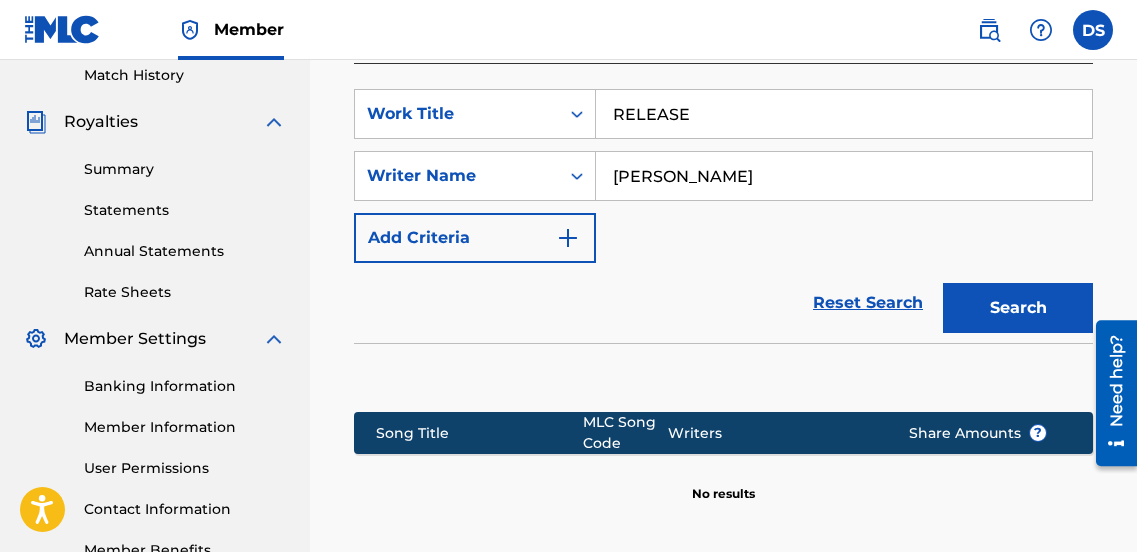 click on "[PERSON_NAME]" at bounding box center [844, 176] 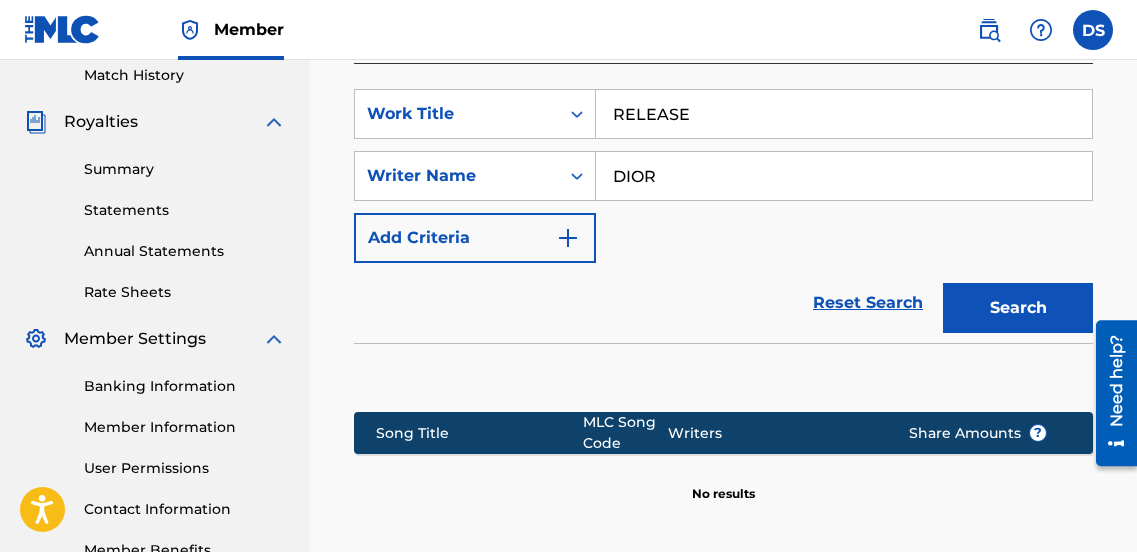 type on "Dior Stacks" 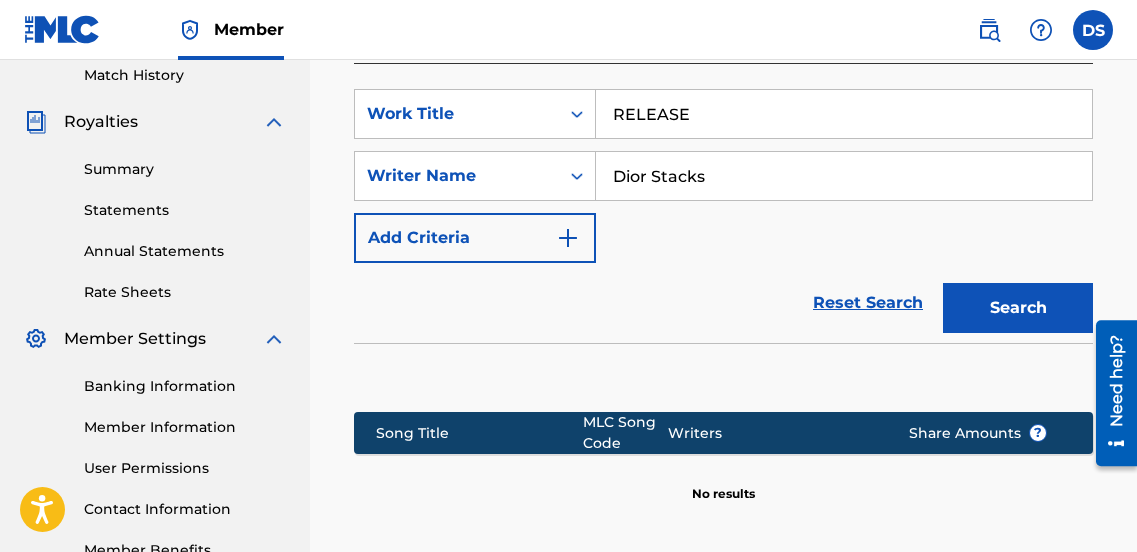 click on "Search" at bounding box center (1018, 308) 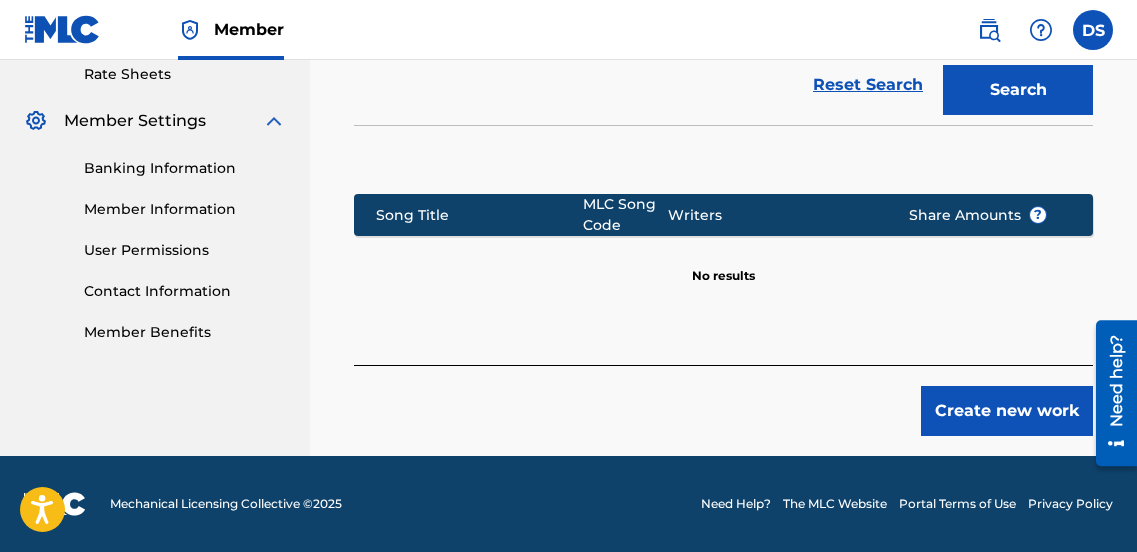 click on "Create new work" at bounding box center [1007, 411] 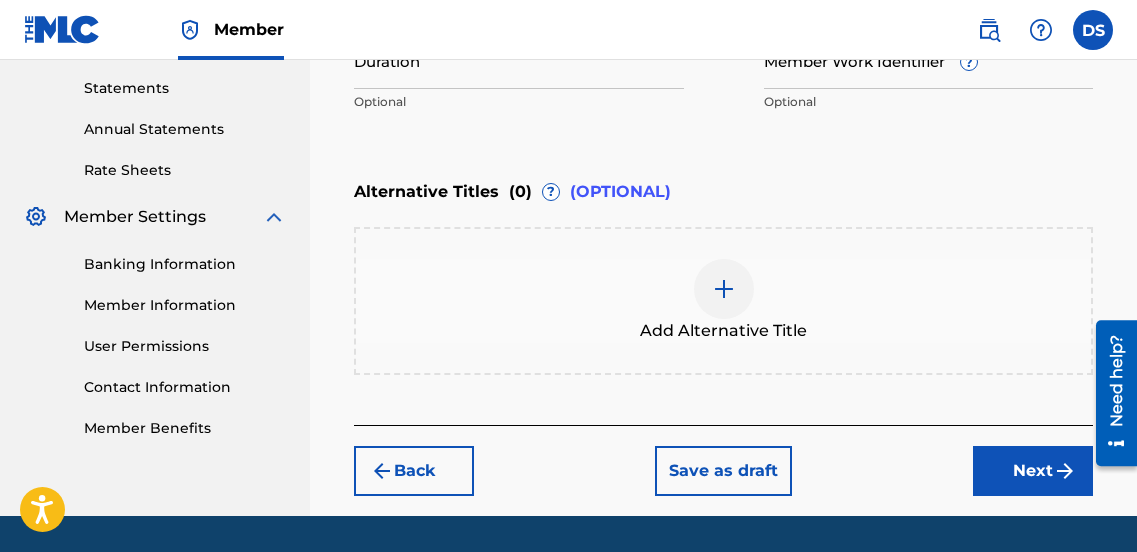 scroll, scrollTop: 682, scrollLeft: 0, axis: vertical 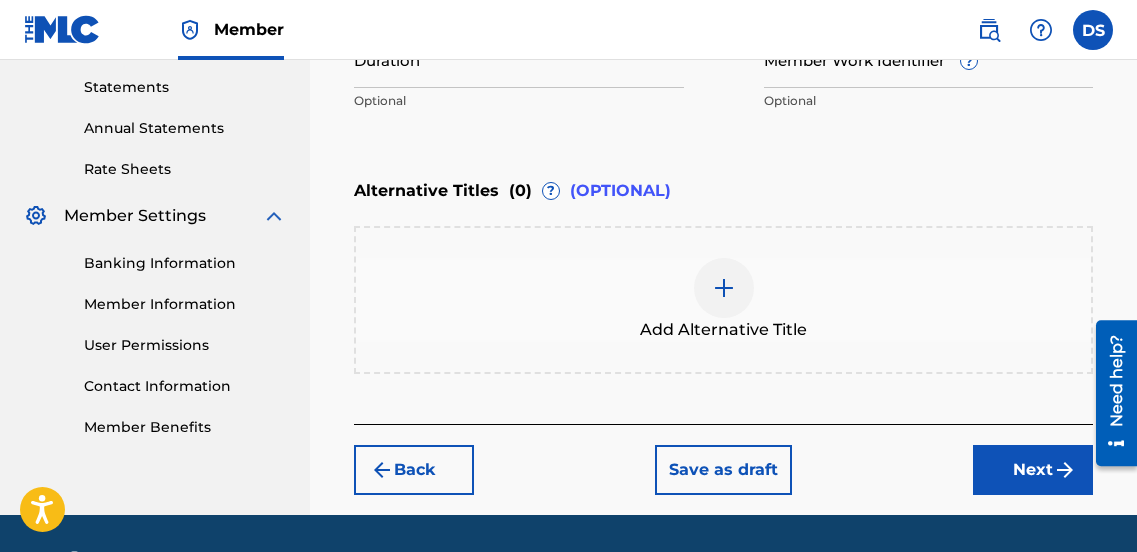 click on "Next" at bounding box center [1033, 470] 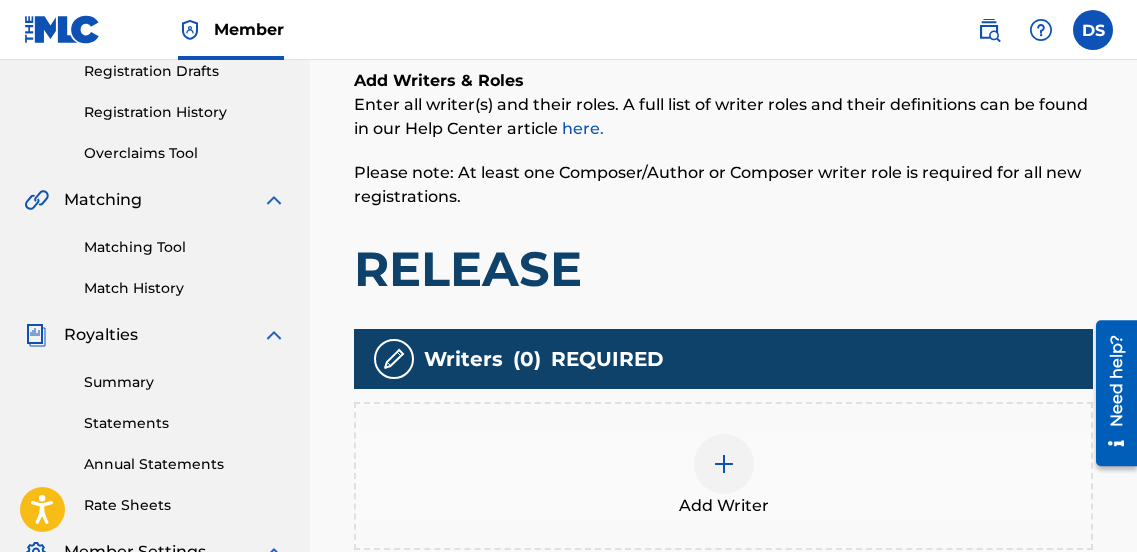 scroll, scrollTop: 425, scrollLeft: 0, axis: vertical 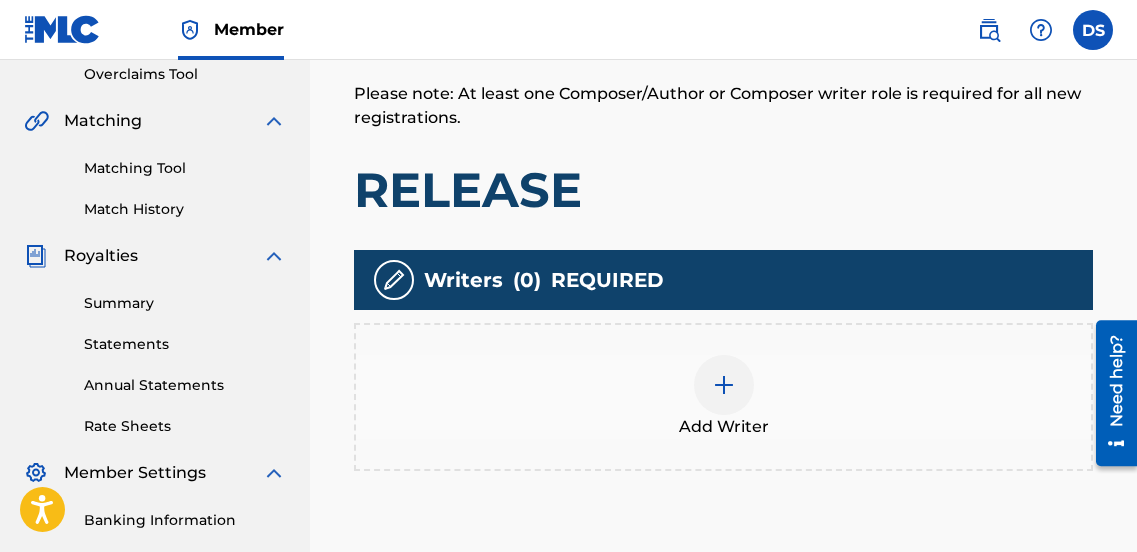 click at bounding box center [724, 385] 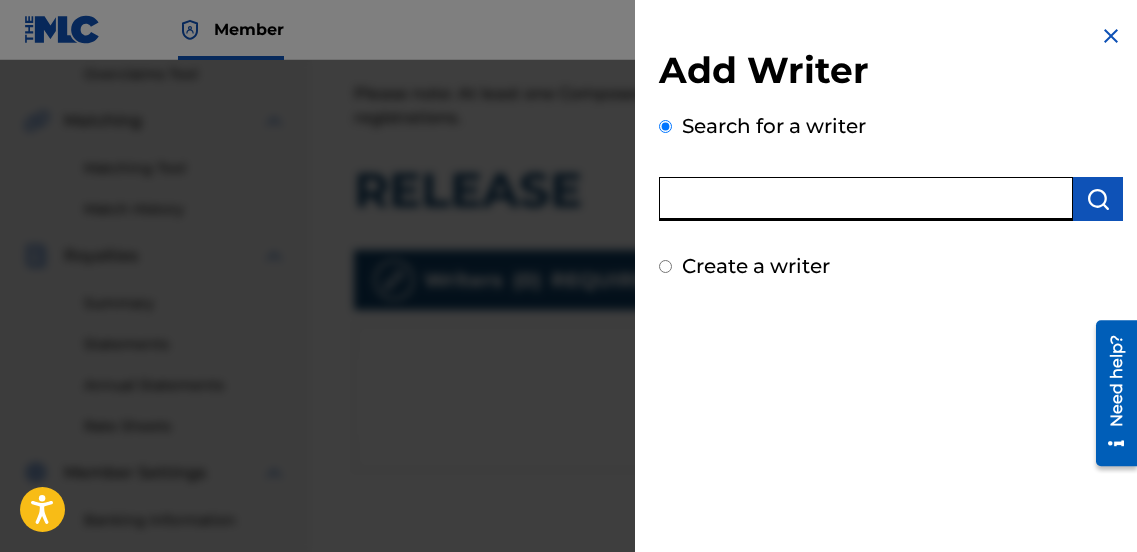 click at bounding box center [866, 199] 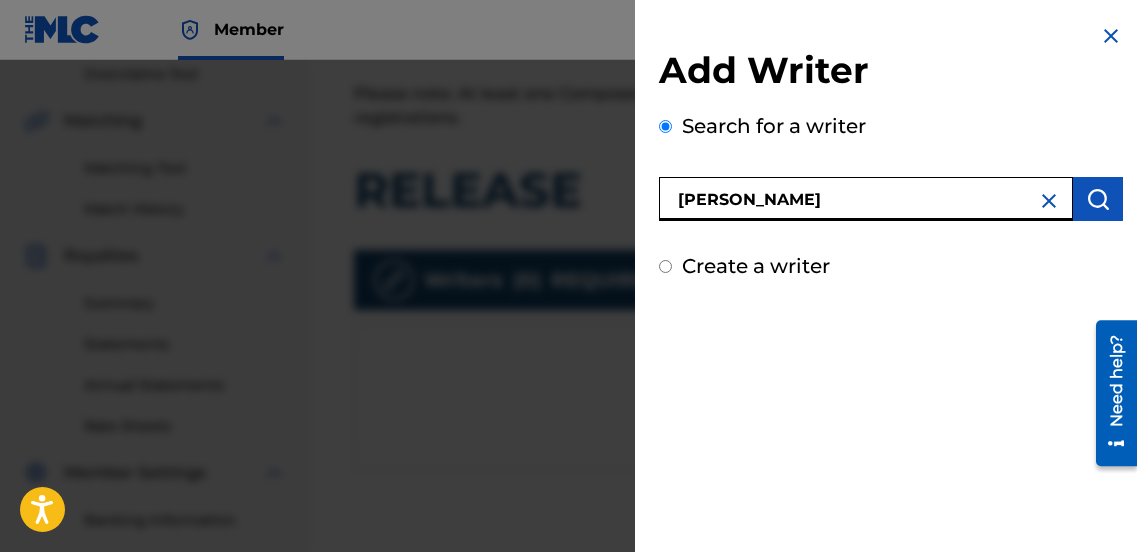type on "[PERSON_NAME]" 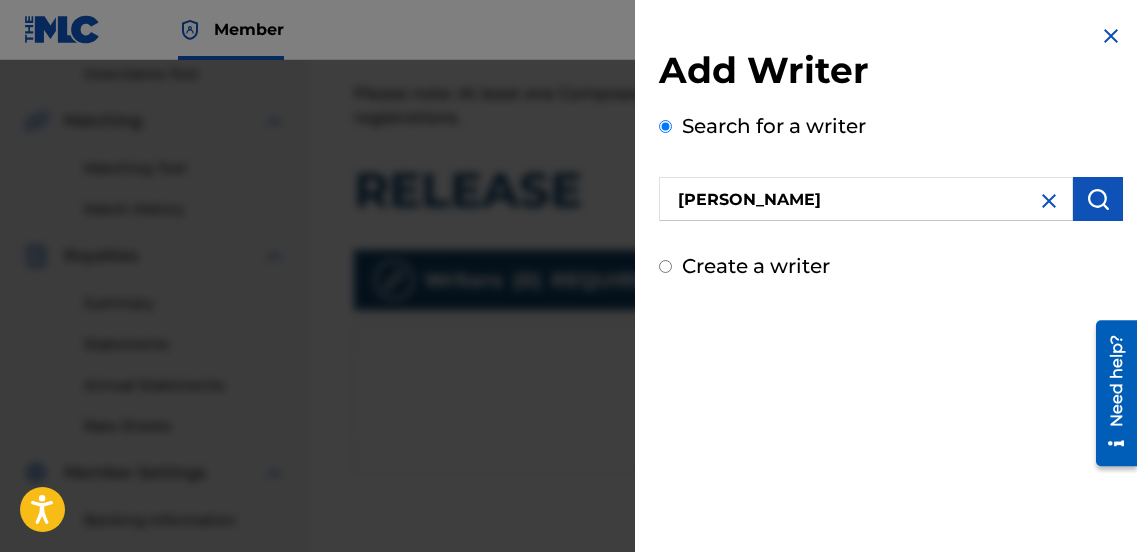 click at bounding box center [1098, 199] 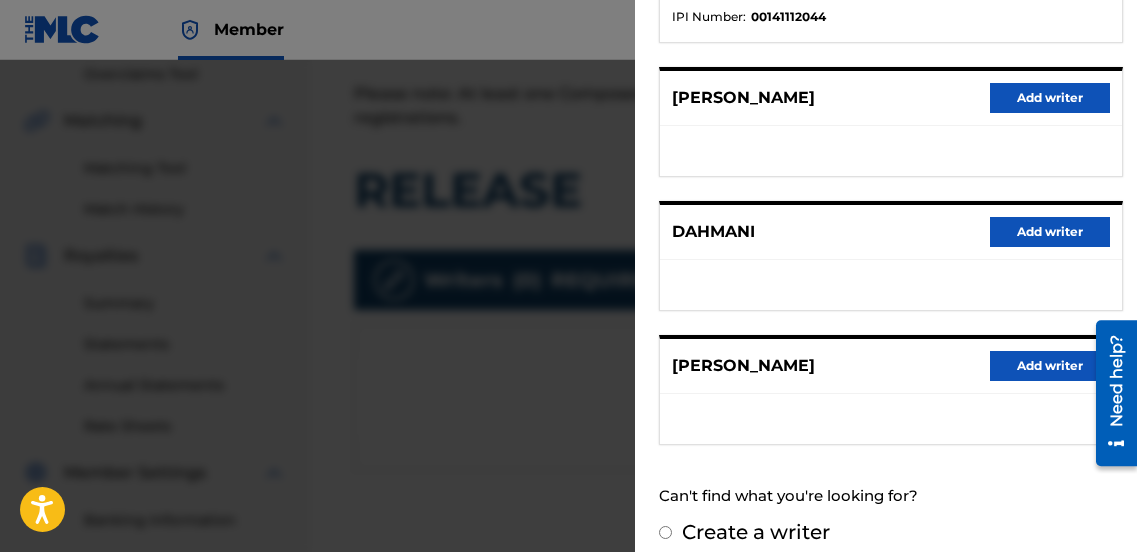 scroll, scrollTop: 490, scrollLeft: 0, axis: vertical 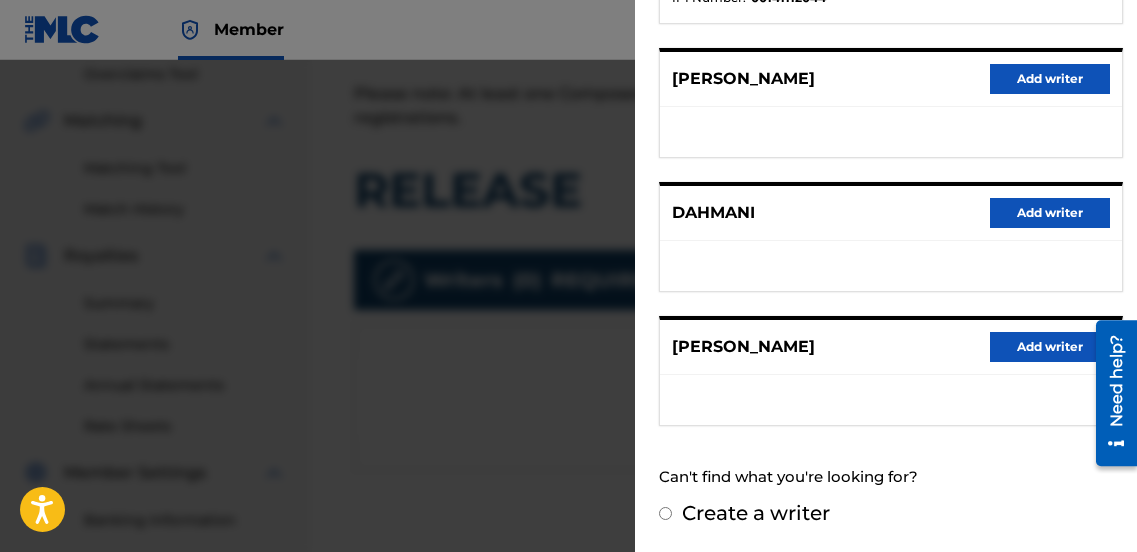 click on "Add writer" at bounding box center [1050, 347] 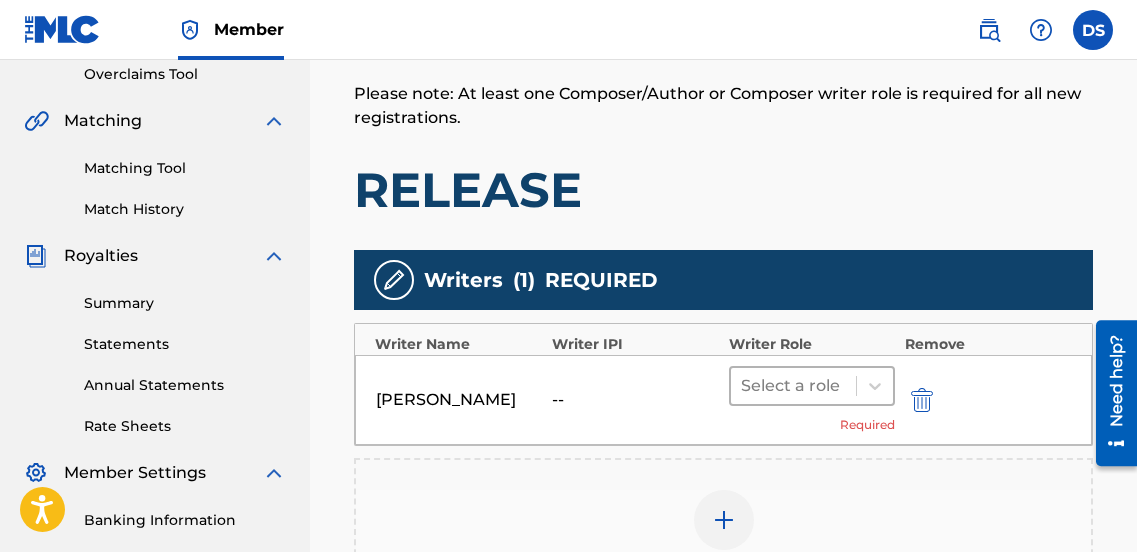 click on "Select a role" at bounding box center [793, 386] 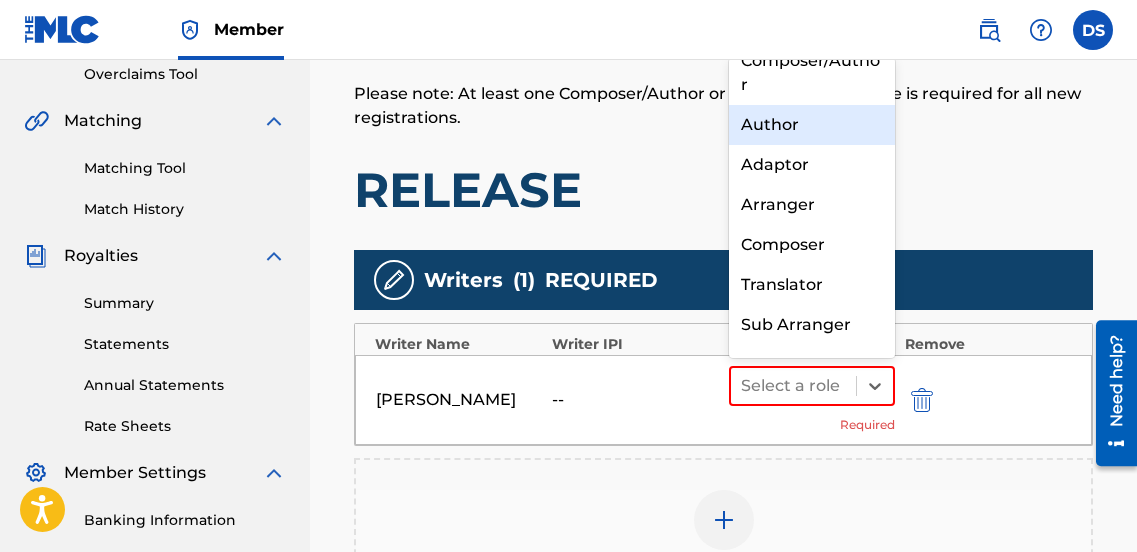 scroll, scrollTop: 0, scrollLeft: 0, axis: both 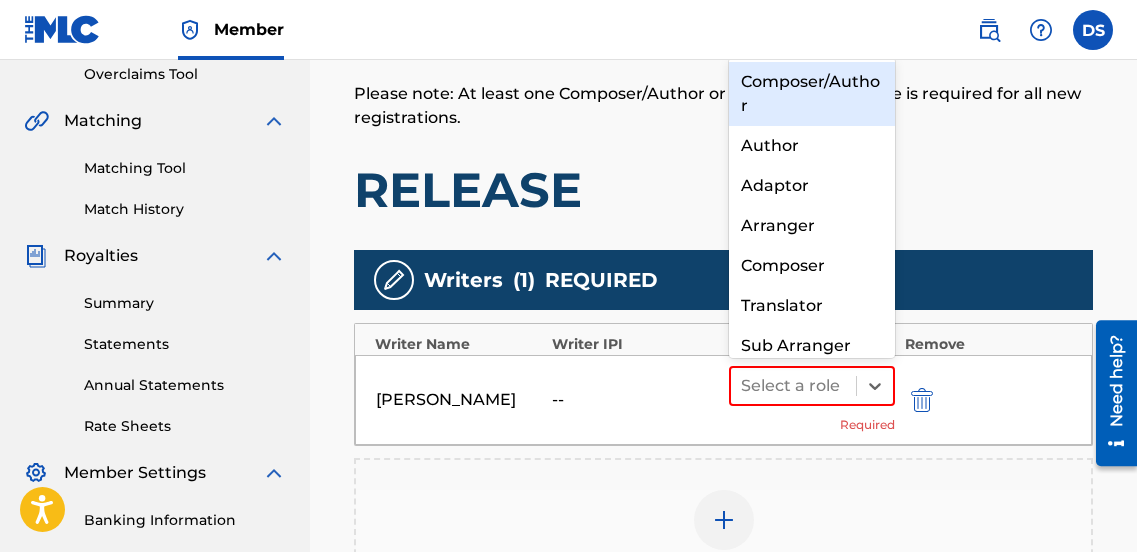 click on "Composer/Author" at bounding box center (812, 94) 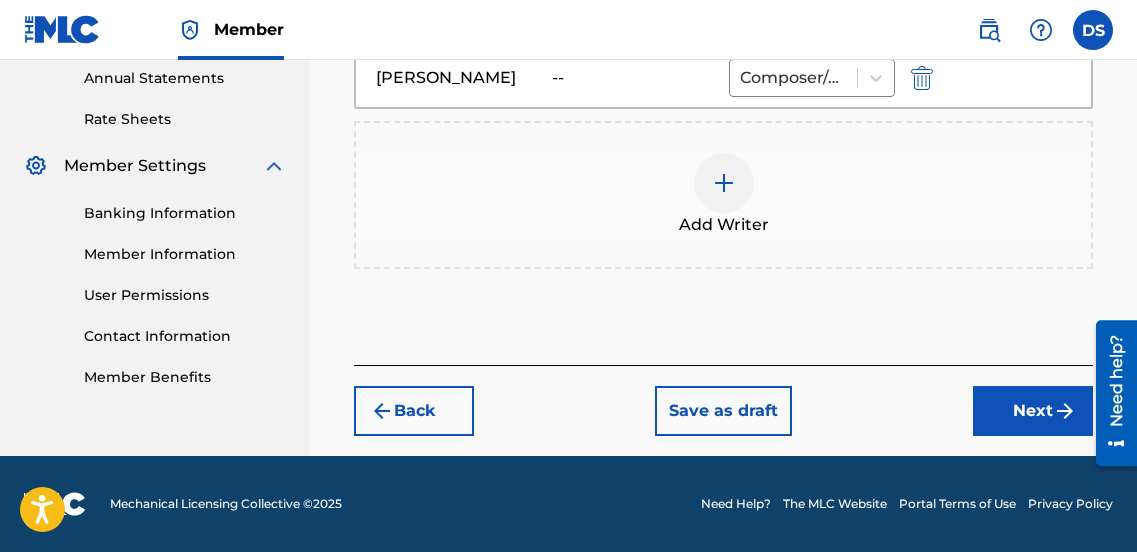 click on "Next" at bounding box center (1033, 411) 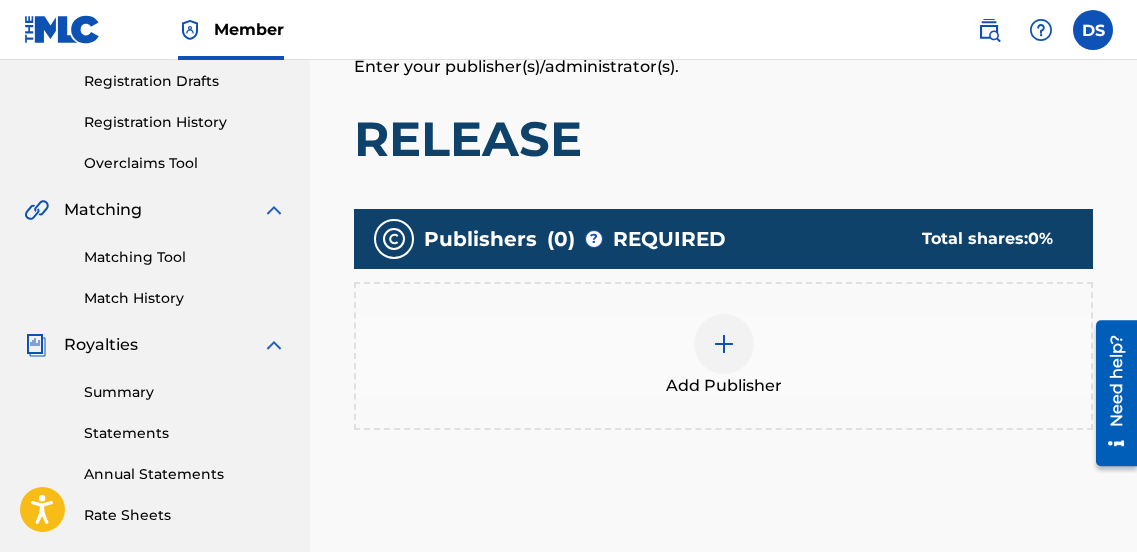 scroll, scrollTop: 356, scrollLeft: 0, axis: vertical 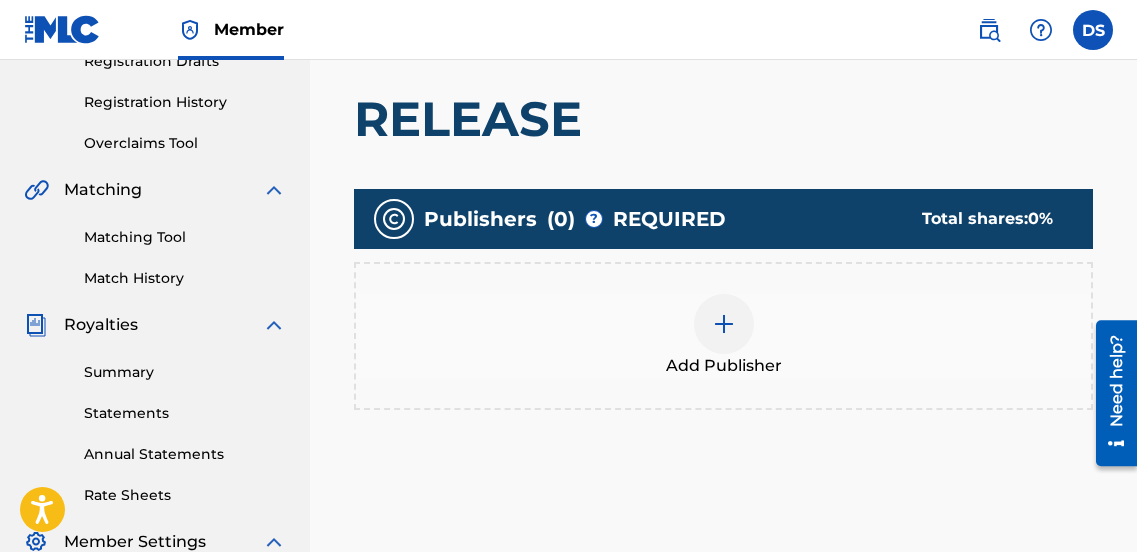 click on "Add Publisher" at bounding box center (724, 366) 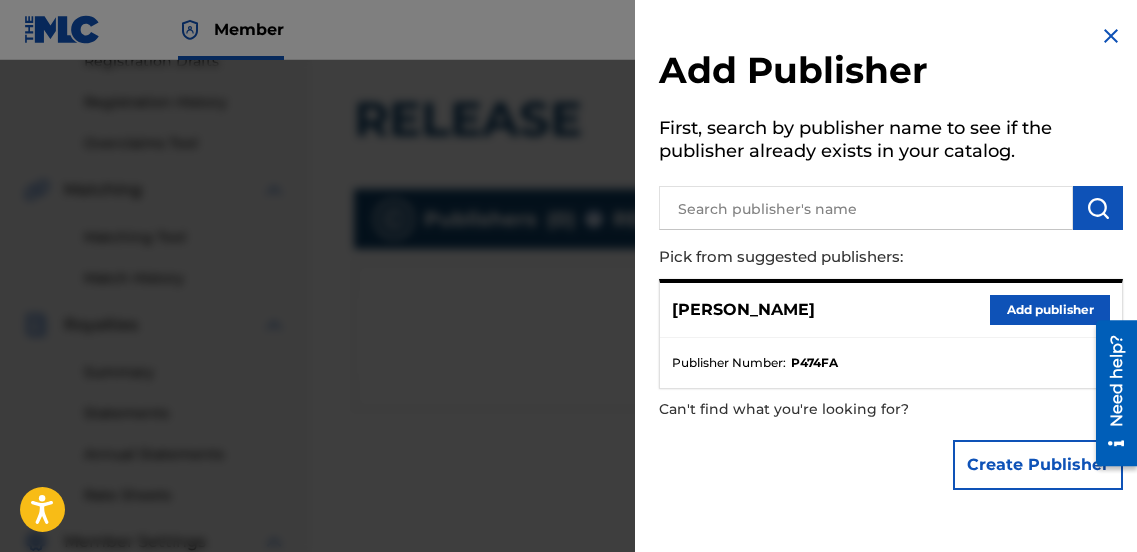 click on "Add publisher" at bounding box center (1050, 310) 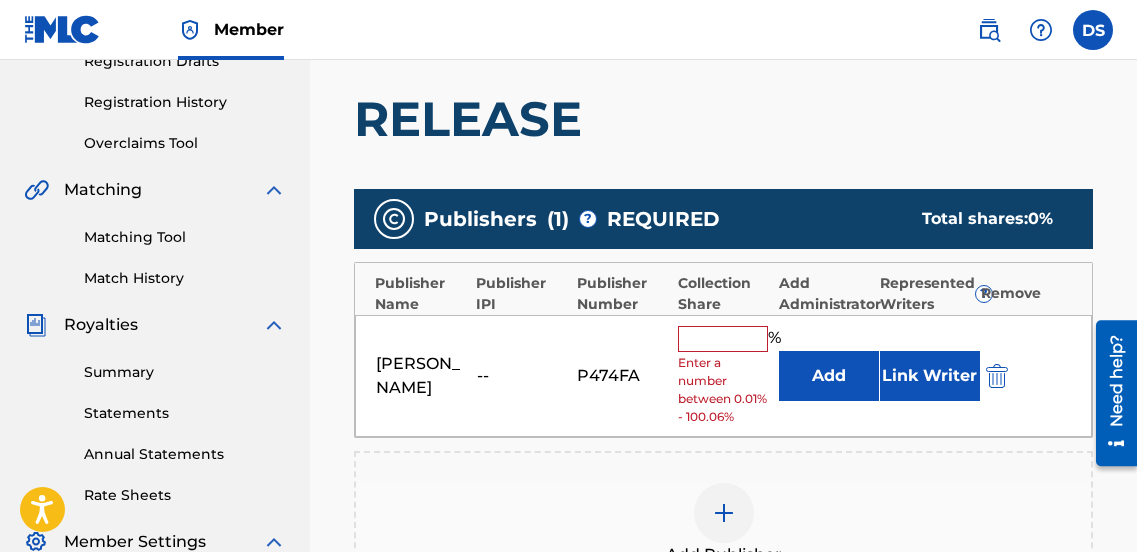 click on "Enter a number between 0.01% - 100.06%" at bounding box center (723, 390) 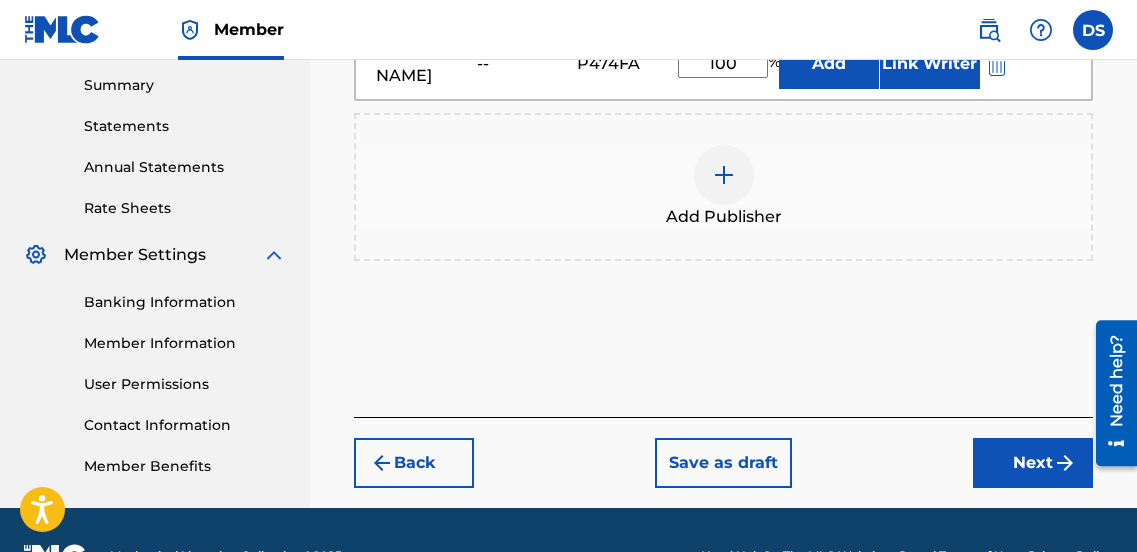 scroll, scrollTop: 695, scrollLeft: 0, axis: vertical 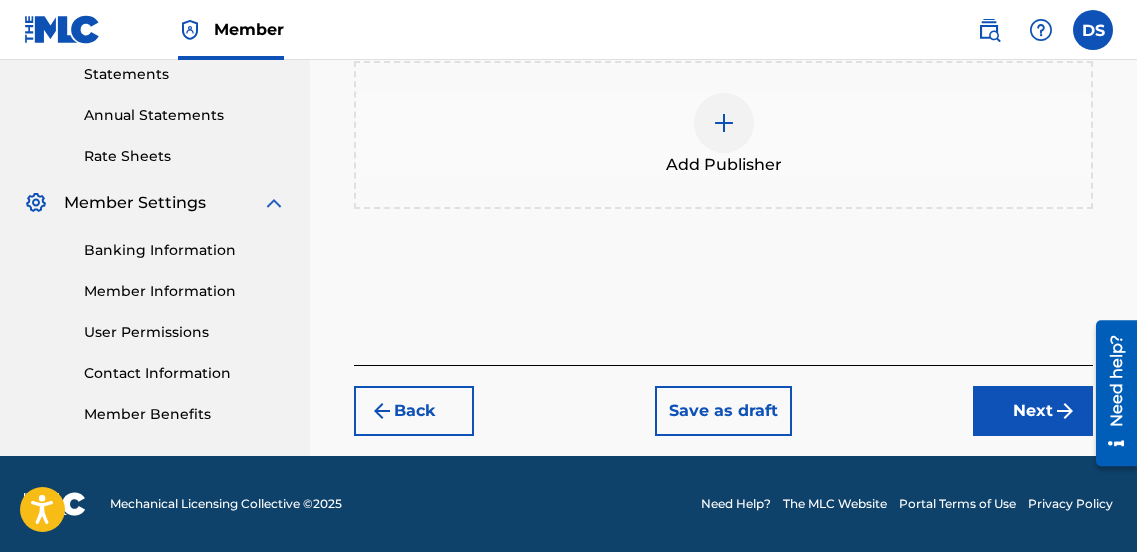 click on "Next" at bounding box center [1033, 411] 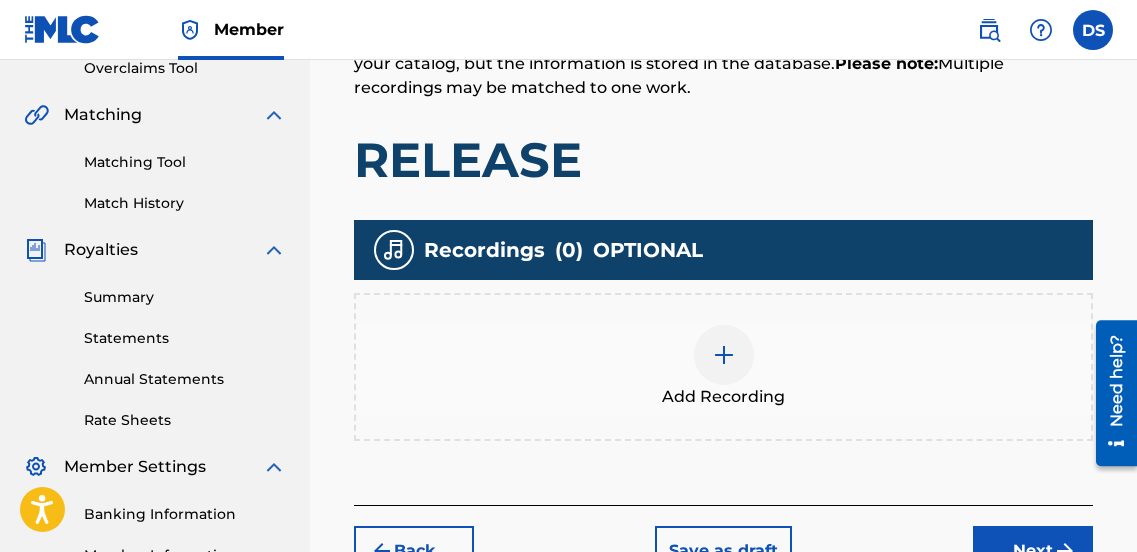 scroll, scrollTop: 434, scrollLeft: 0, axis: vertical 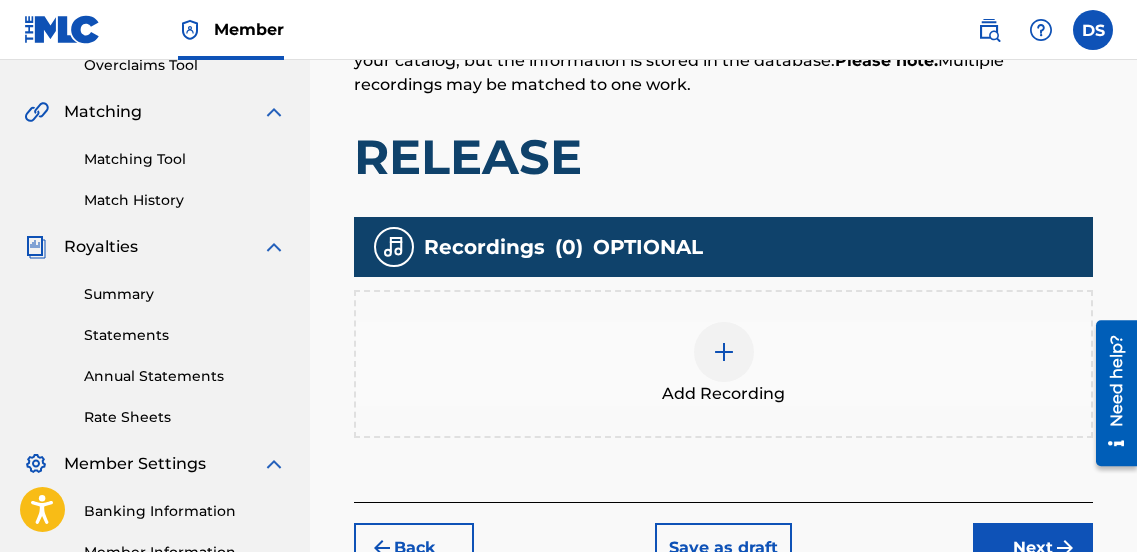 click on "Next" at bounding box center [1033, 548] 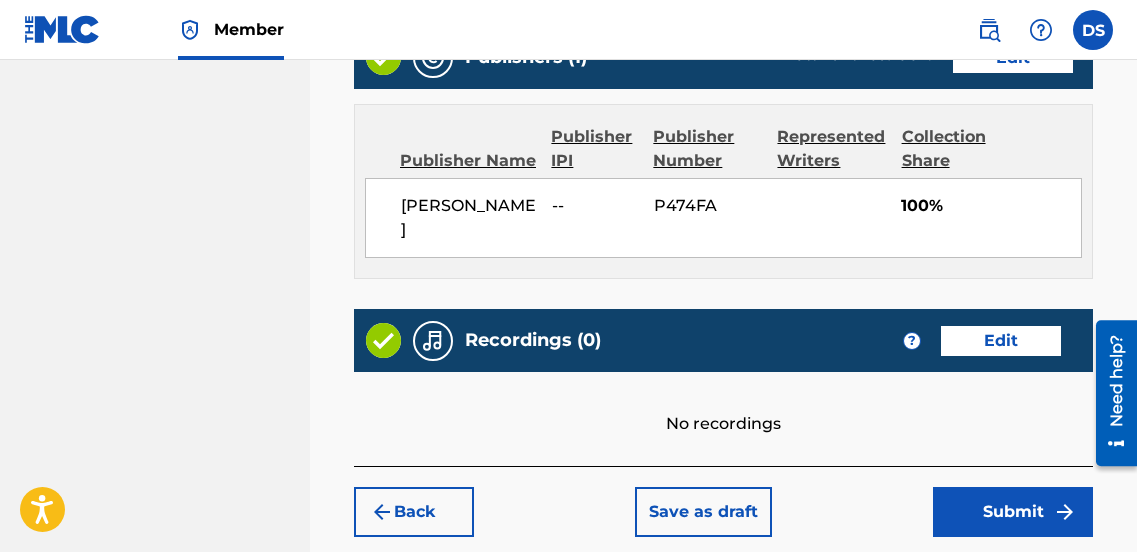 scroll, scrollTop: 1166, scrollLeft: 0, axis: vertical 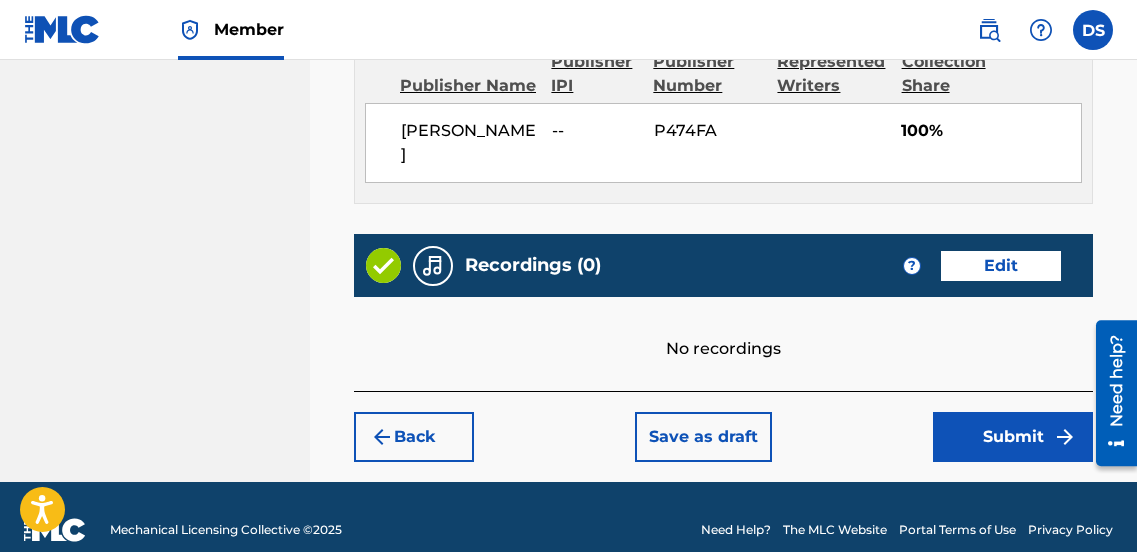 click on "Submit" at bounding box center (1013, 437) 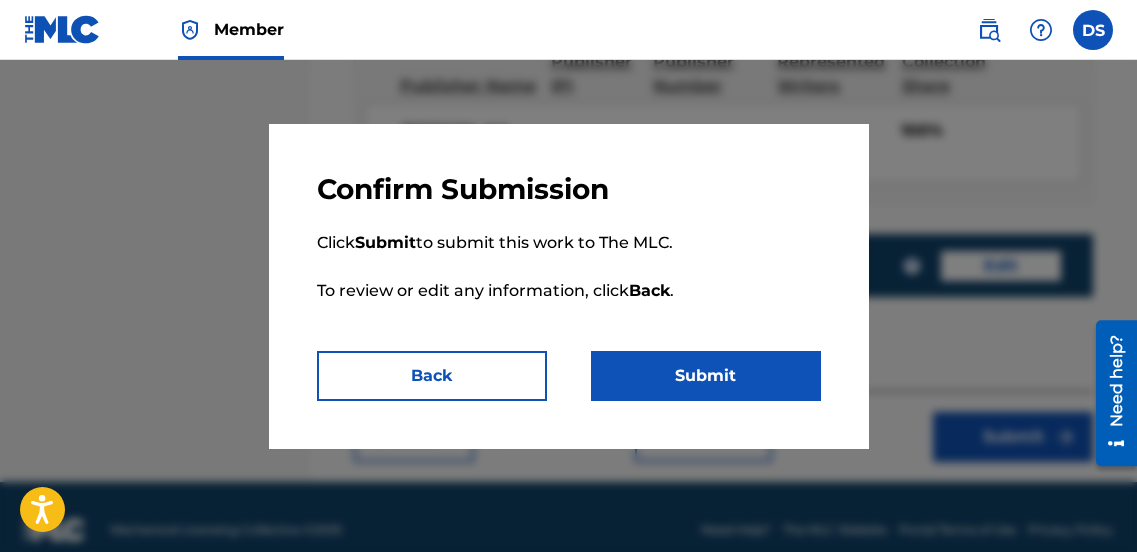 click on "Submit" at bounding box center [706, 376] 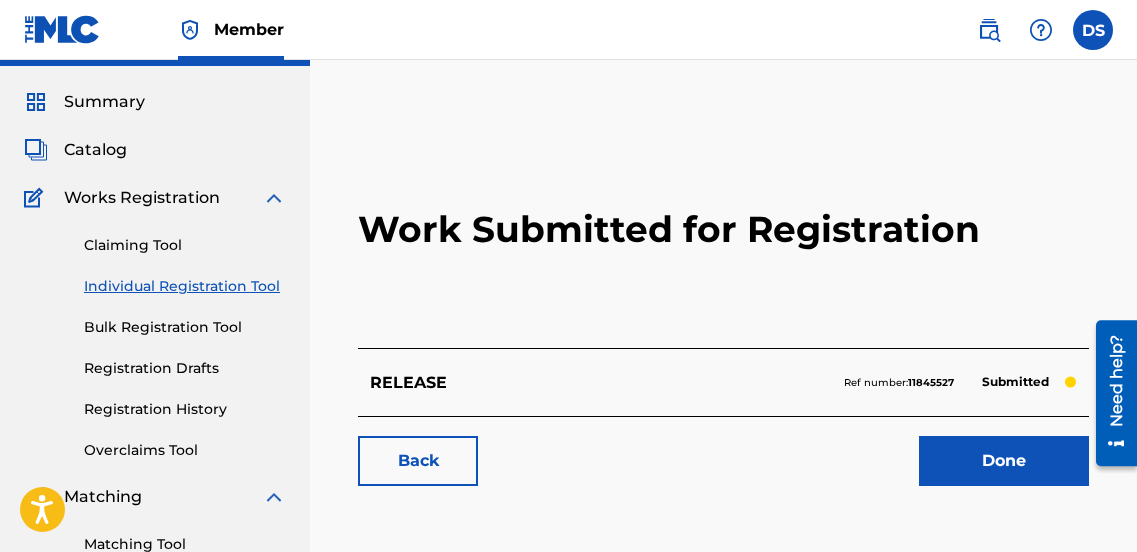 scroll, scrollTop: 52, scrollLeft: 0, axis: vertical 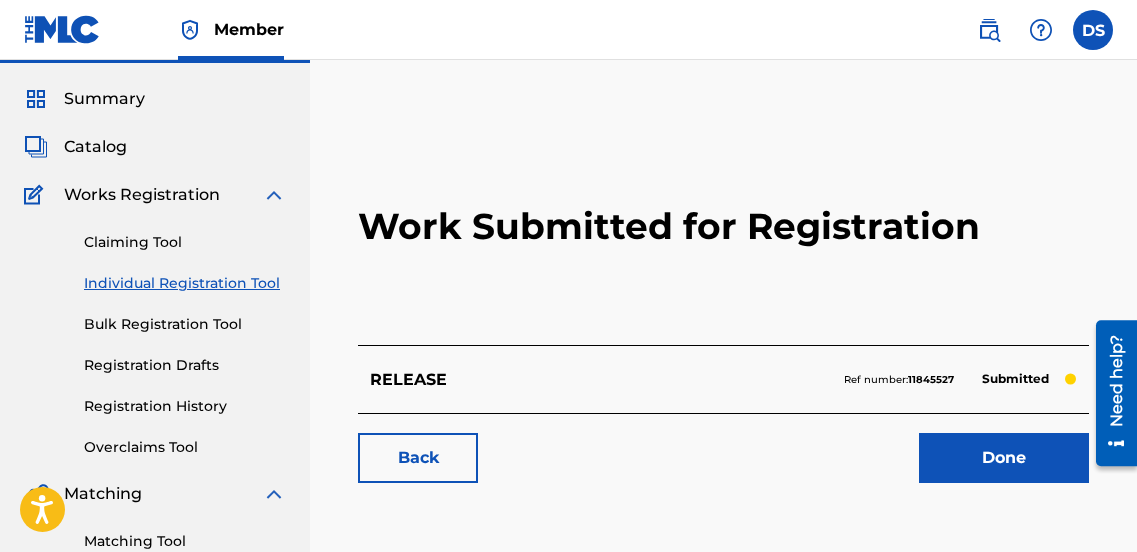 click on "Registration History" at bounding box center [185, 406] 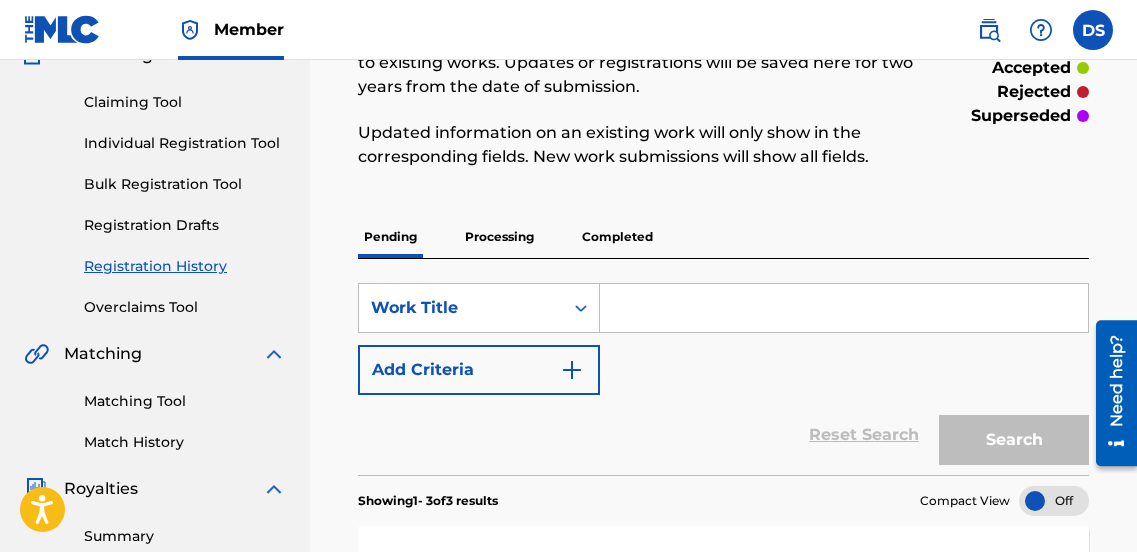 scroll, scrollTop: 183, scrollLeft: 0, axis: vertical 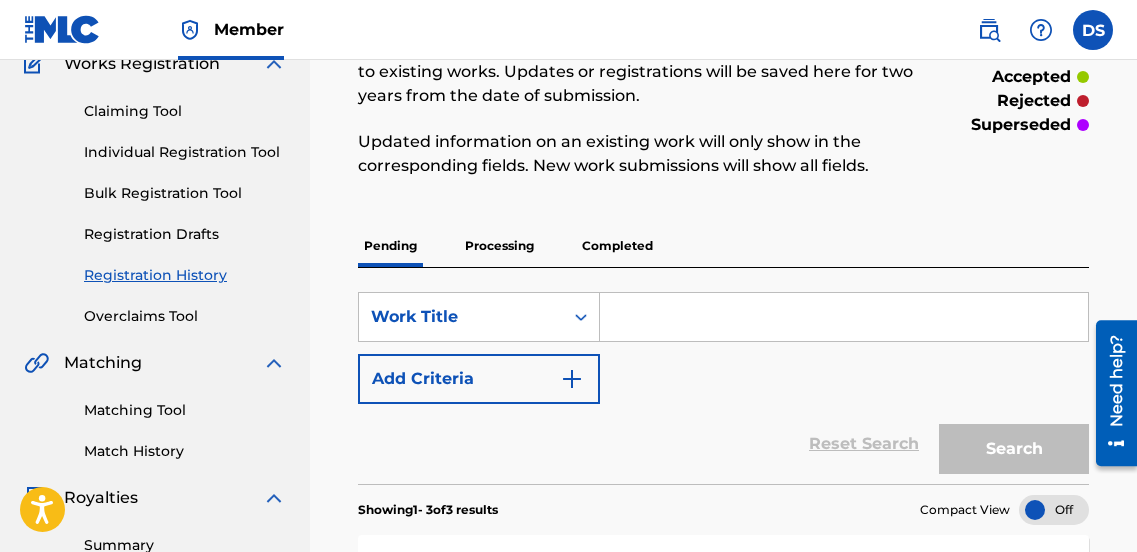 click on "Completed" at bounding box center [617, 246] 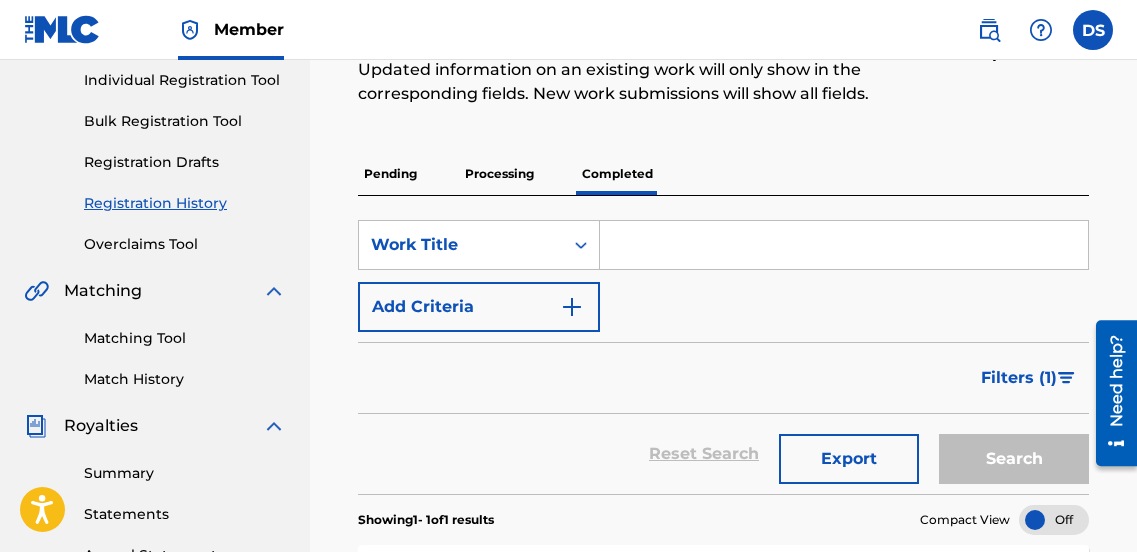scroll, scrollTop: 234, scrollLeft: 0, axis: vertical 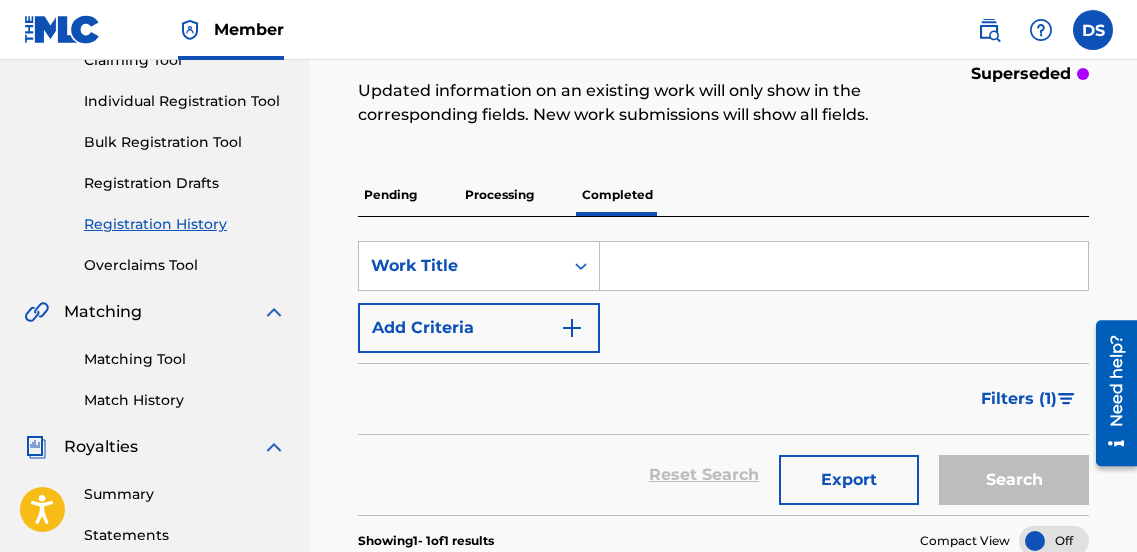 click on "Processing" at bounding box center [499, 195] 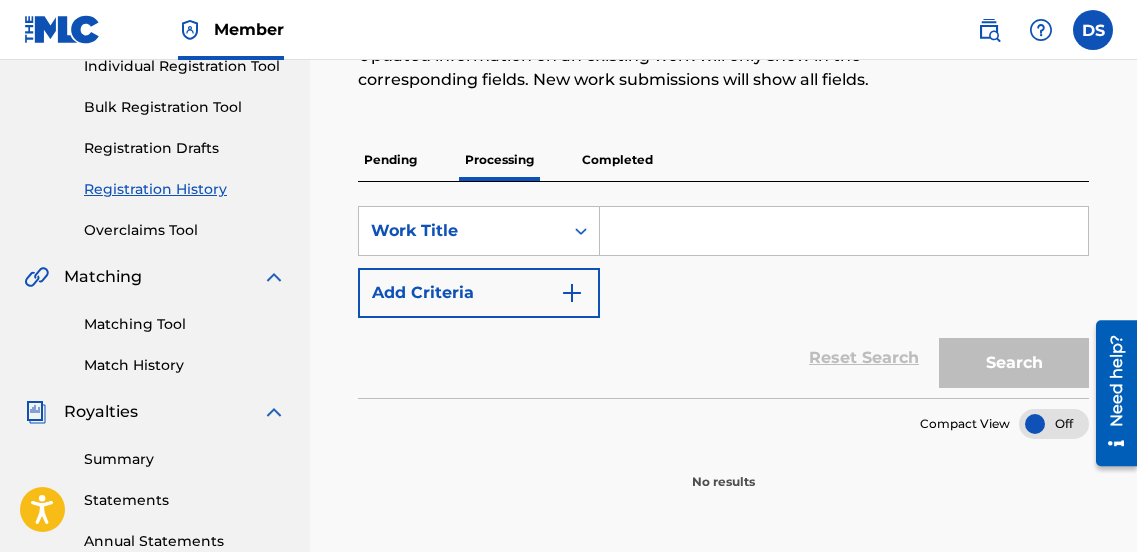 scroll, scrollTop: 284, scrollLeft: 0, axis: vertical 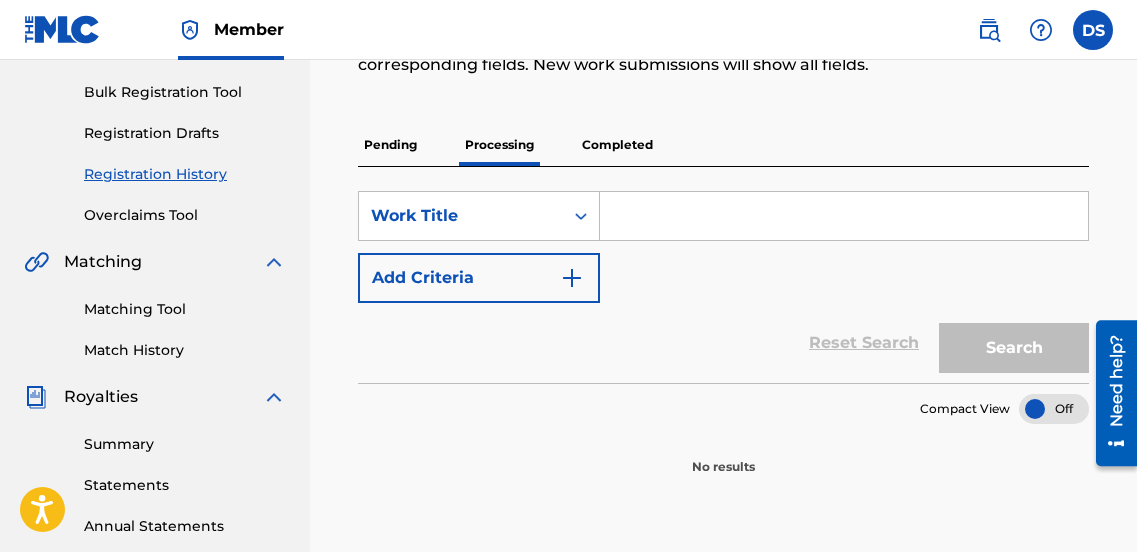 click on "Pending" at bounding box center [390, 145] 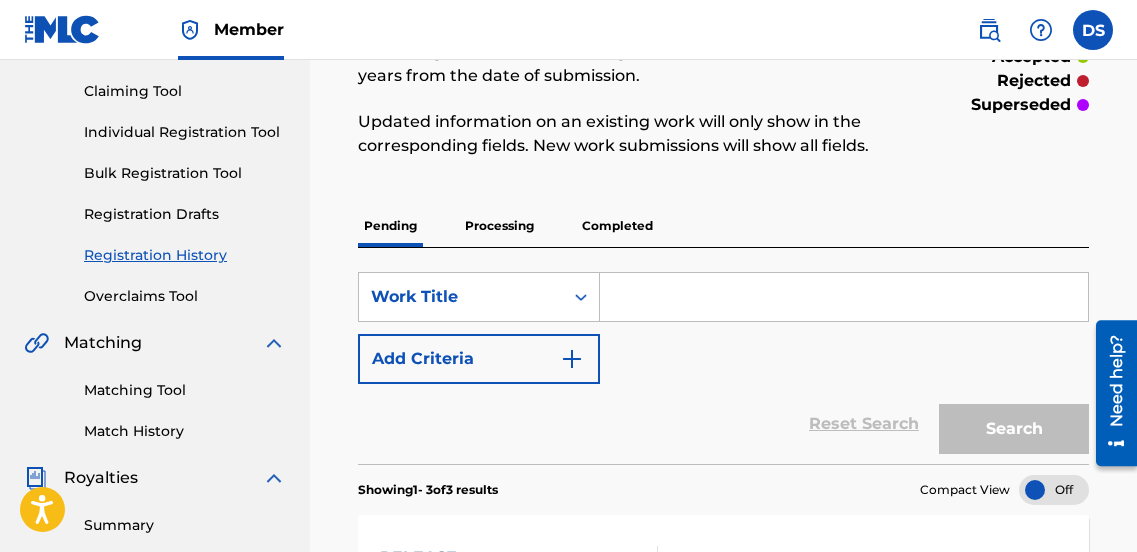 scroll, scrollTop: 199, scrollLeft: 0, axis: vertical 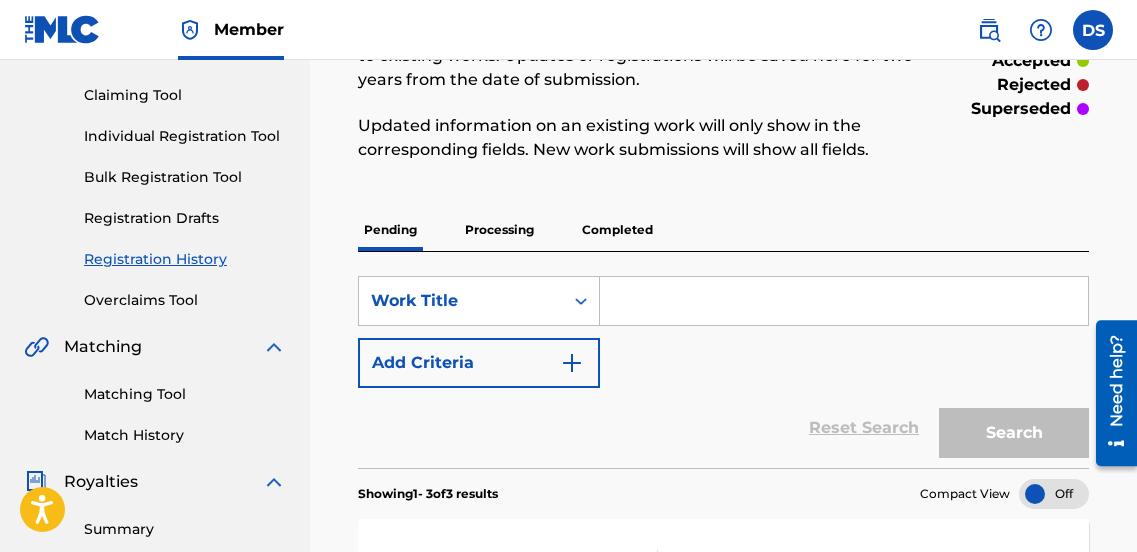click on "Individual Registration Tool" at bounding box center [185, 136] 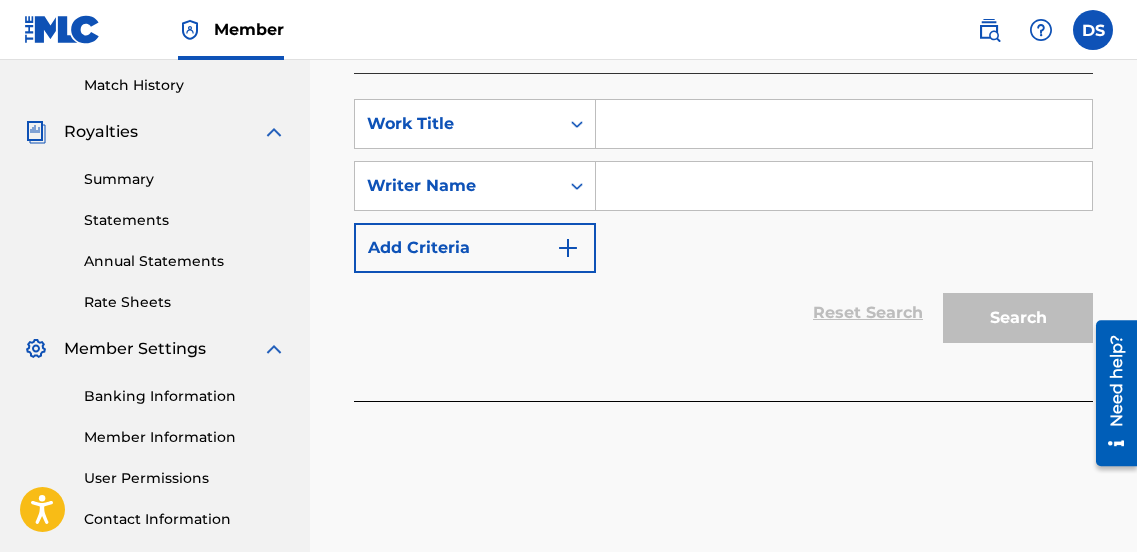scroll, scrollTop: 552, scrollLeft: 0, axis: vertical 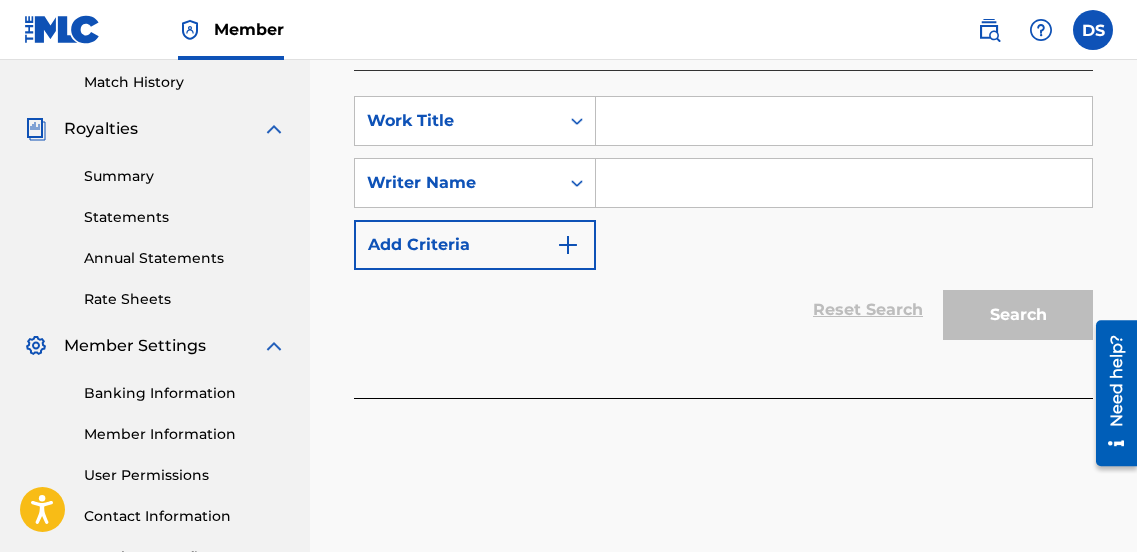 click at bounding box center [844, 121] 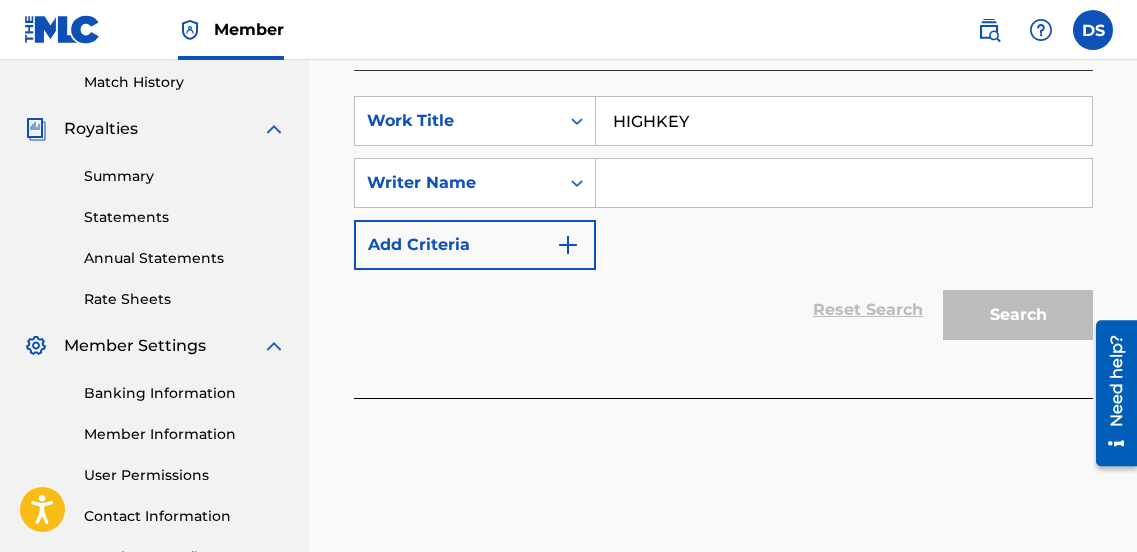 type on "HIGHKEY" 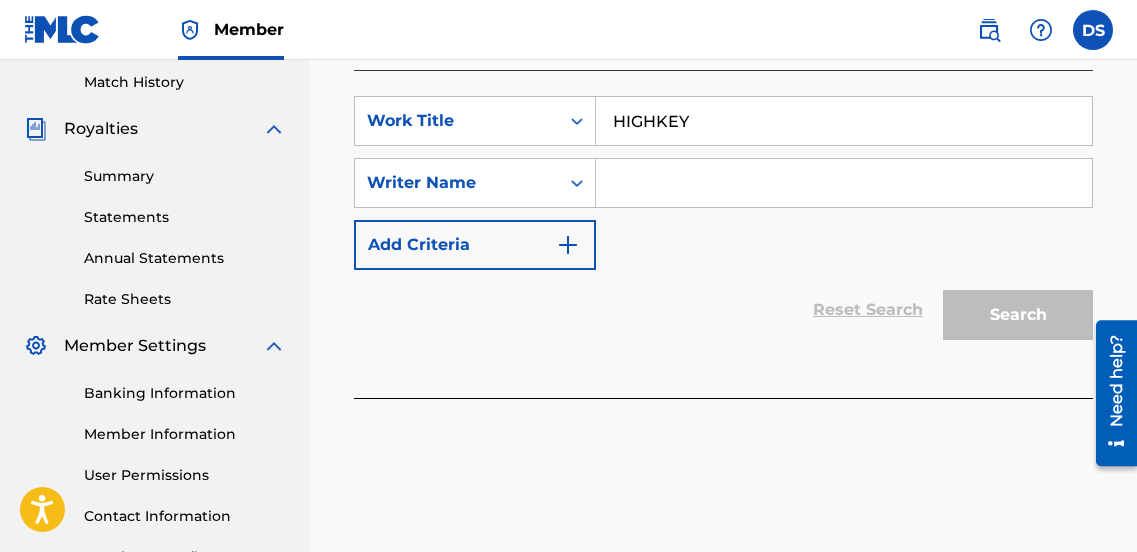 click at bounding box center [844, 183] 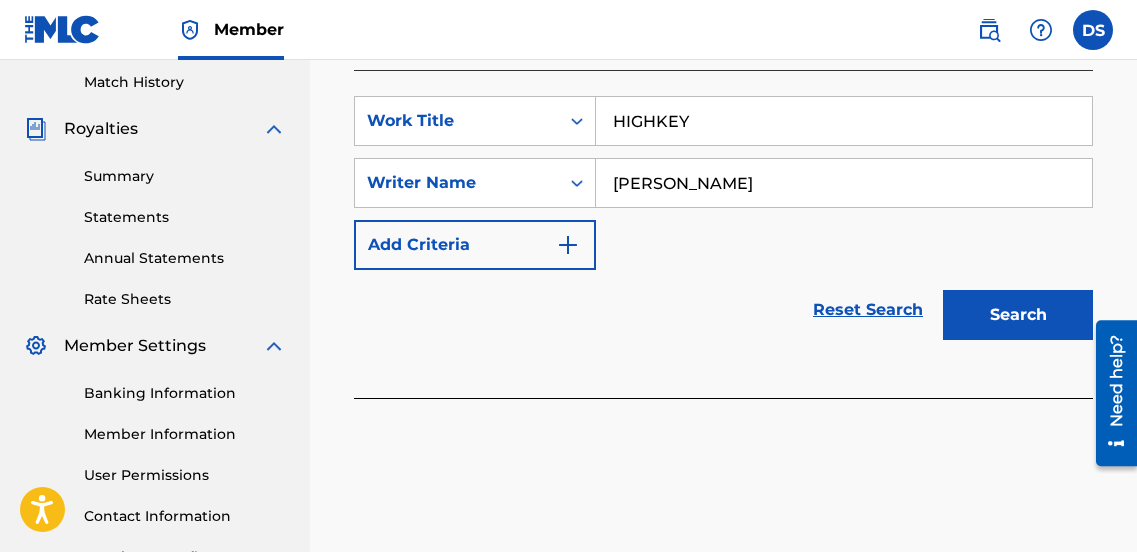 click on "Search" at bounding box center [1018, 315] 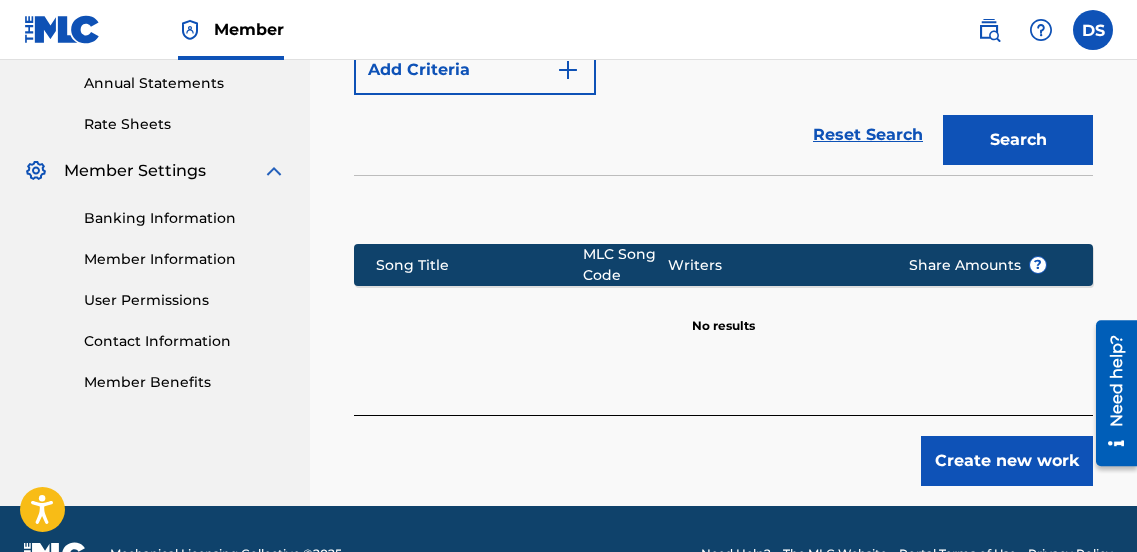 scroll, scrollTop: 733, scrollLeft: 0, axis: vertical 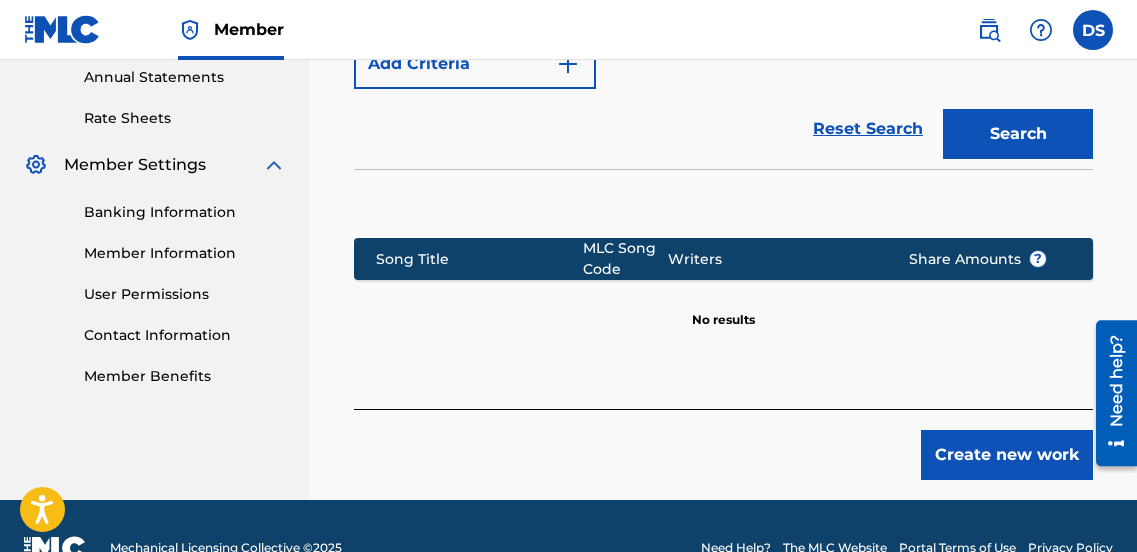 click on "Create new work" at bounding box center (1007, 455) 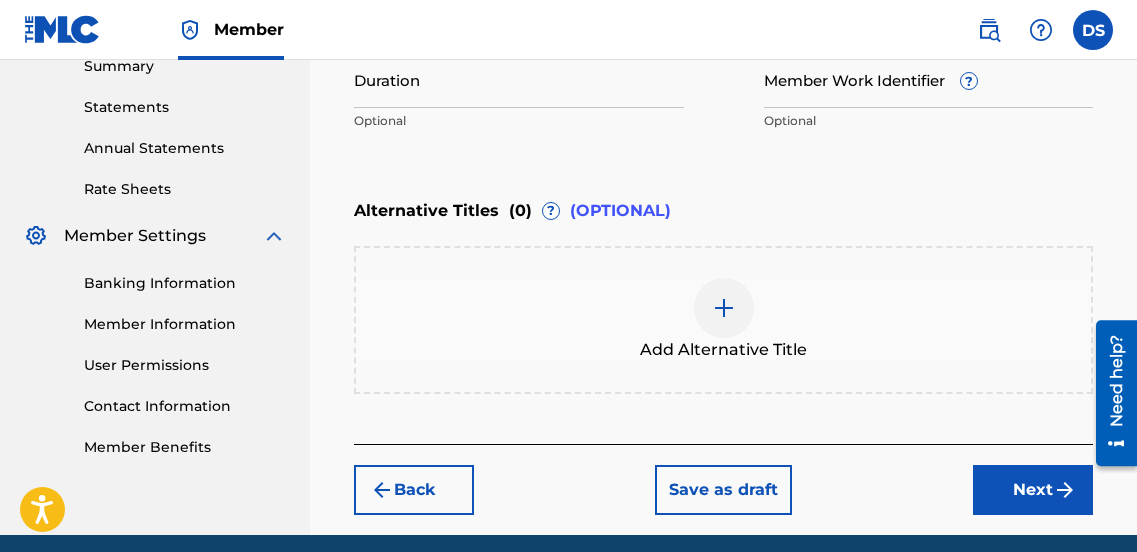 scroll, scrollTop: 671, scrollLeft: 0, axis: vertical 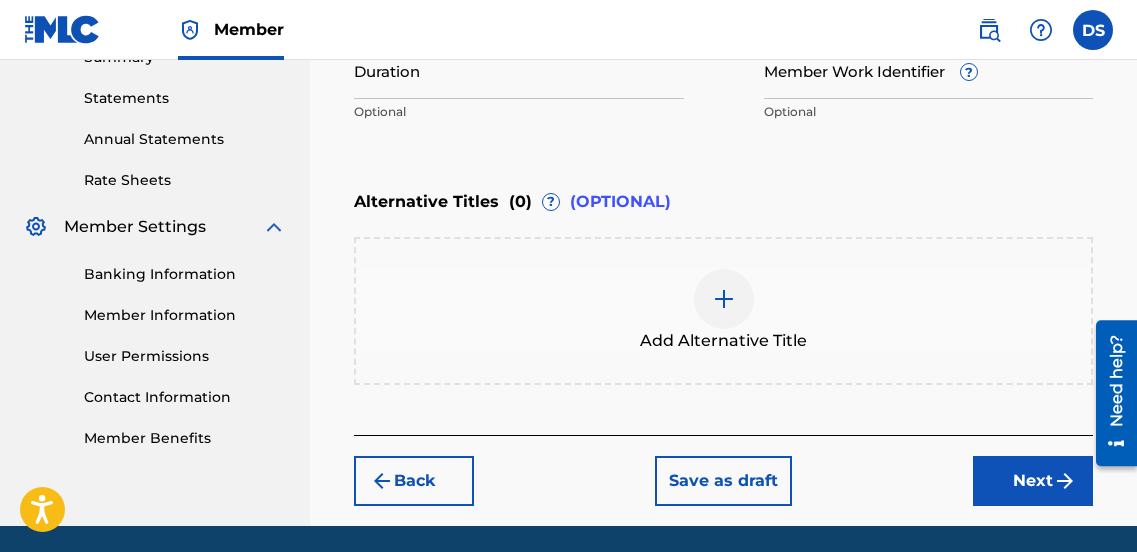 click on "Next" at bounding box center (1033, 481) 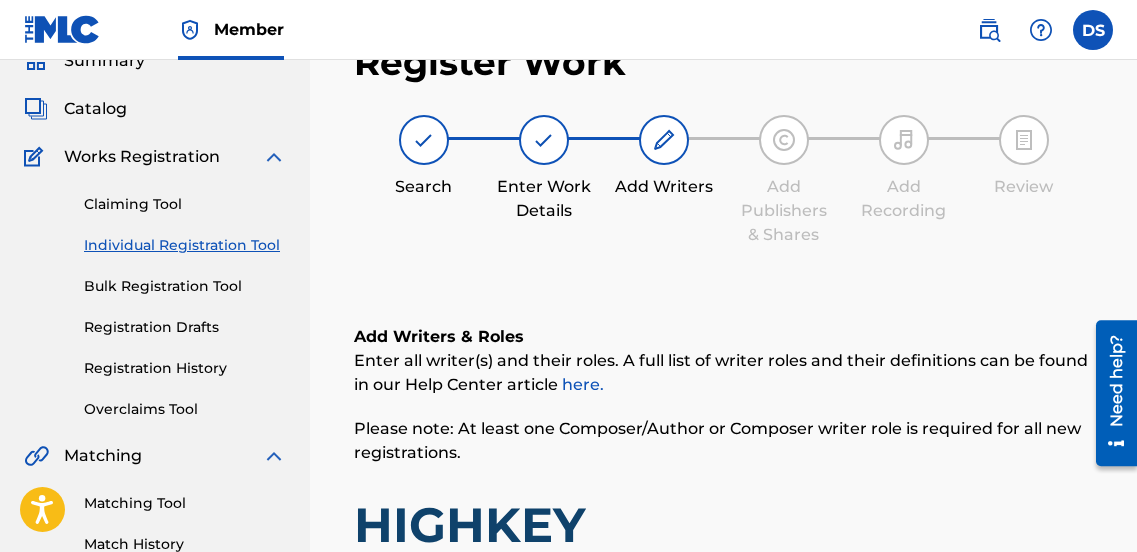 scroll, scrollTop: 535, scrollLeft: 0, axis: vertical 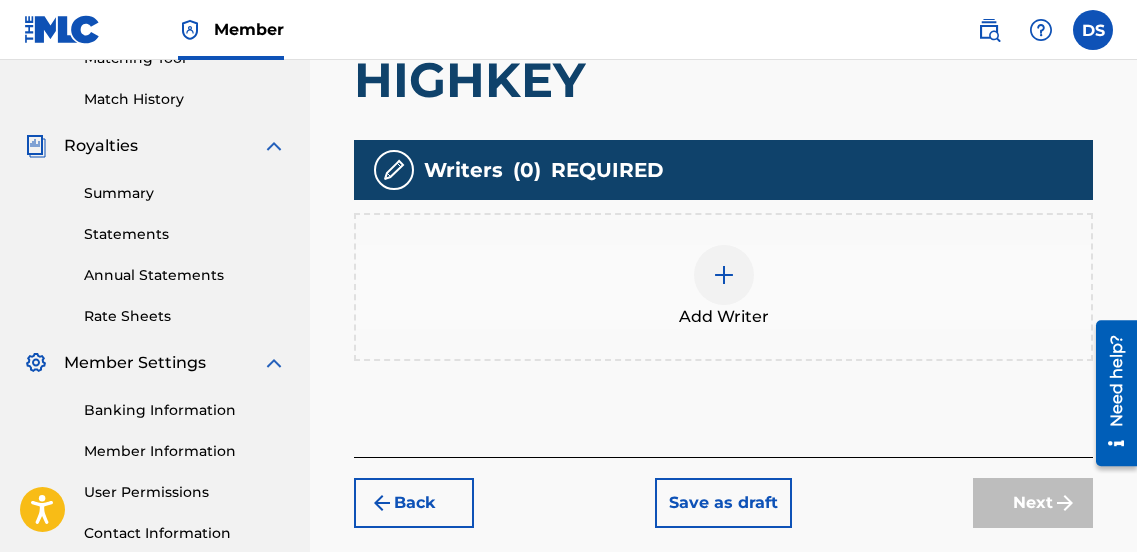 click at bounding box center [724, 275] 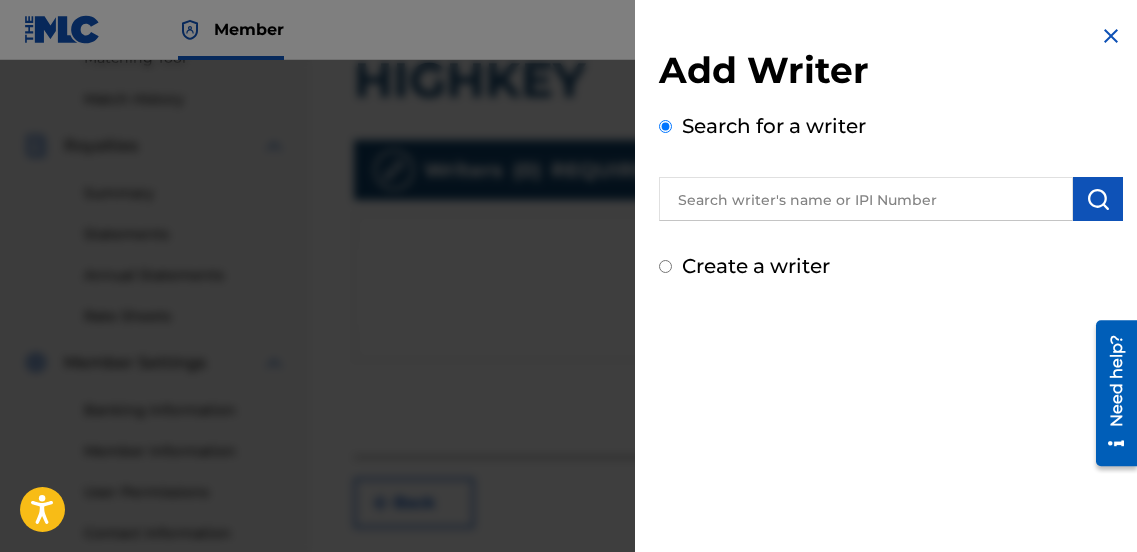 click at bounding box center (866, 199) 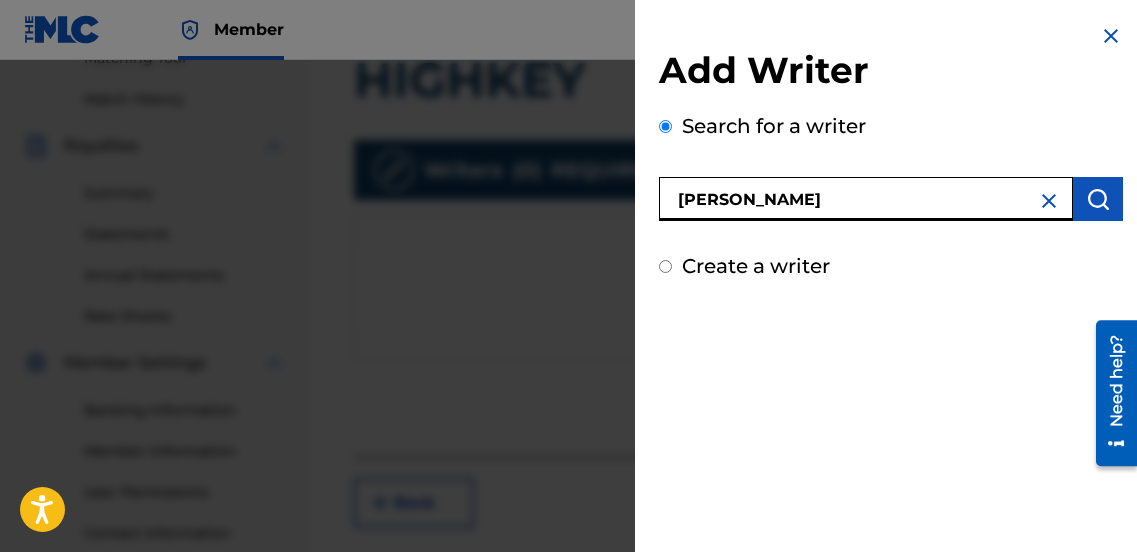type on "[PERSON_NAME]" 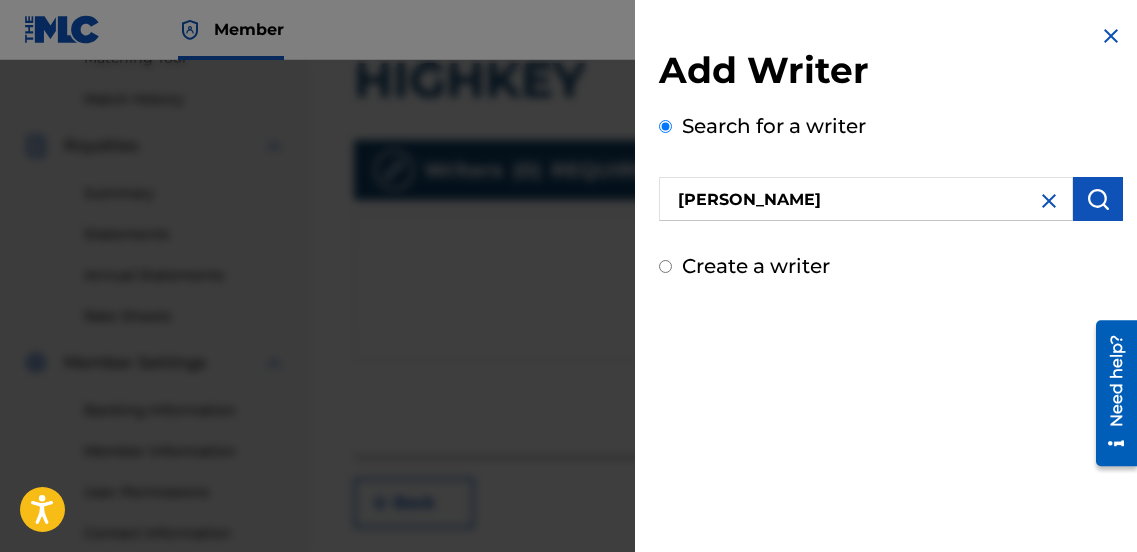 click at bounding box center (1098, 199) 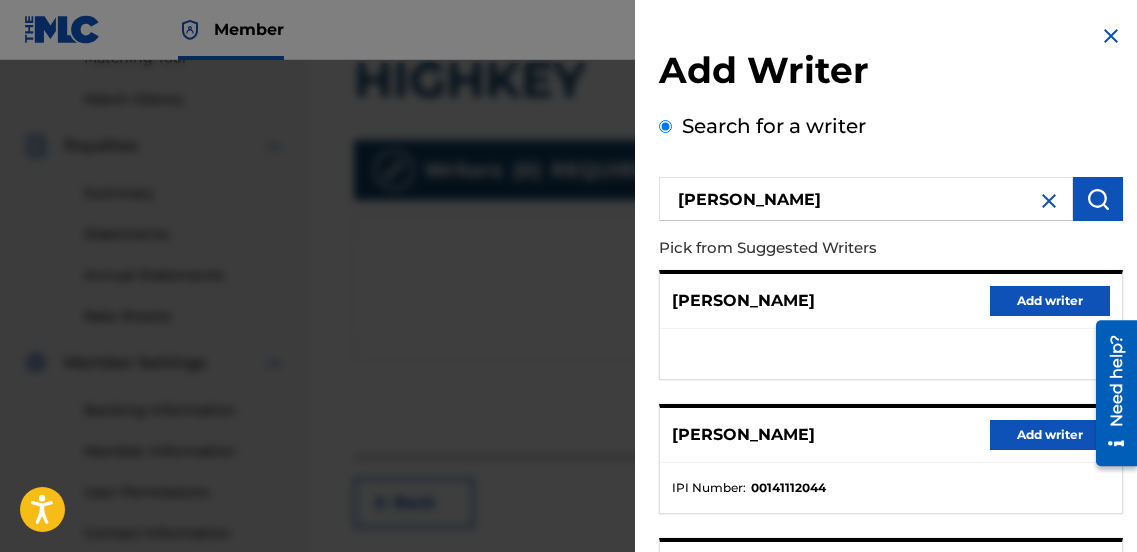 scroll, scrollTop: 490, scrollLeft: 0, axis: vertical 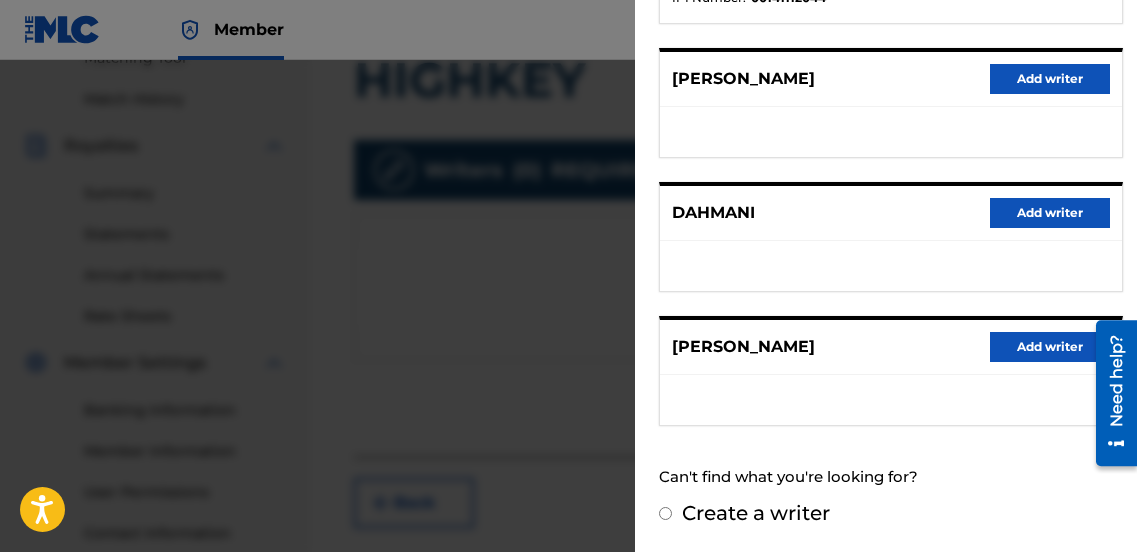 click on "Add writer" at bounding box center [1050, 347] 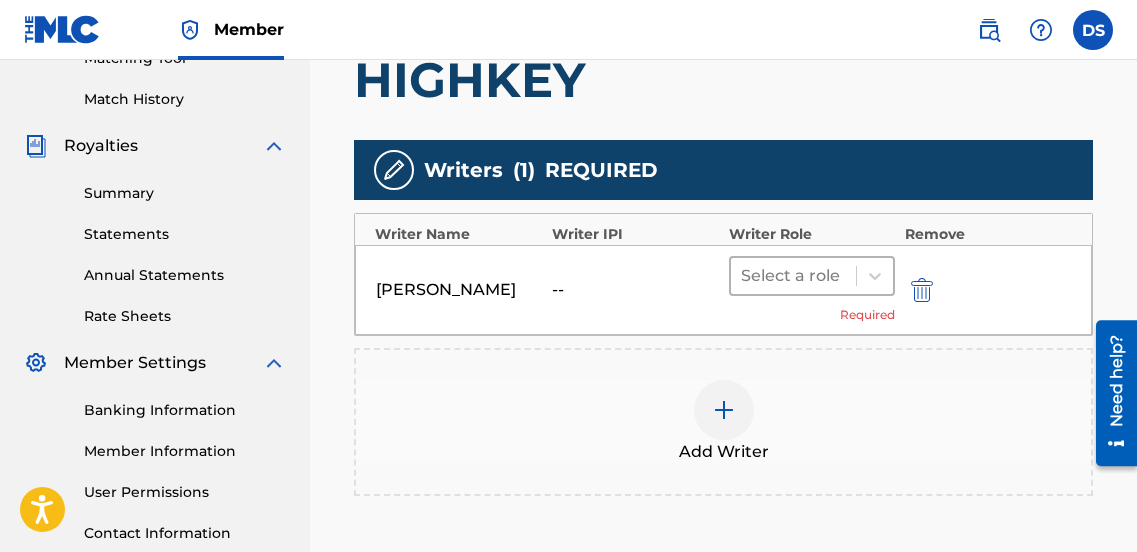 click at bounding box center [793, 276] 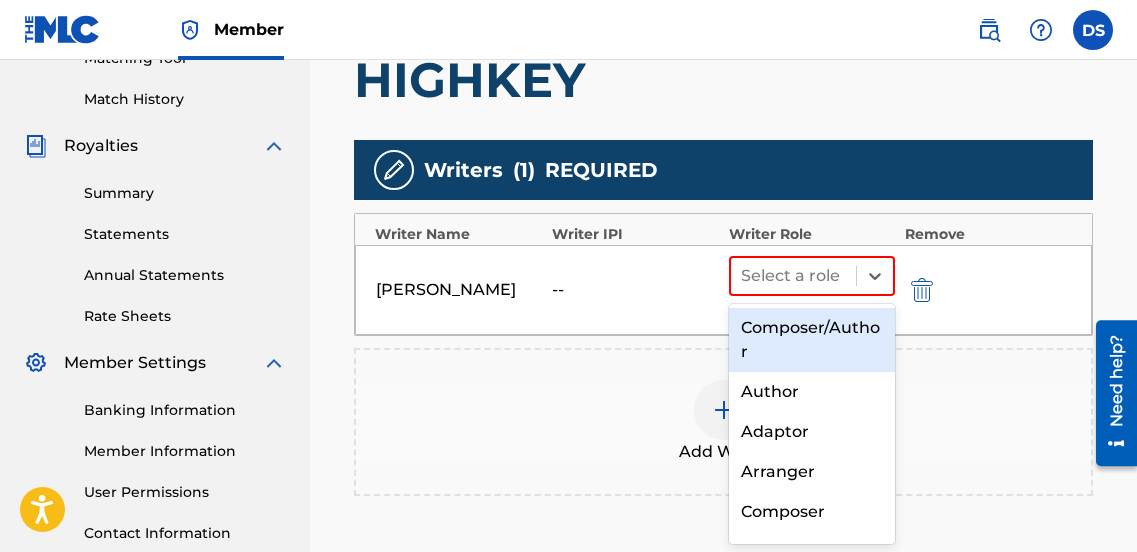 click on "Composer/Author" at bounding box center (812, 340) 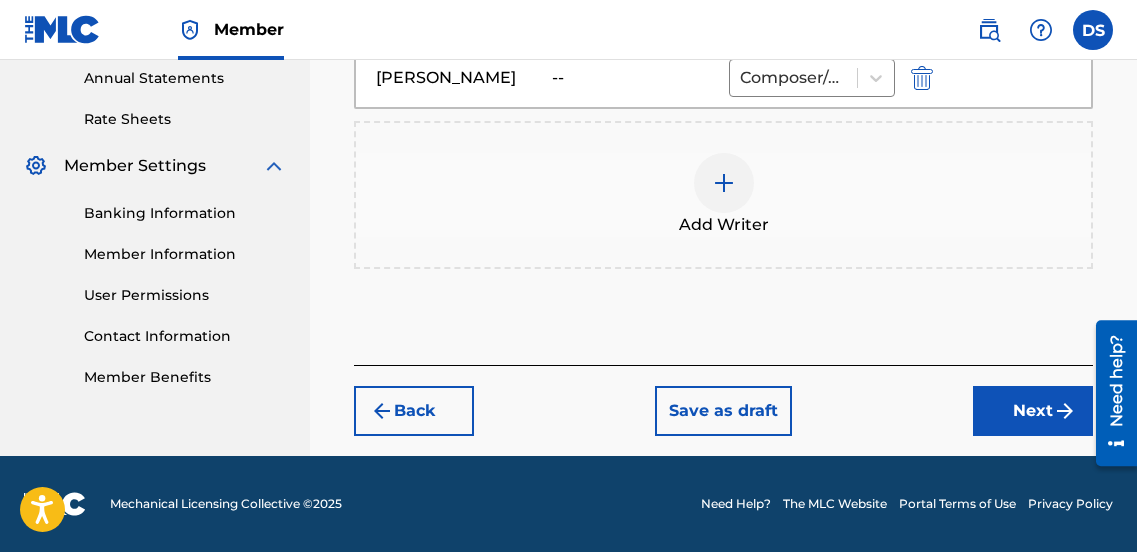 click on "Next" at bounding box center [1033, 411] 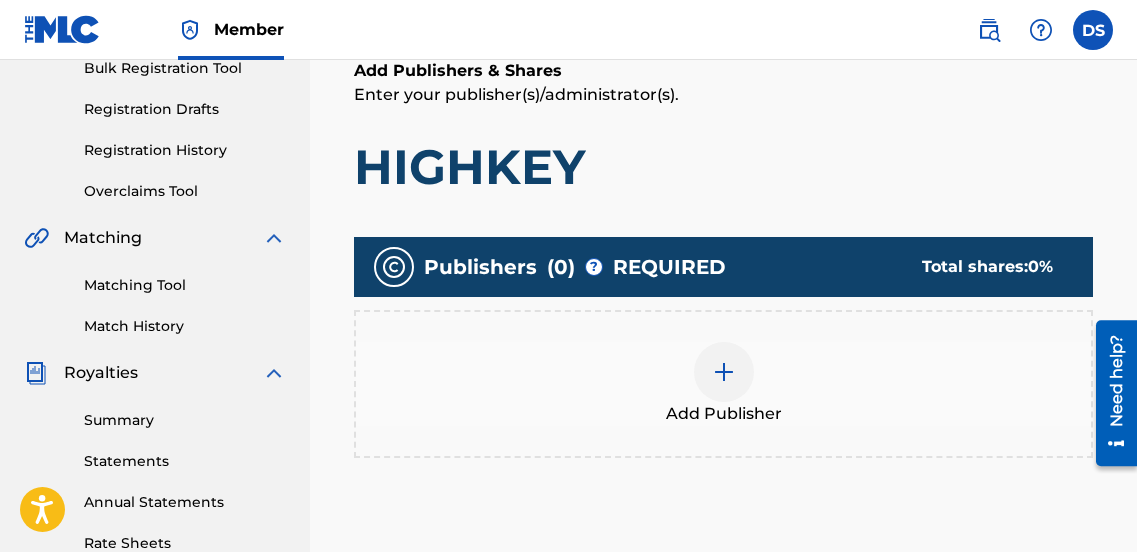 scroll, scrollTop: 347, scrollLeft: 0, axis: vertical 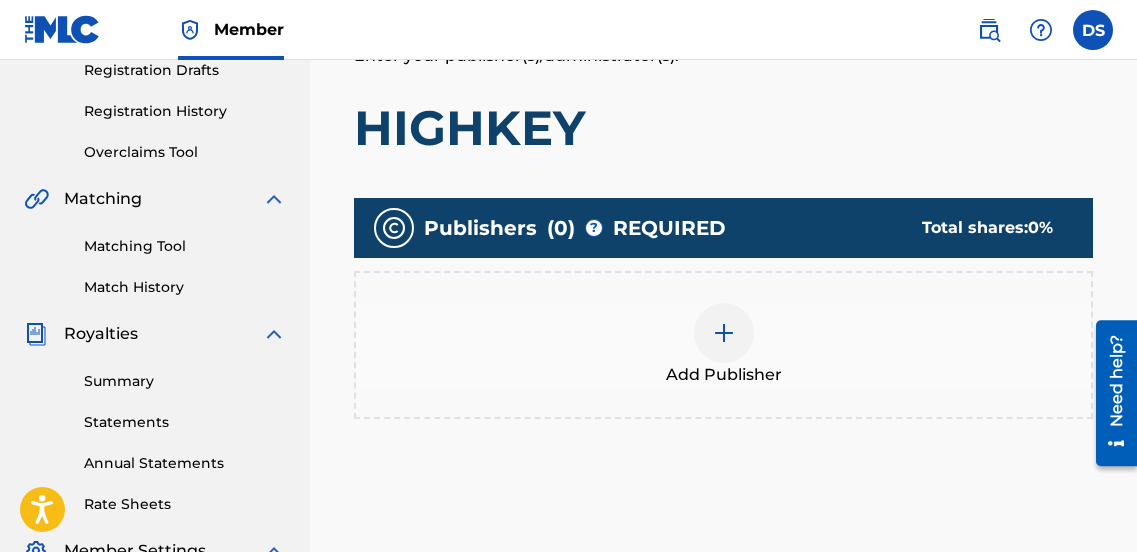 click at bounding box center [724, 333] 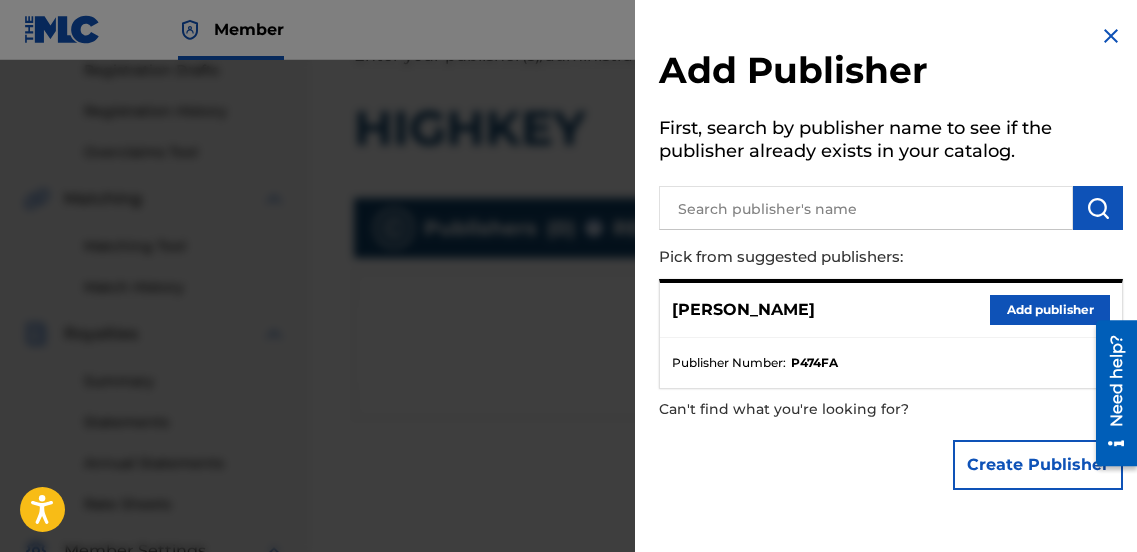 click on "Add publisher" at bounding box center [1050, 310] 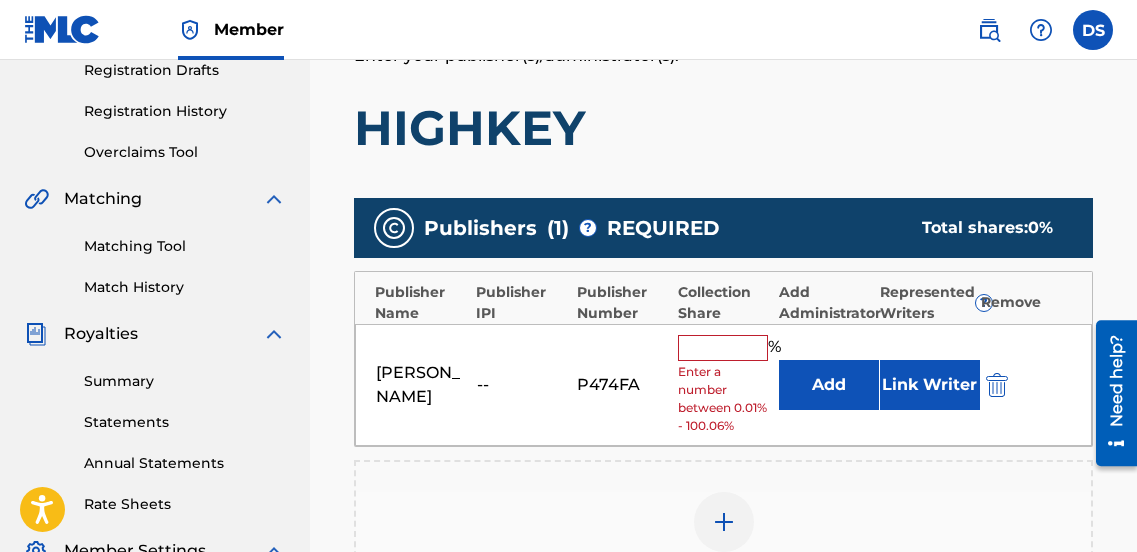 click at bounding box center (723, 348) 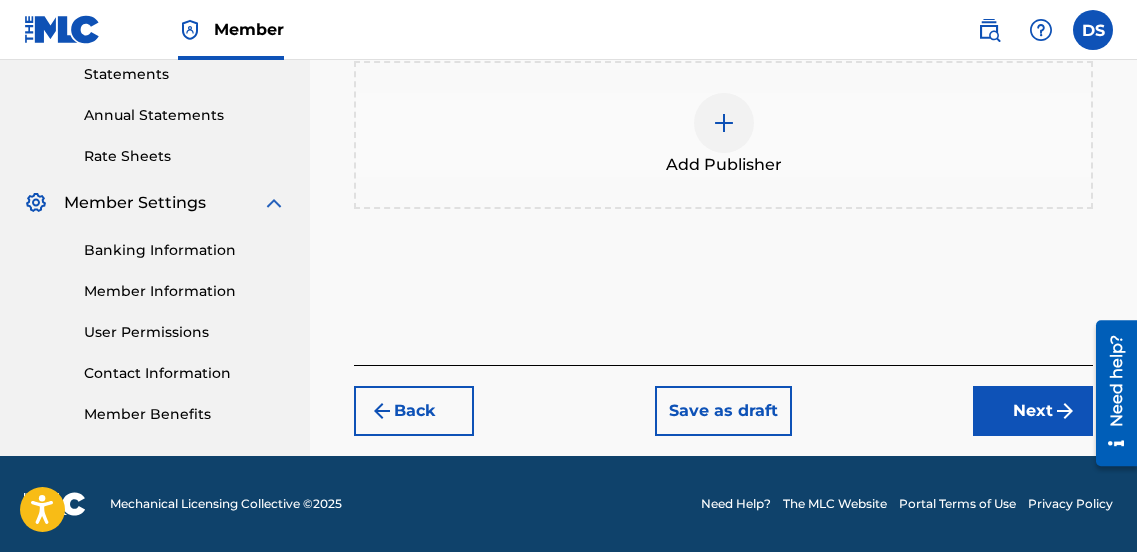 click on "Next" at bounding box center (1033, 411) 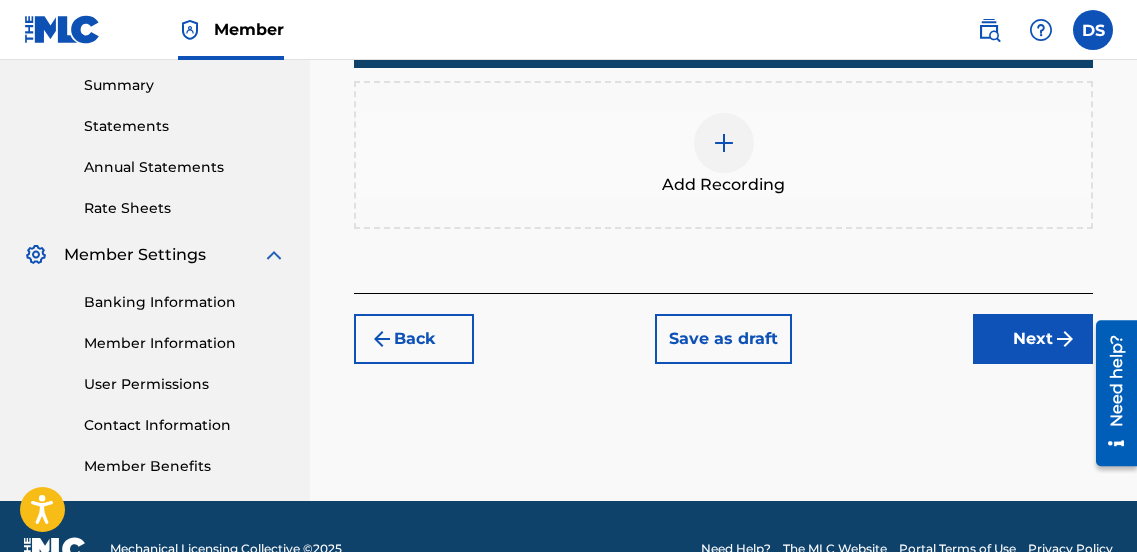 click on "Next" at bounding box center [1033, 339] 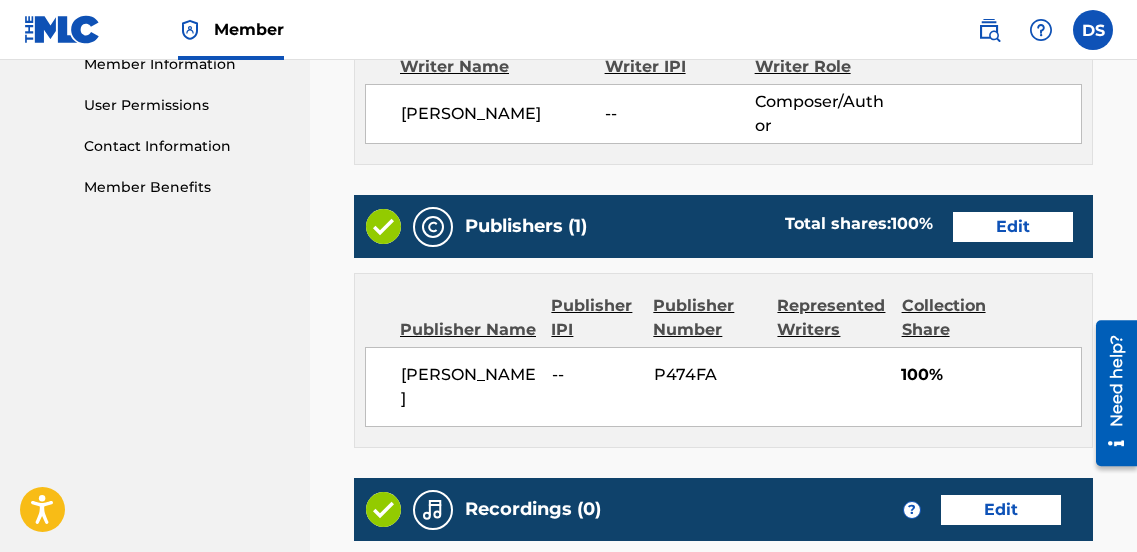 scroll, scrollTop: 1166, scrollLeft: 0, axis: vertical 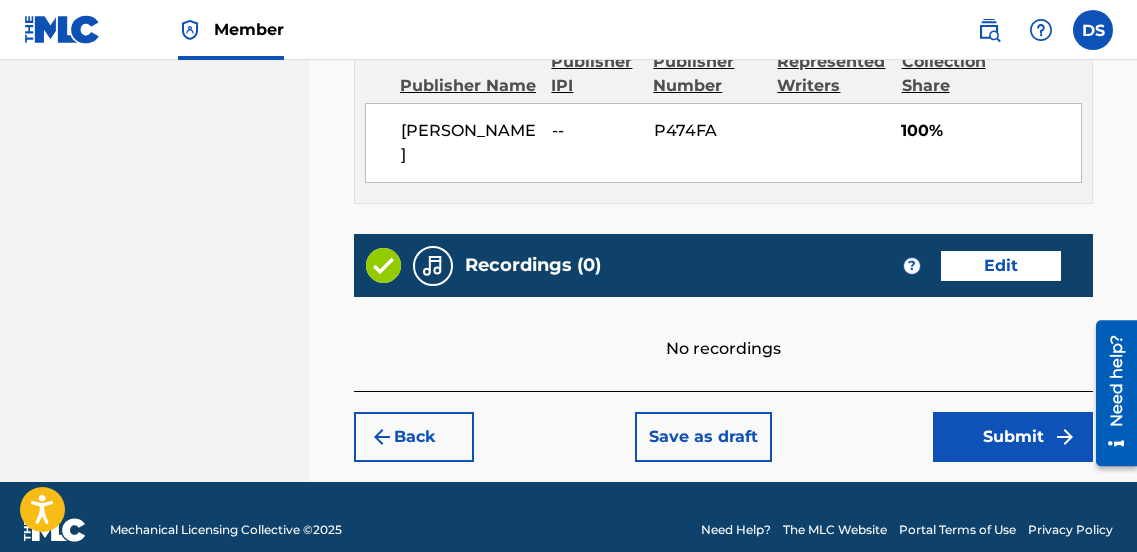 click on "Submit" at bounding box center (1013, 437) 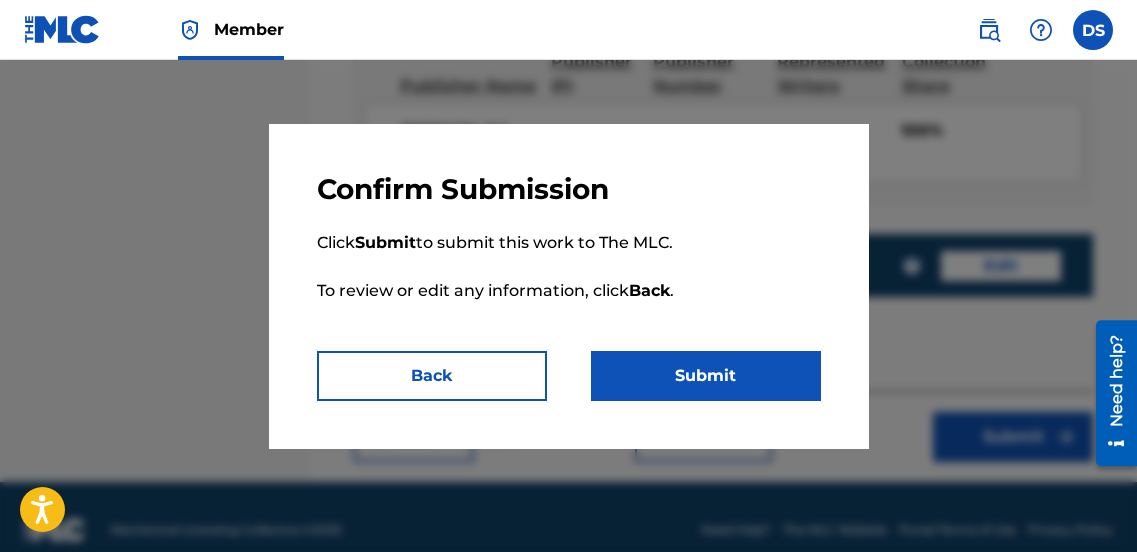 click on "Submit" at bounding box center [706, 376] 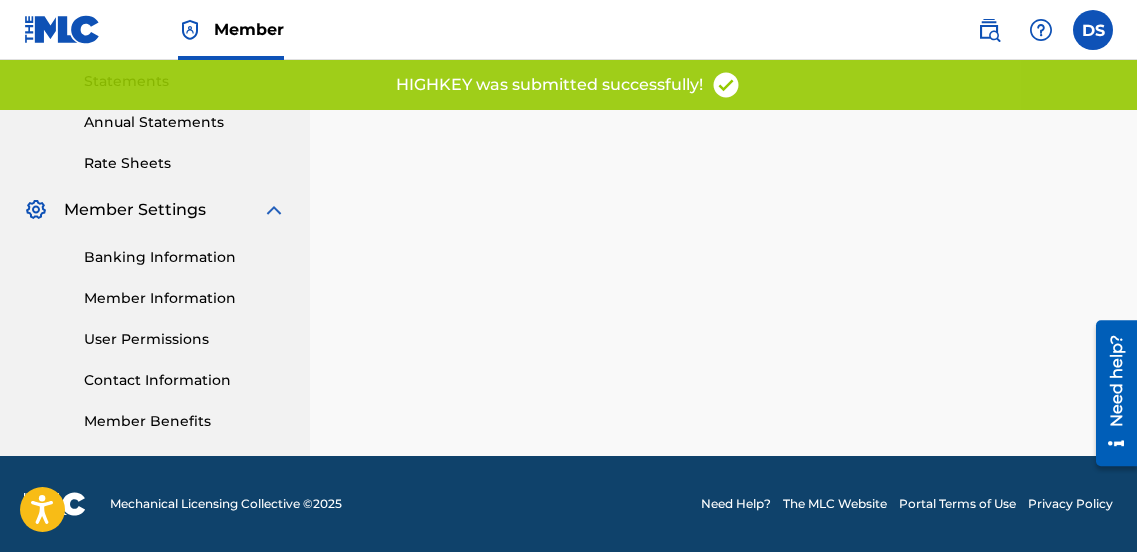 scroll, scrollTop: 0, scrollLeft: 0, axis: both 